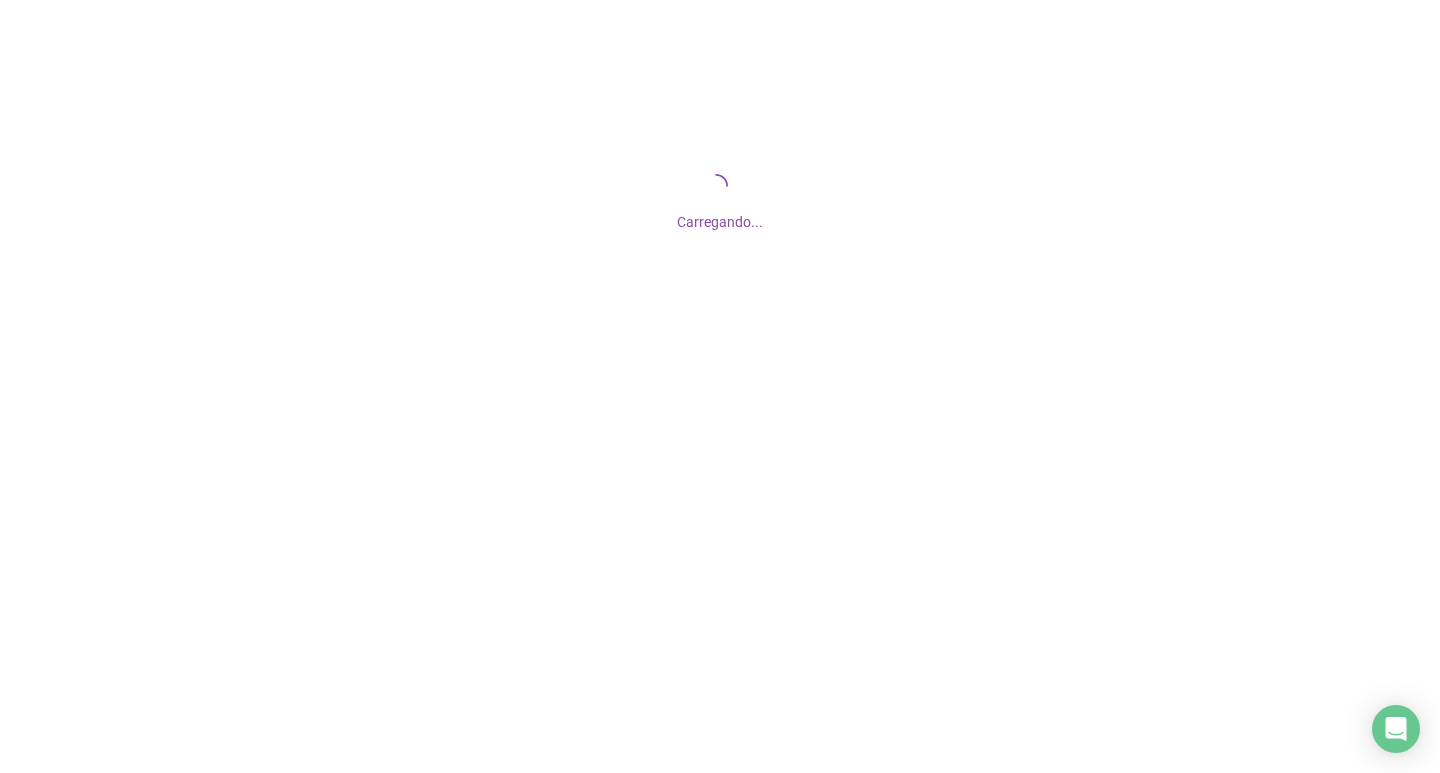 scroll, scrollTop: 0, scrollLeft: 0, axis: both 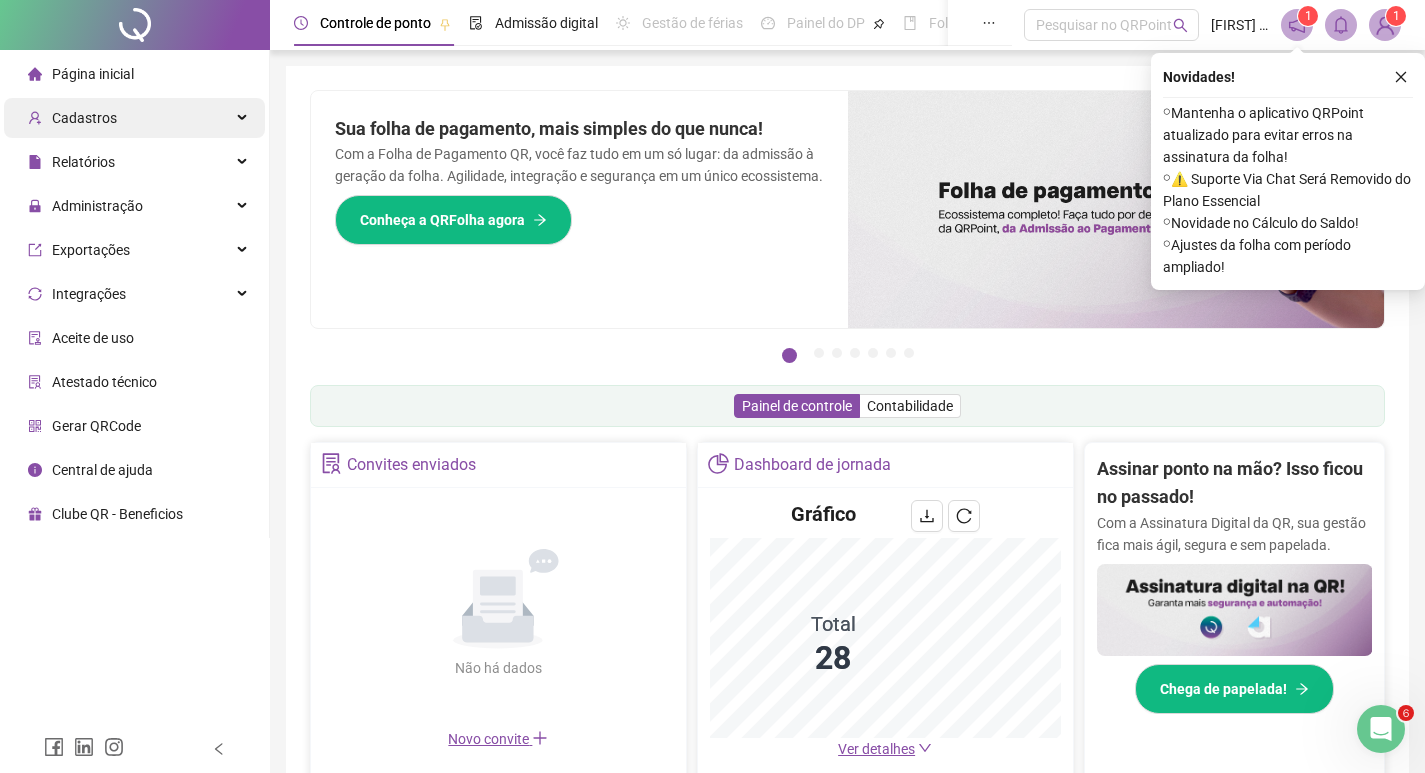 click on "Cadastros" at bounding box center [134, 118] 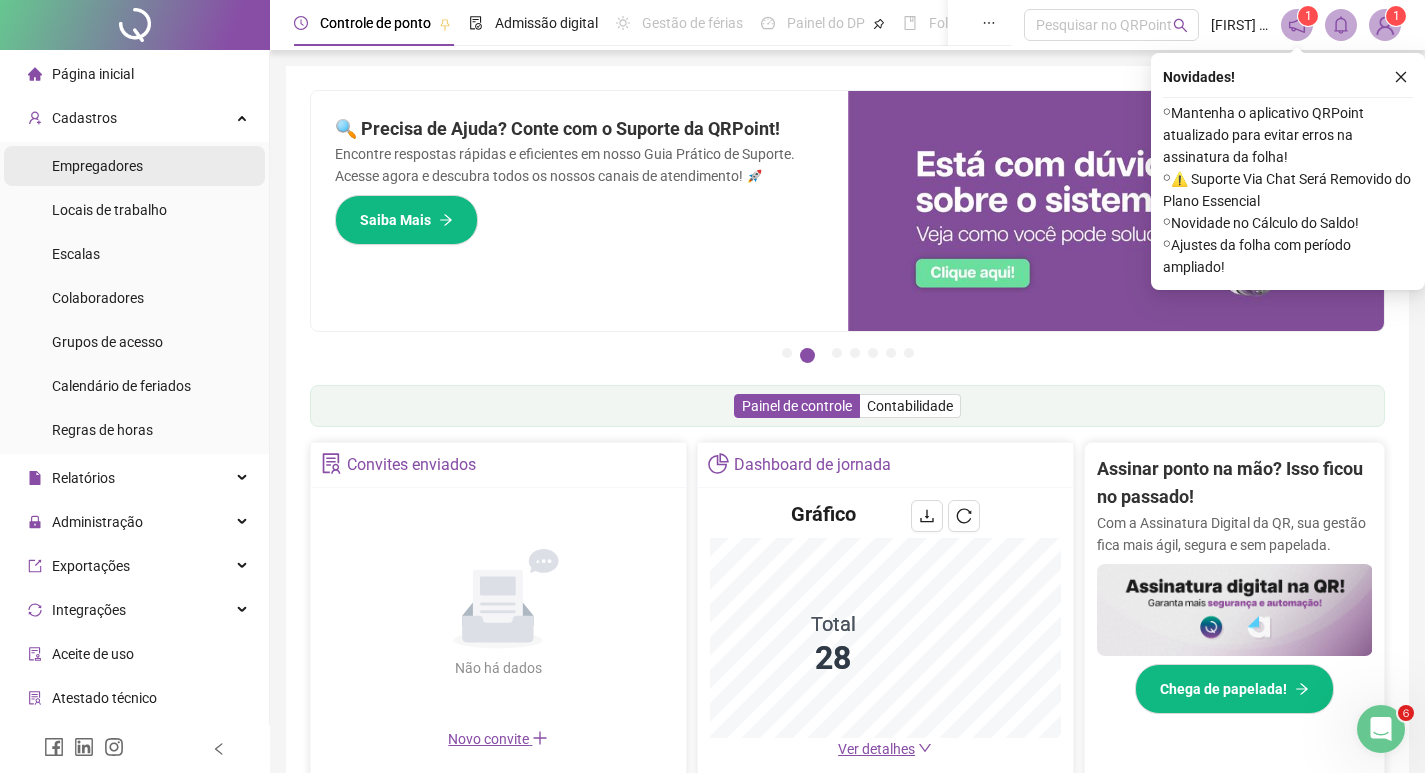click on "Empregadores" at bounding box center (97, 166) 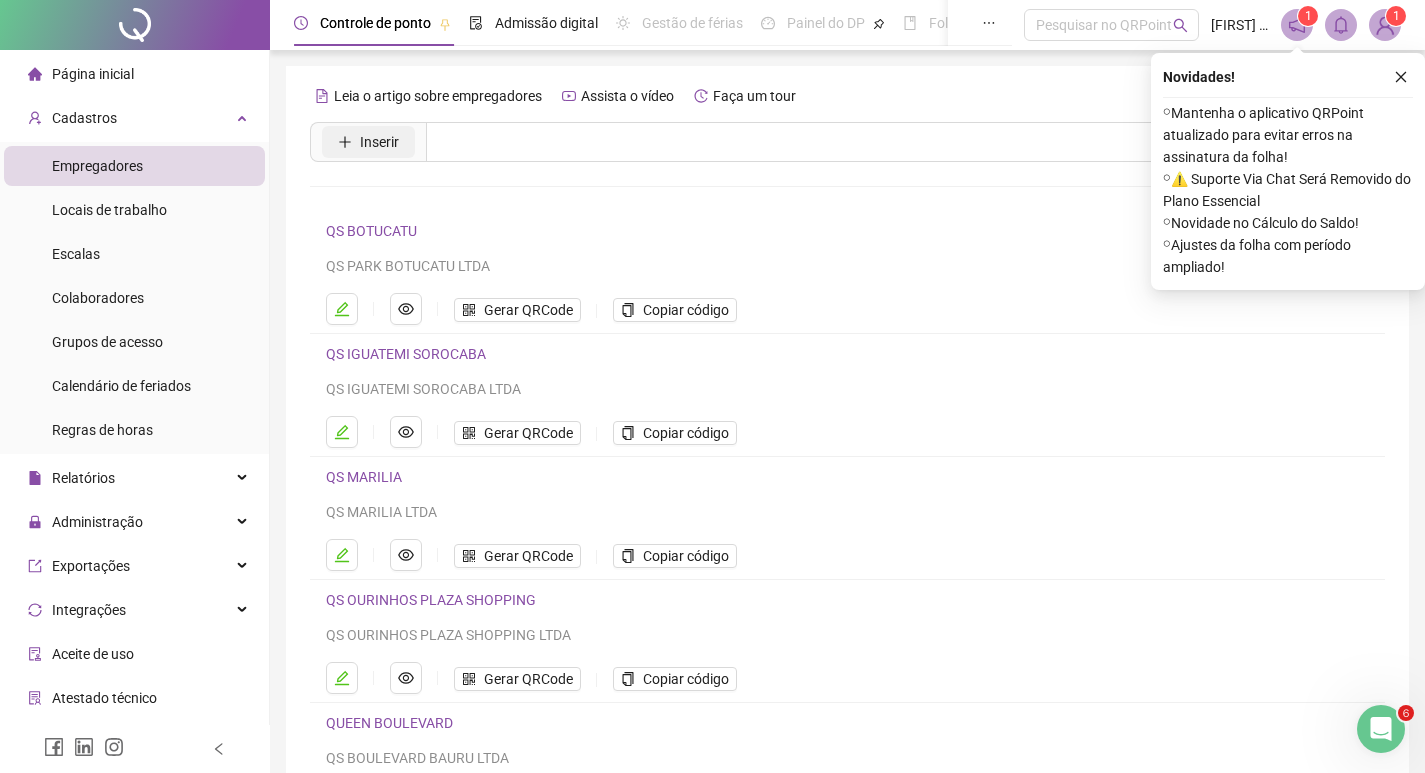 click on "Inserir" at bounding box center (368, 142) 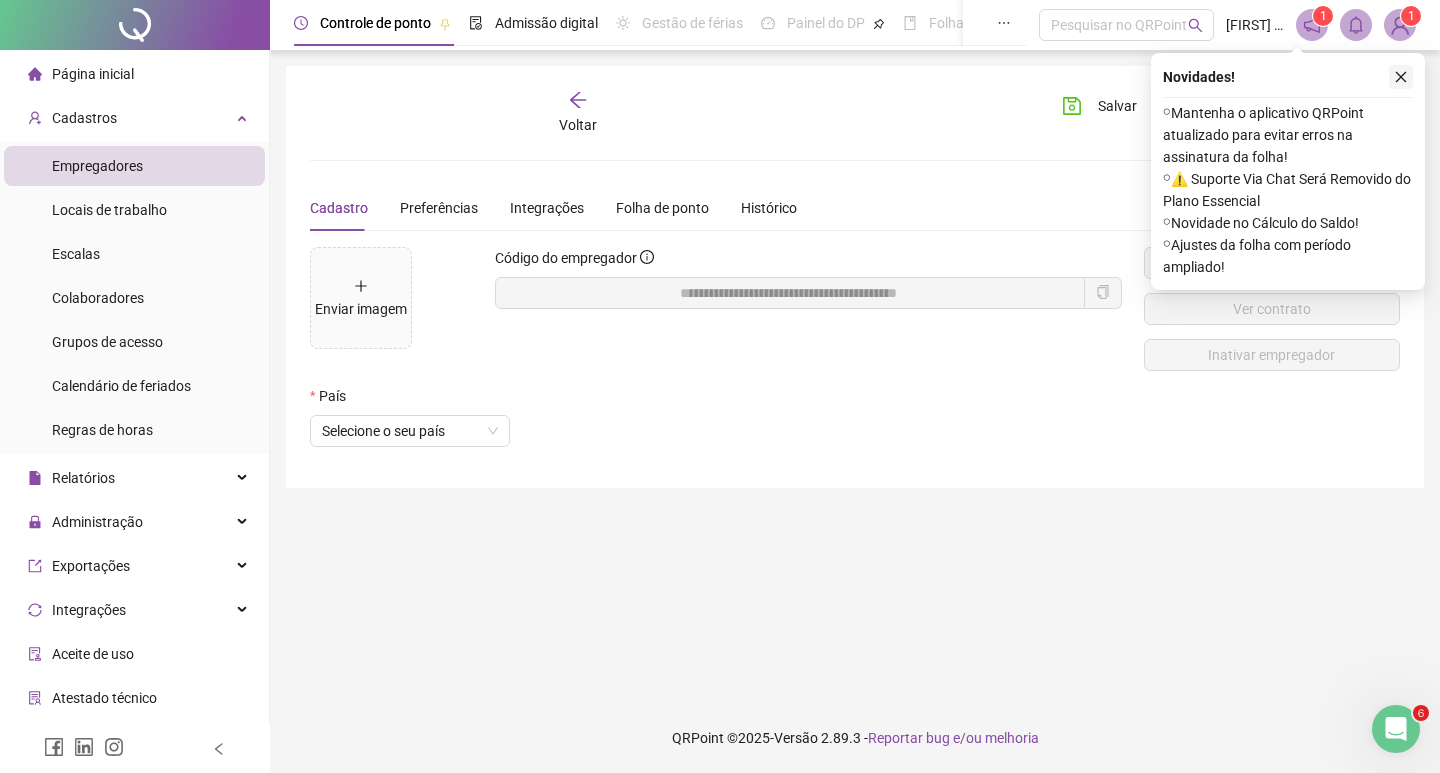 click 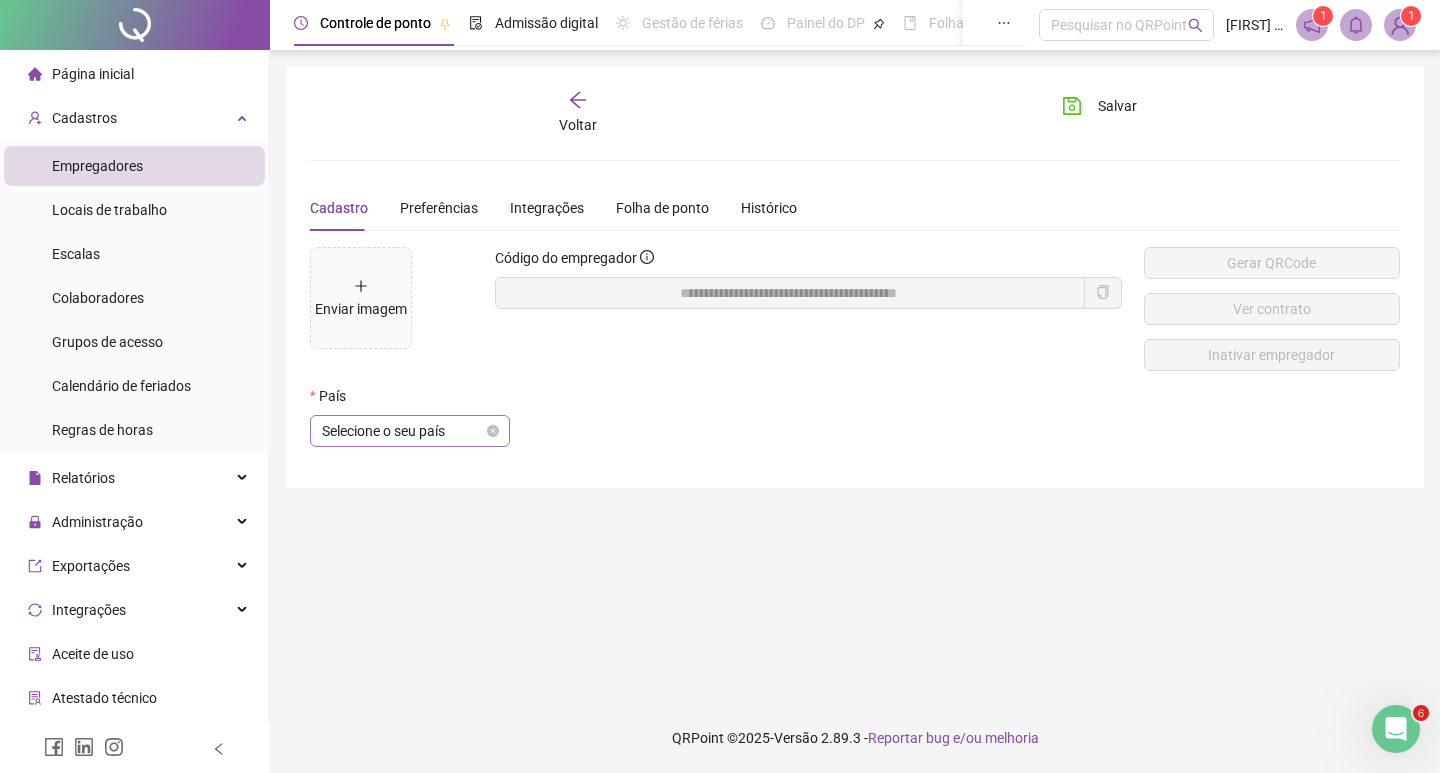 click on "Selecione o seu país" at bounding box center [410, 431] 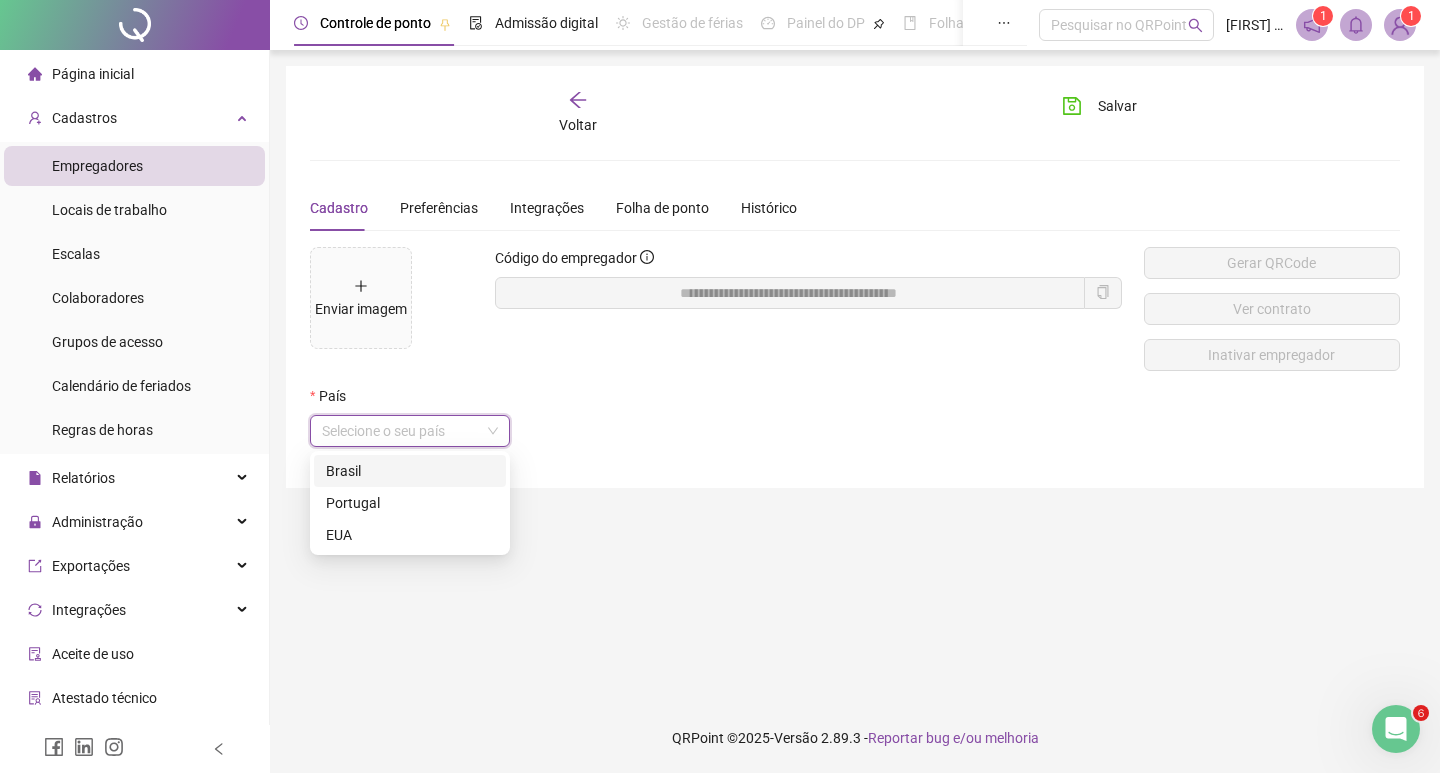 click on "Brasil" at bounding box center (410, 471) 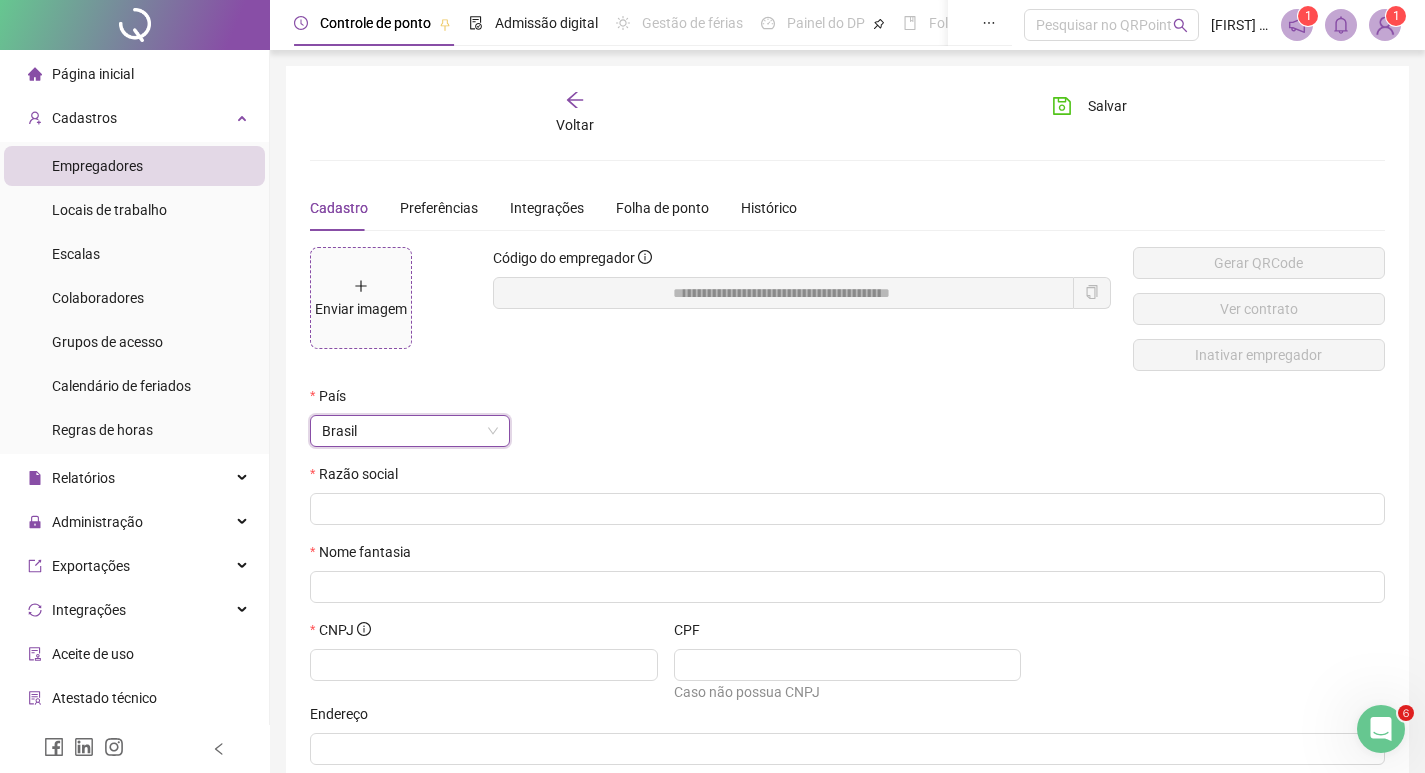 click on "Enviar imagem" at bounding box center [361, 298] 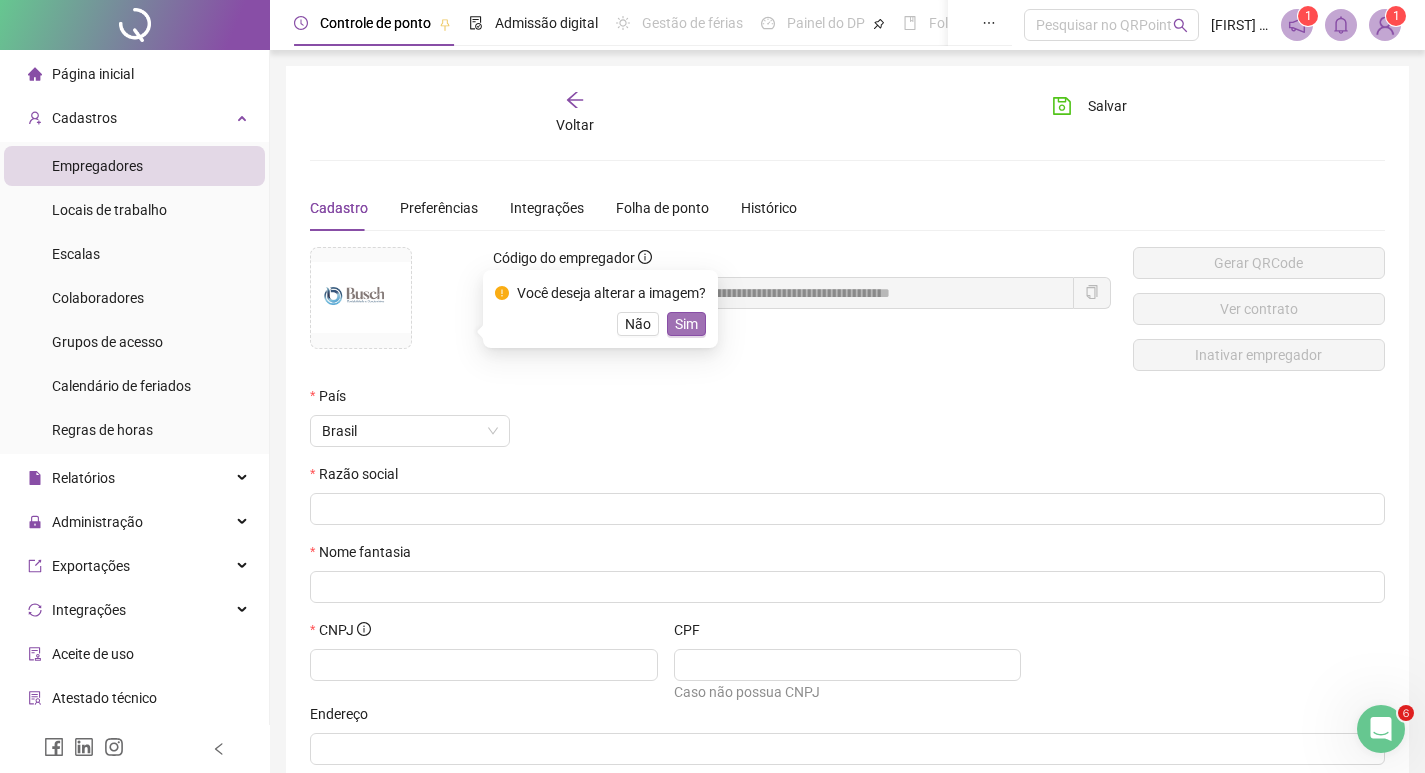 click on "Sim" at bounding box center [686, 324] 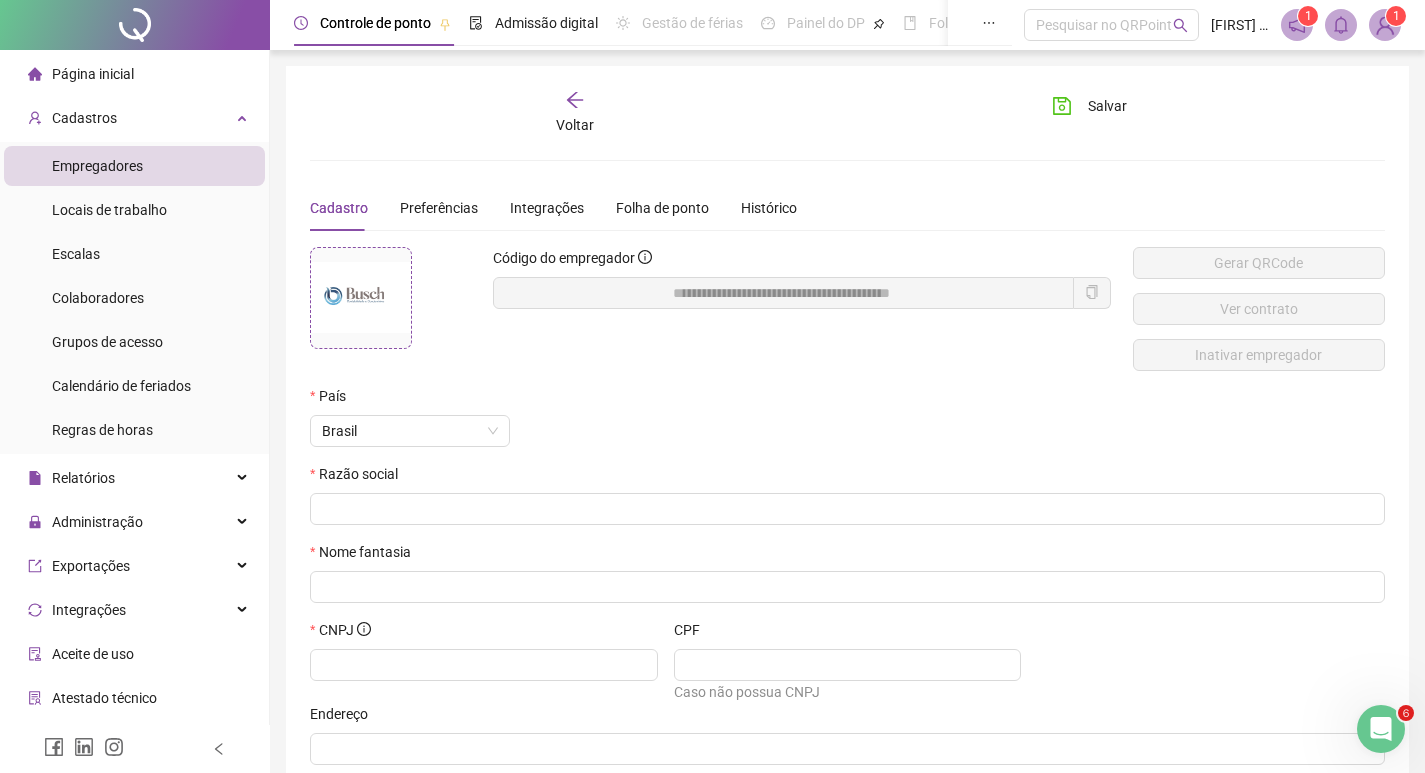 click at bounding box center (361, 297) 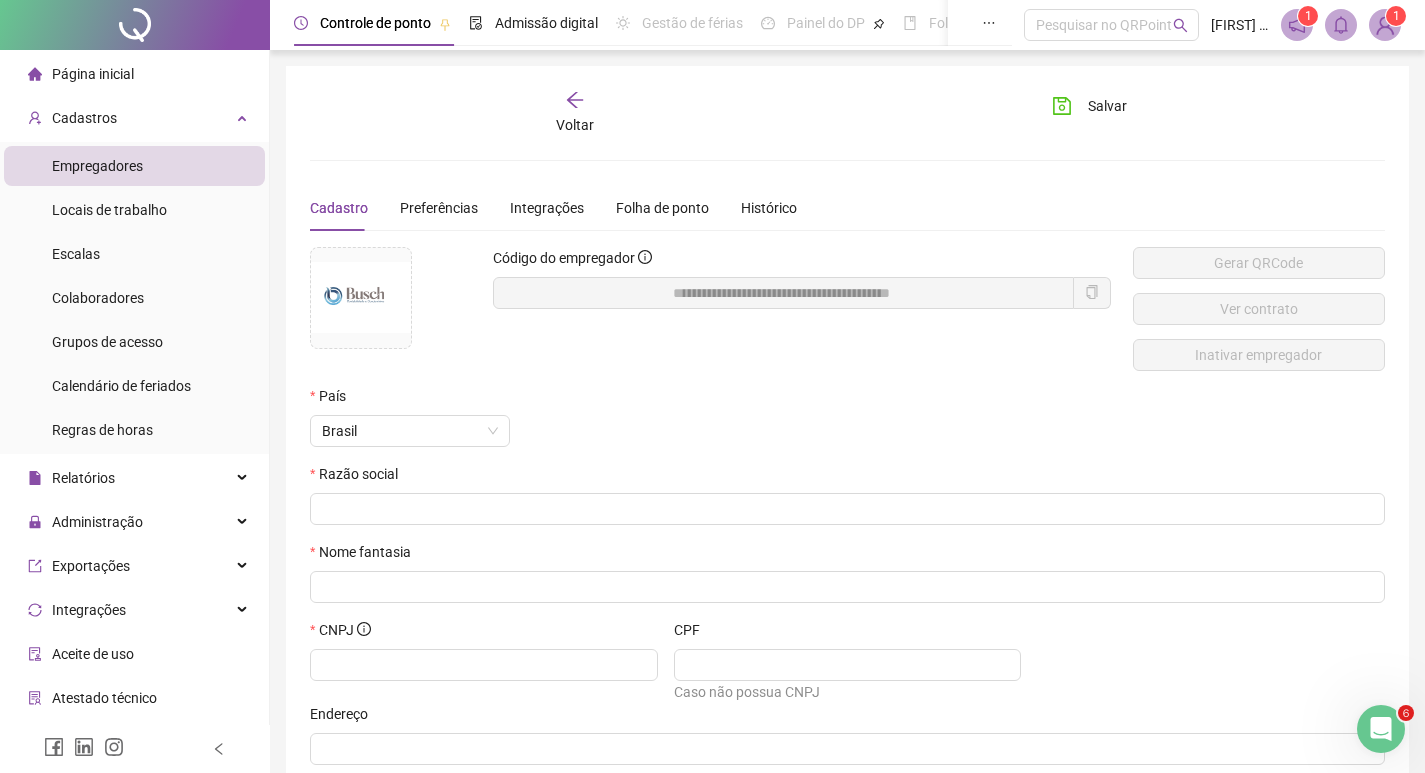 click on "Brasil" at bounding box center [756, 431] 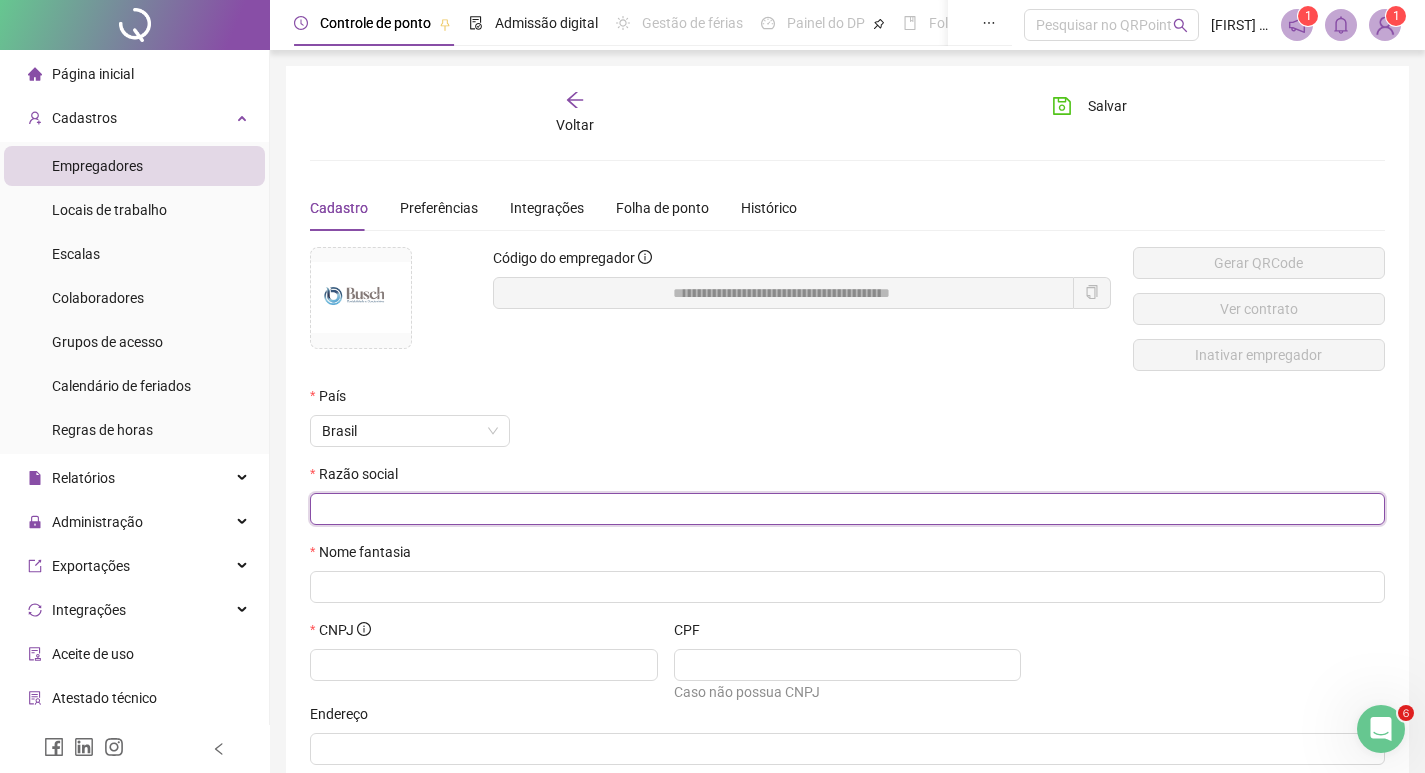 click at bounding box center (845, 509) 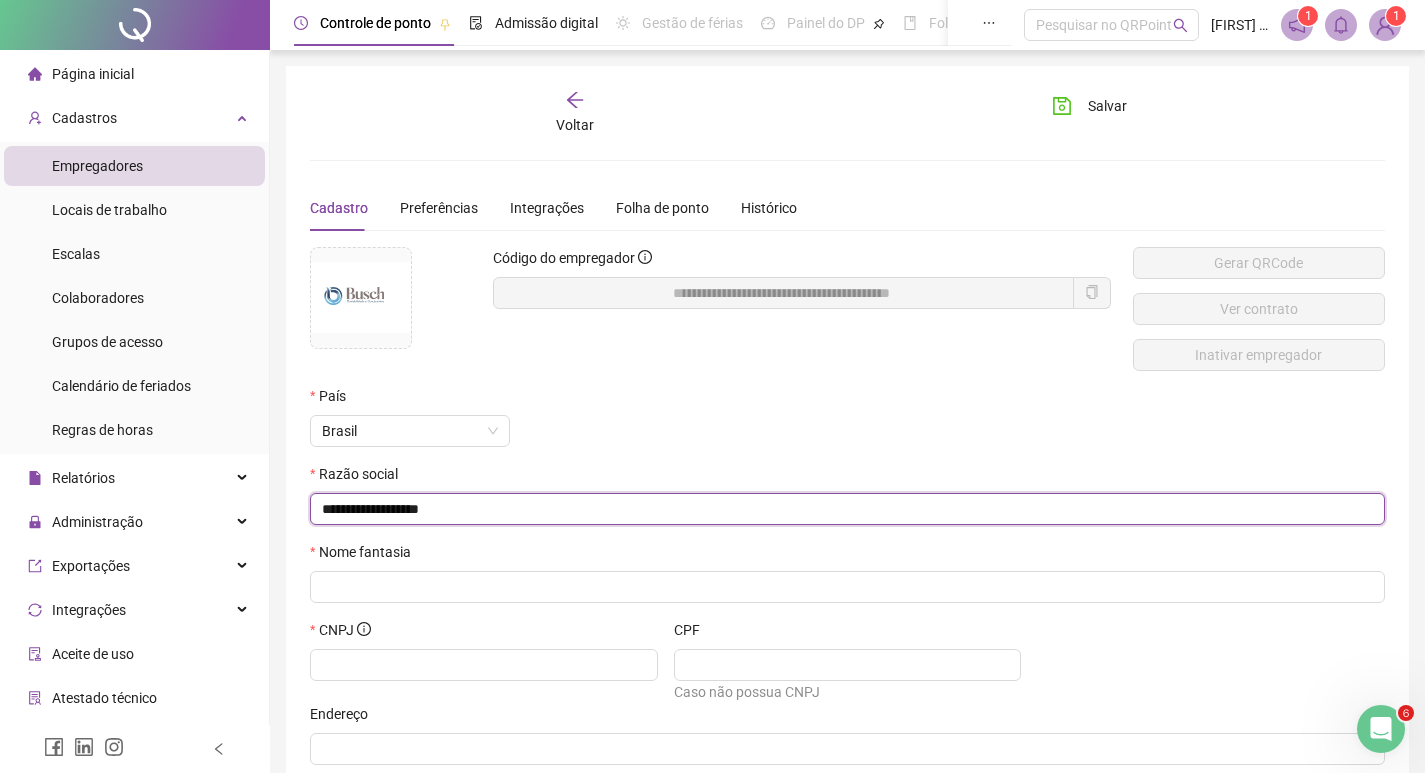 type on "**********" 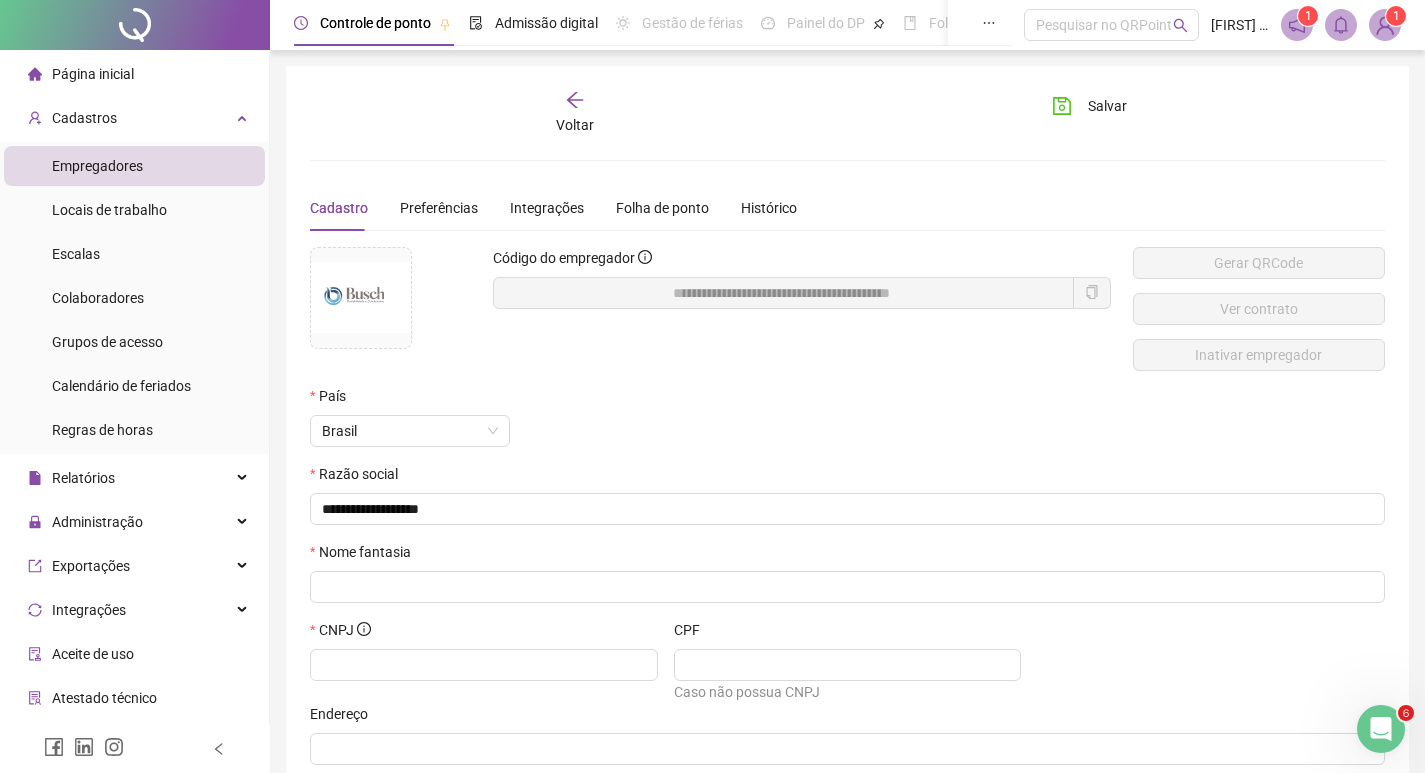 click on "**********" at bounding box center (847, 506) 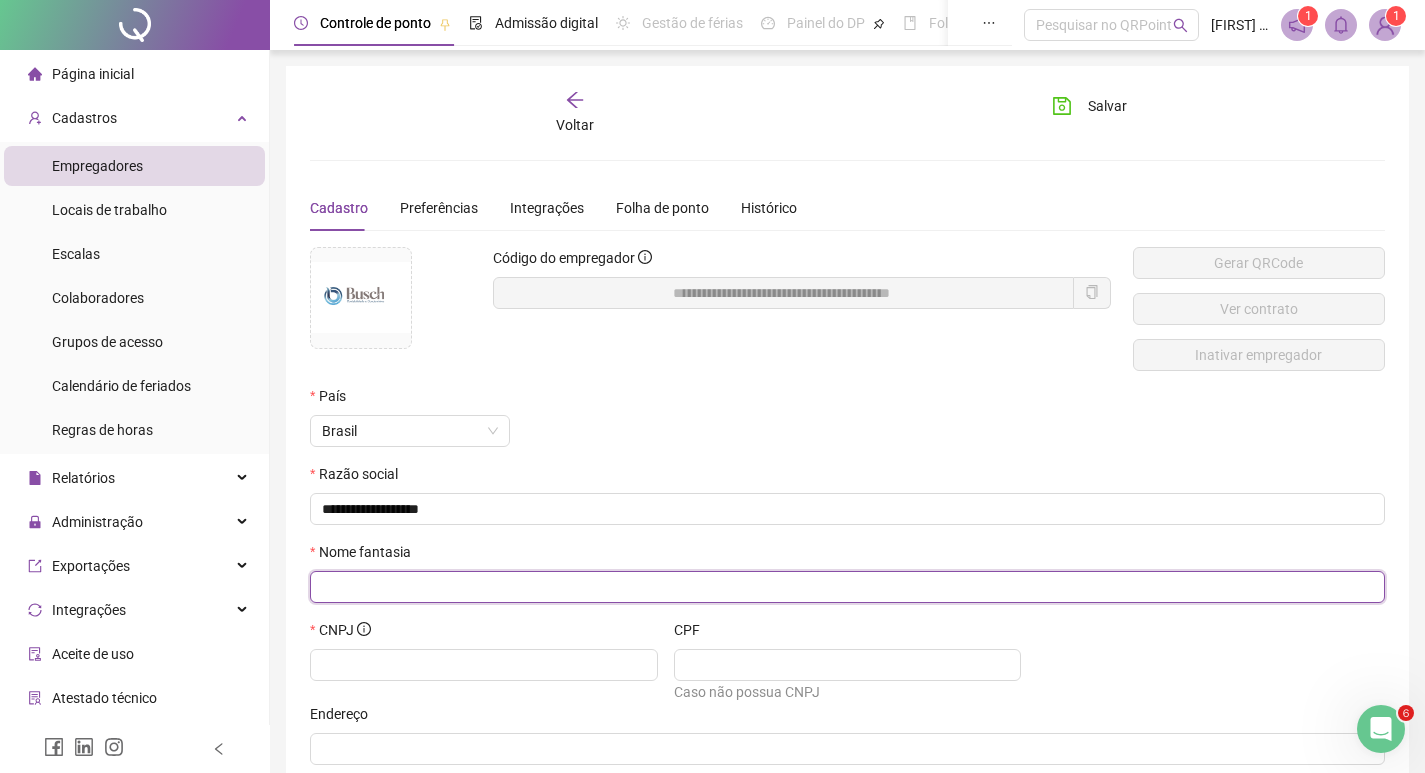 click at bounding box center (845, 587) 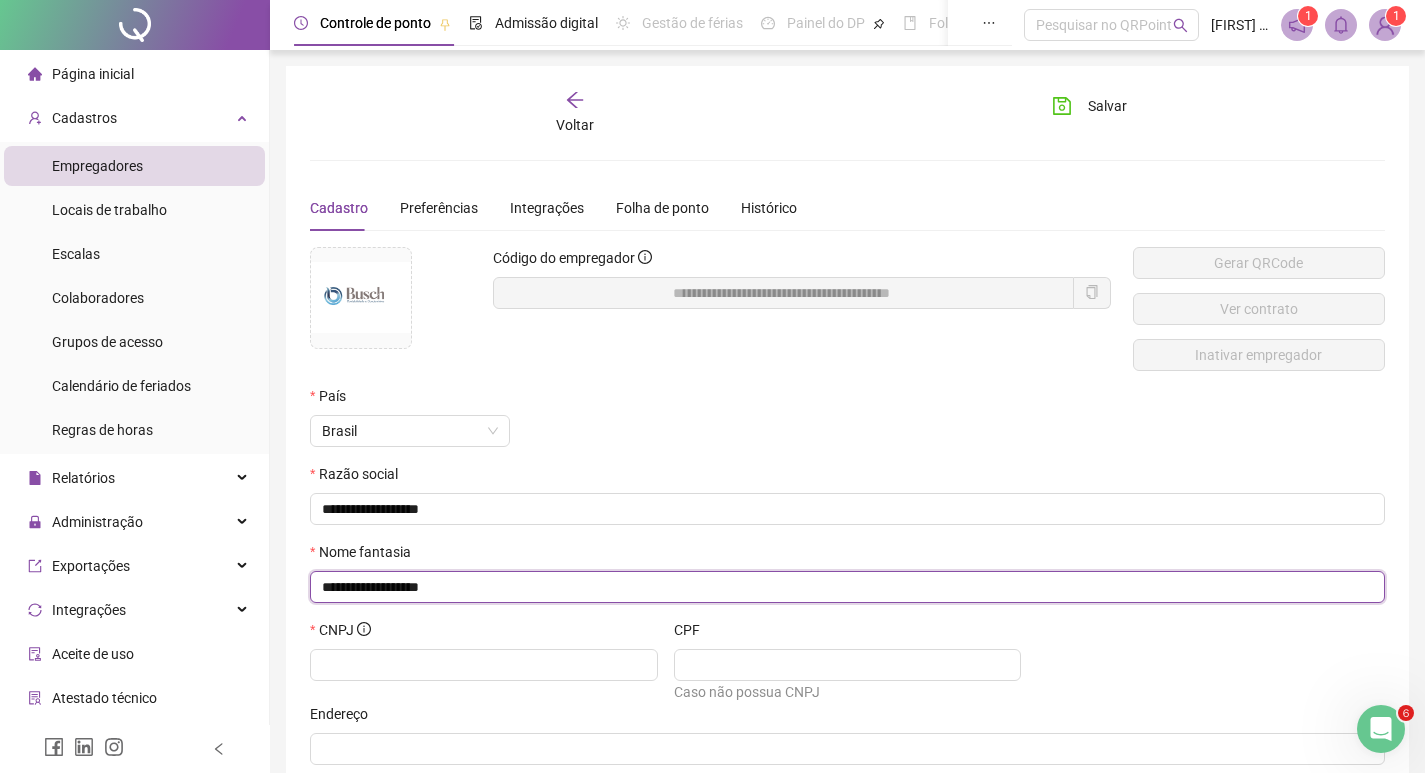 scroll, scrollTop: 100, scrollLeft: 0, axis: vertical 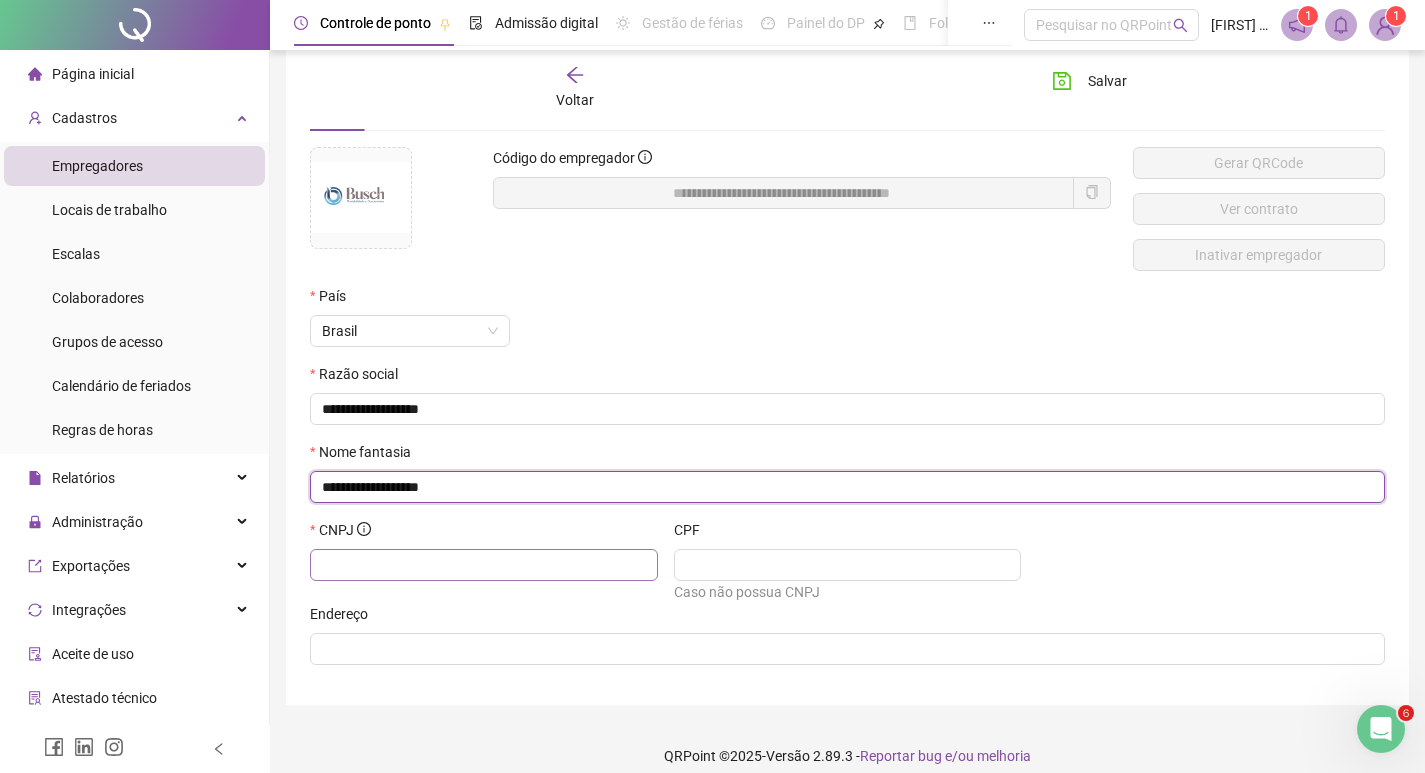 type on "**********" 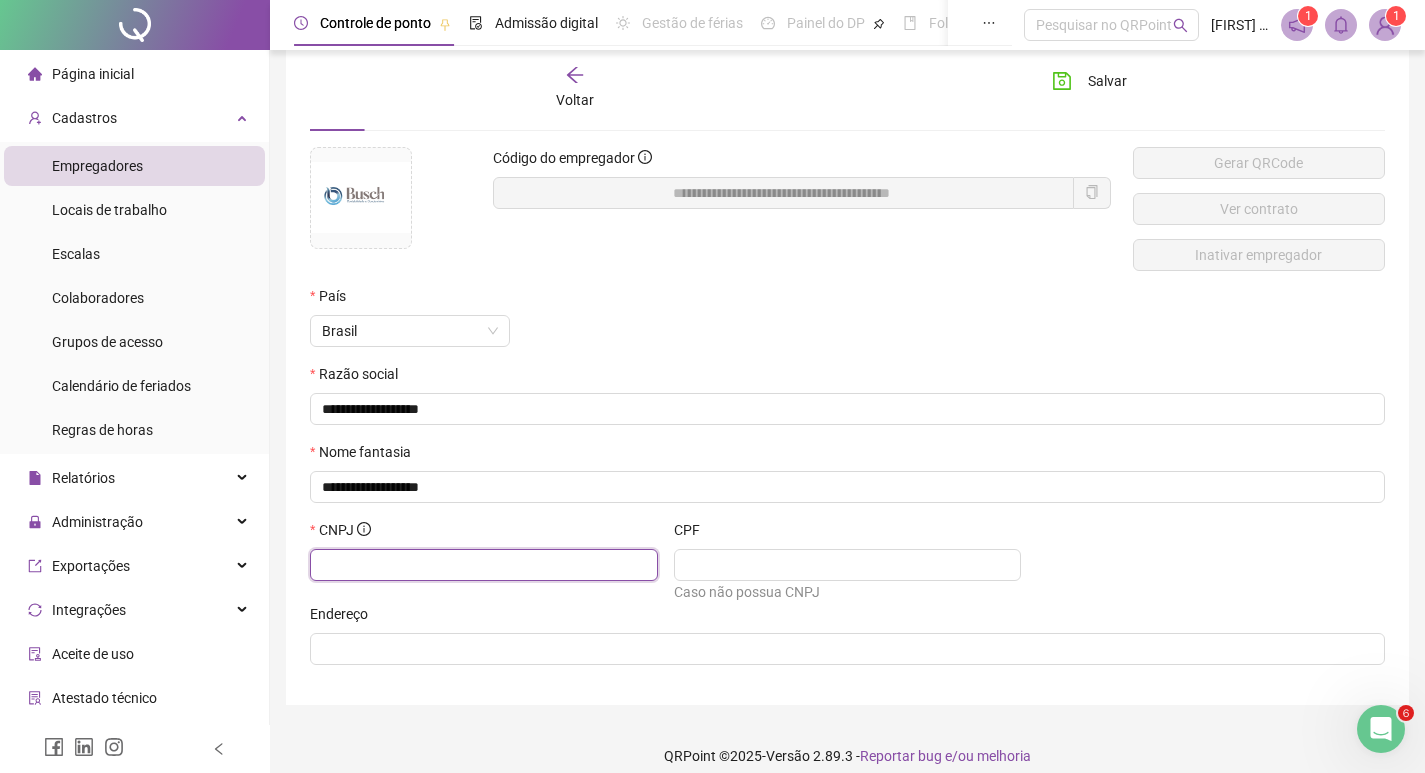 click at bounding box center [482, 565] 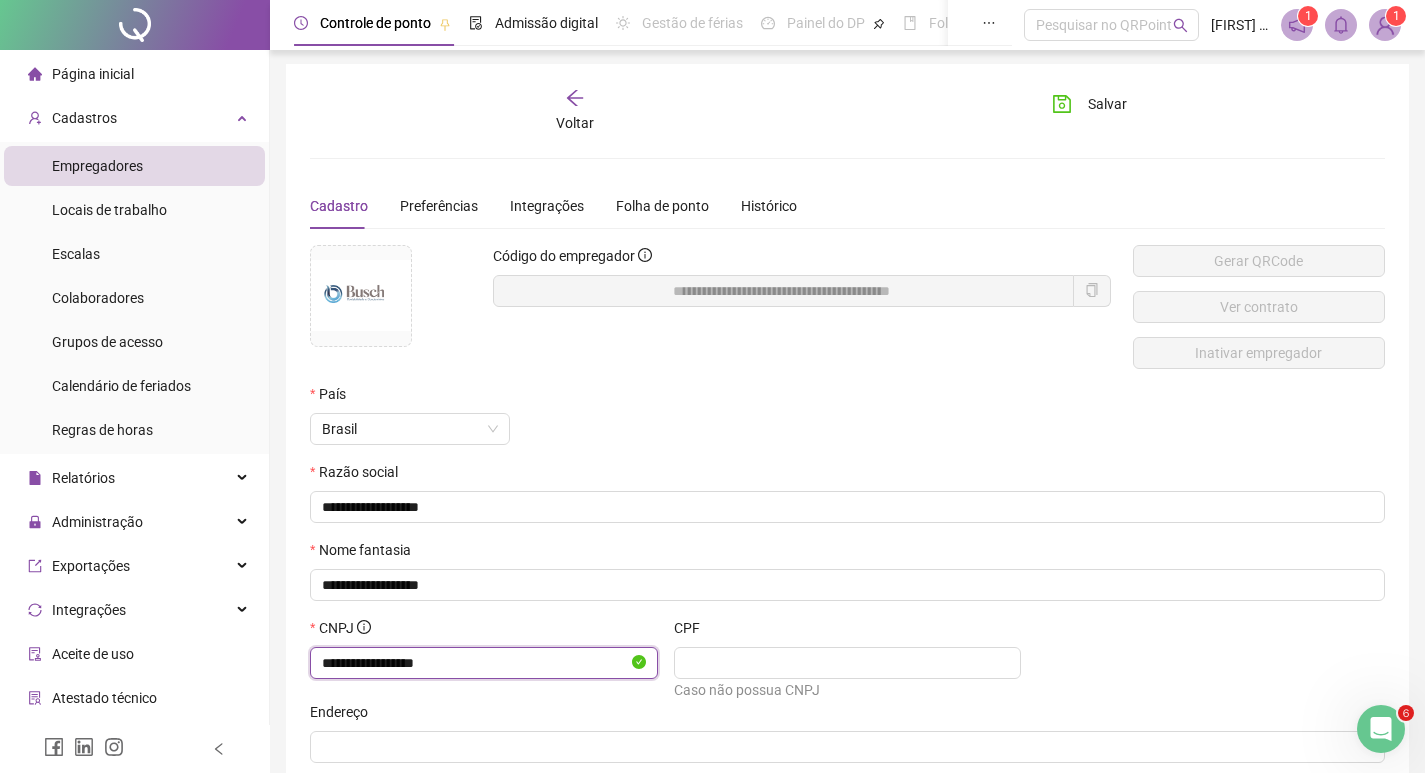 scroll, scrollTop: 0, scrollLeft: 0, axis: both 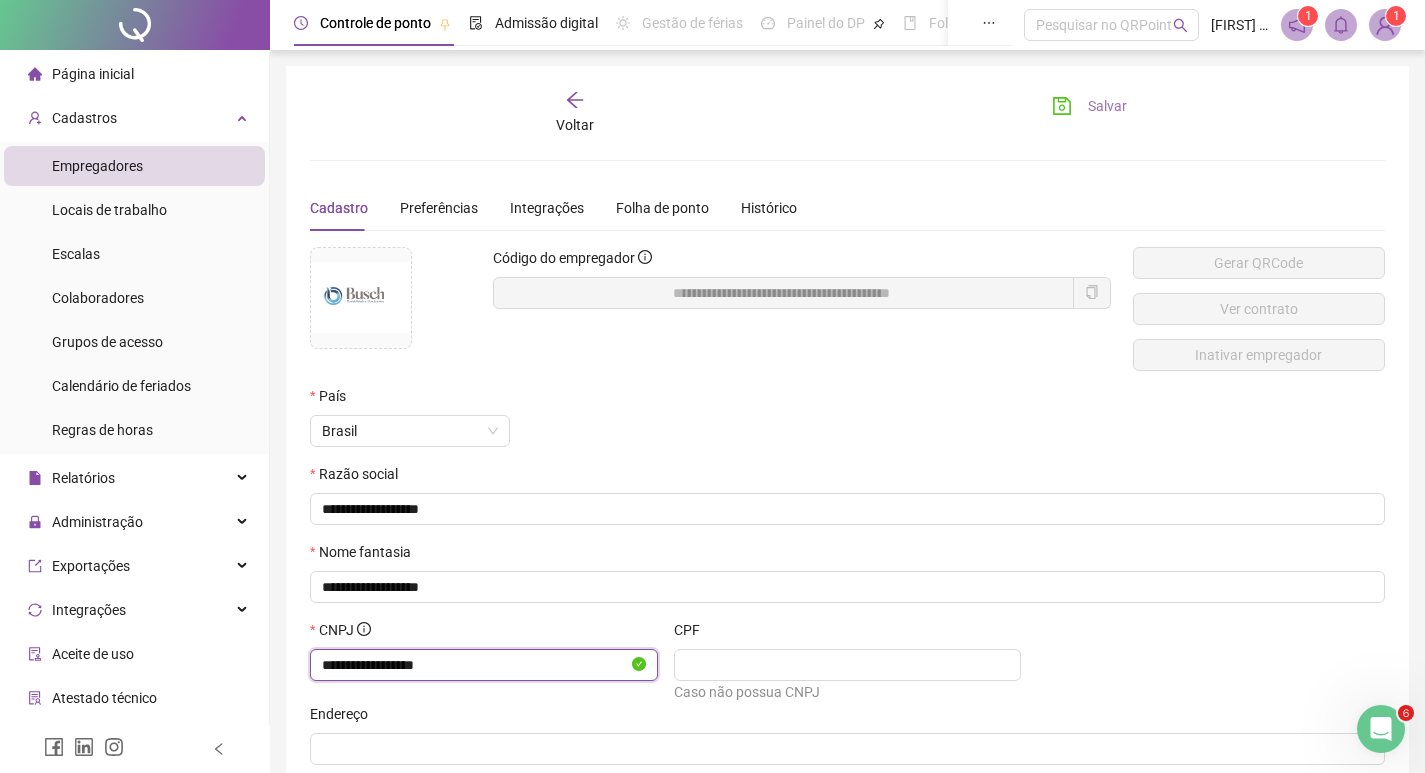 type on "**********" 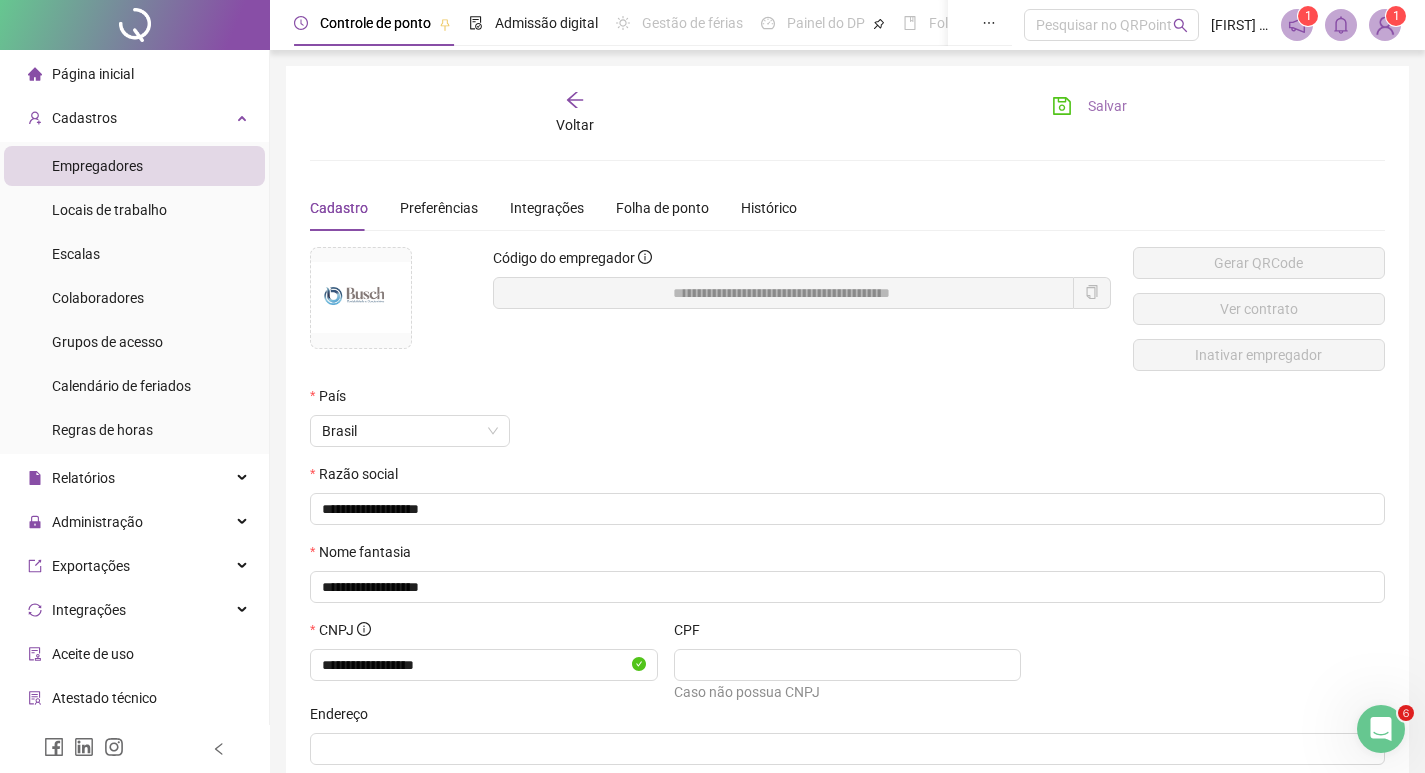 click on "Salvar" at bounding box center (1107, 106) 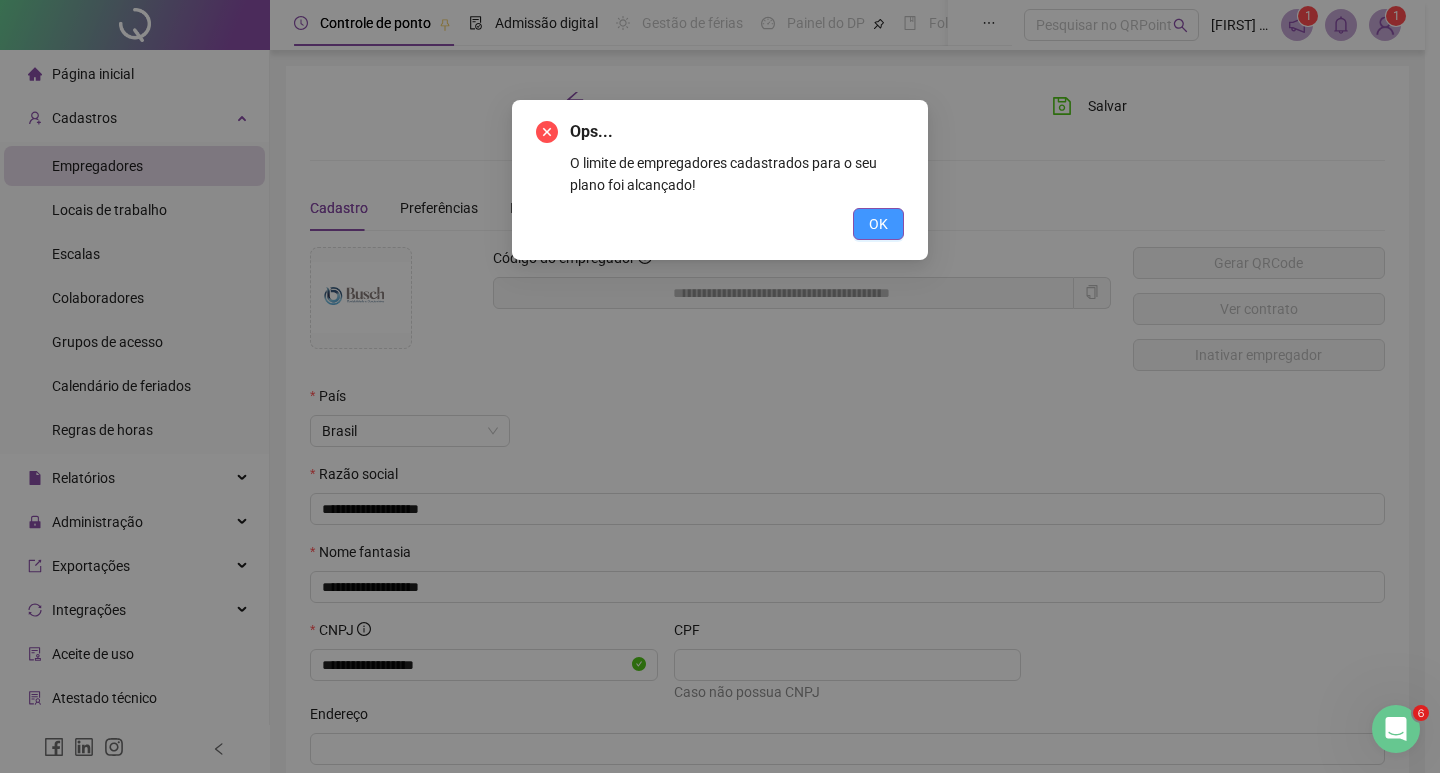 click on "OK" at bounding box center (878, 224) 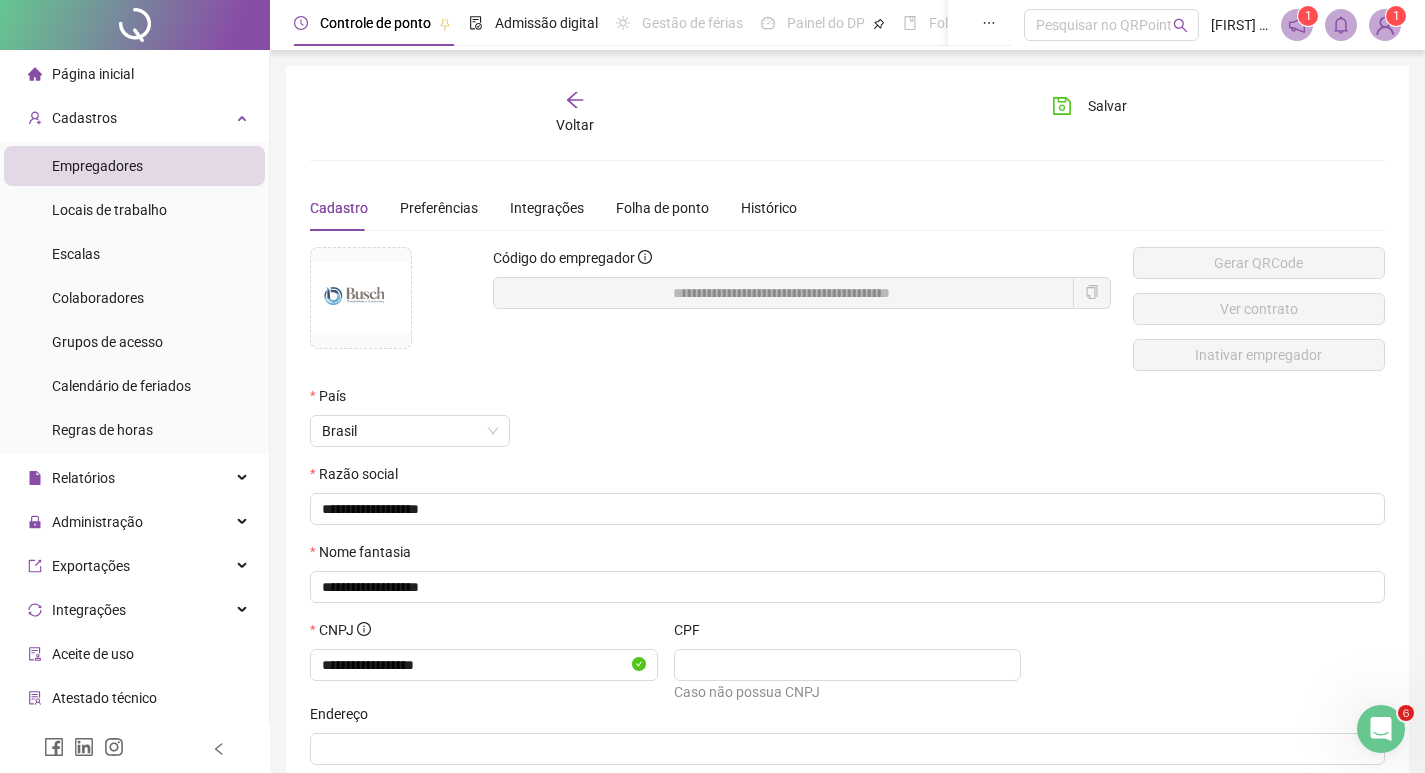 click on "Empregadores" at bounding box center [97, 166] 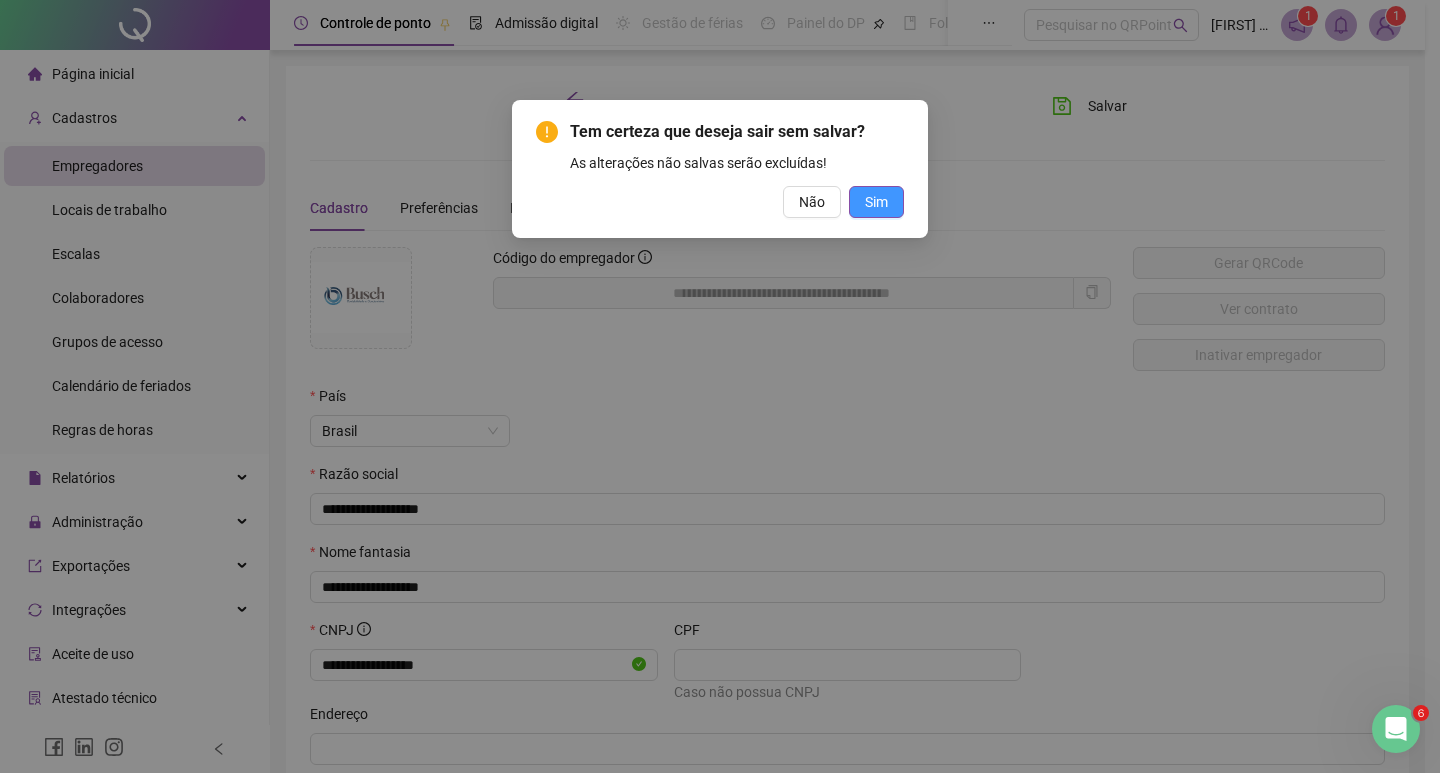 click on "Sim" at bounding box center (876, 202) 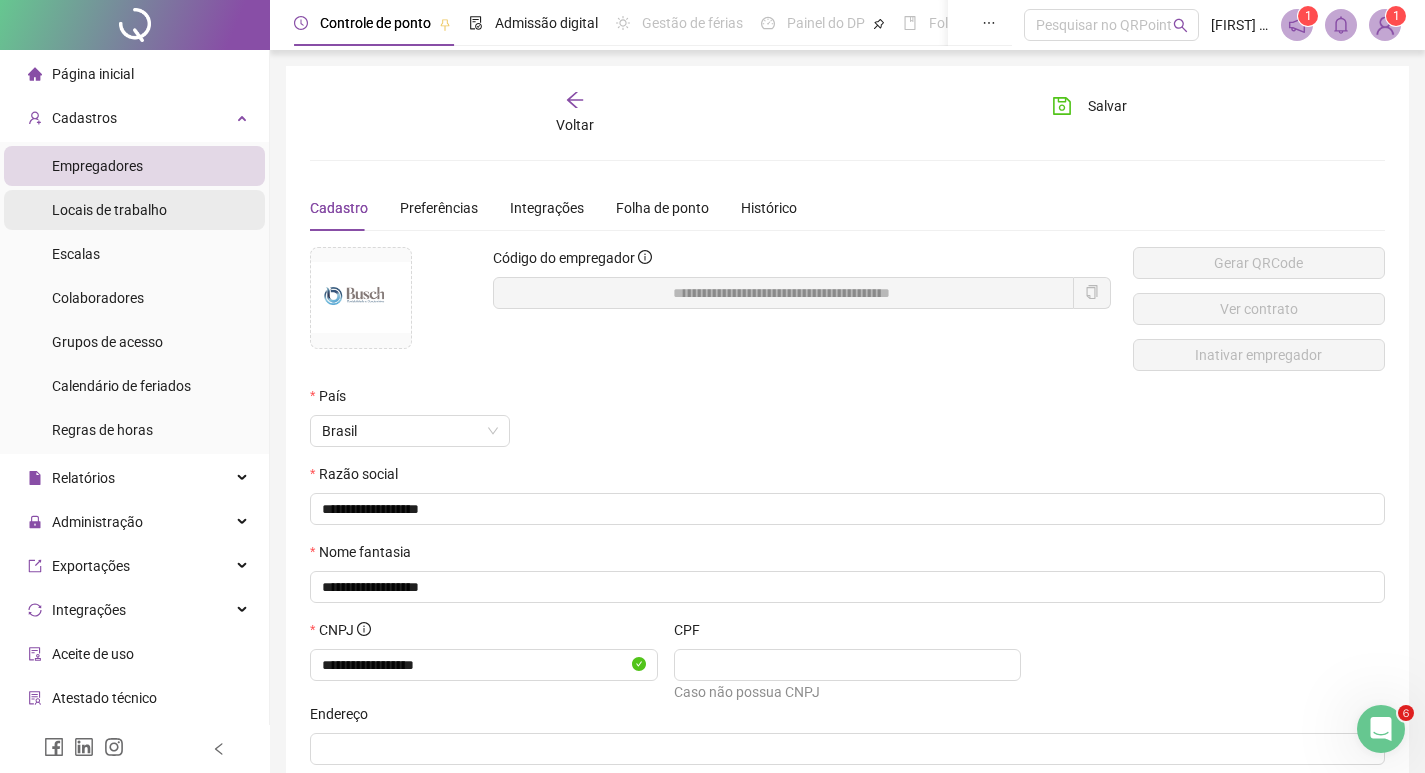 click on "Locais de trabalho" at bounding box center [109, 210] 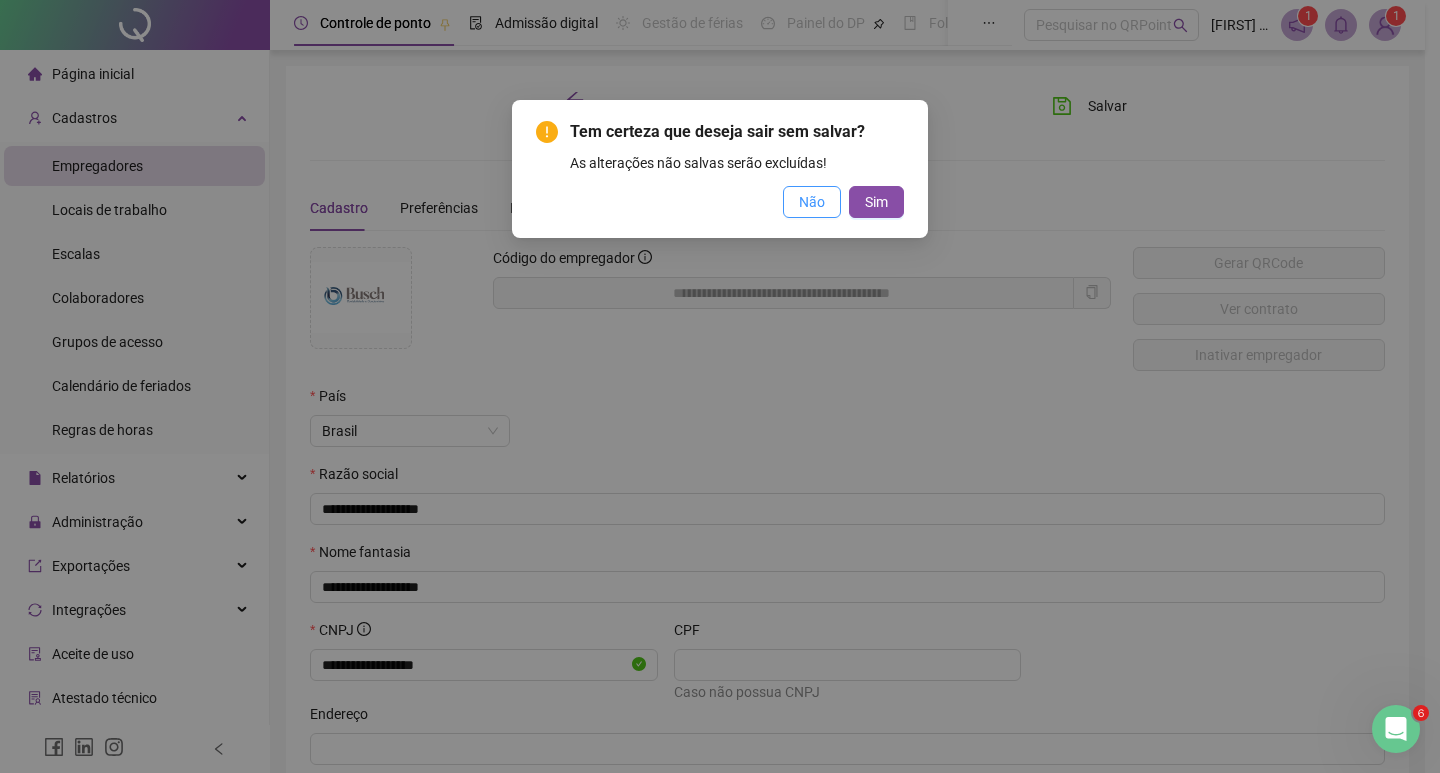 click on "Não" at bounding box center (812, 202) 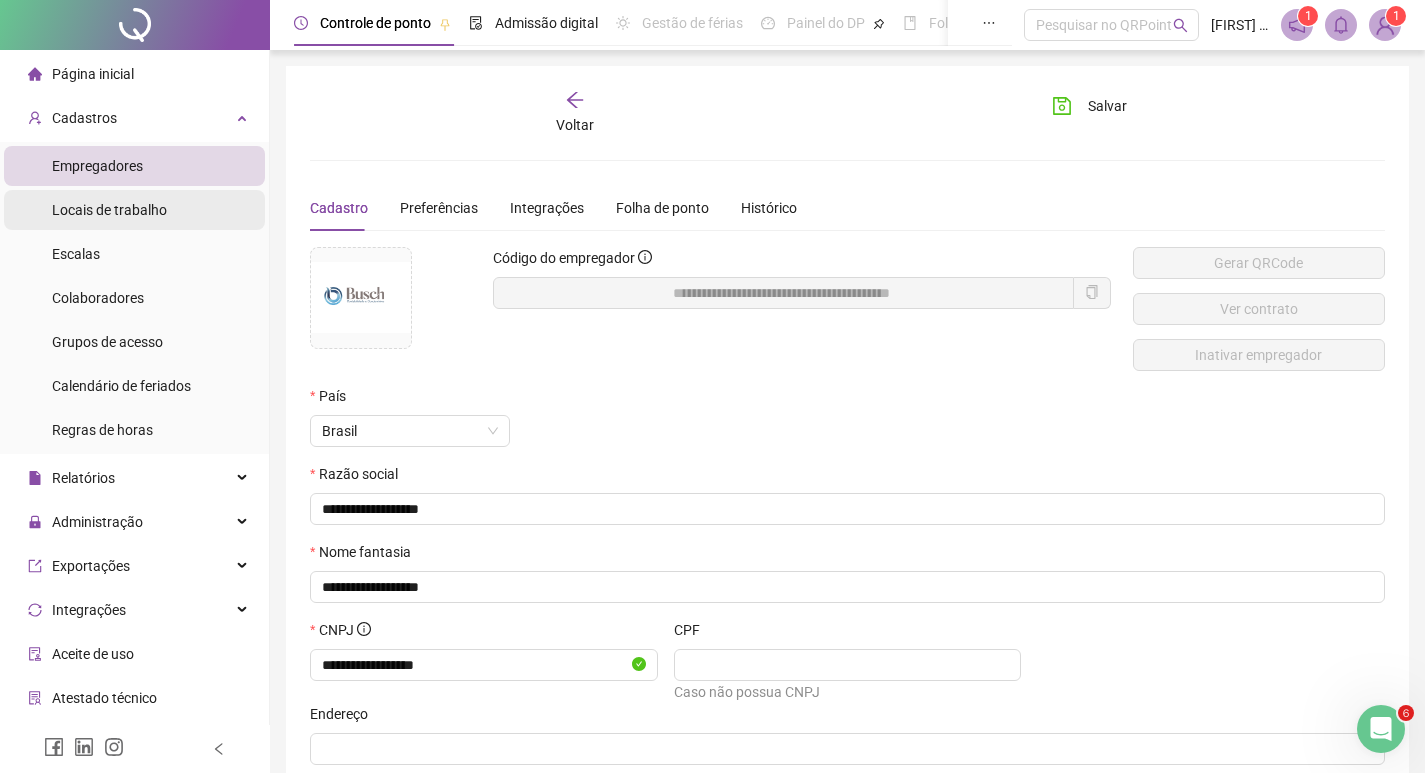 click on "Locais de trabalho" at bounding box center [109, 210] 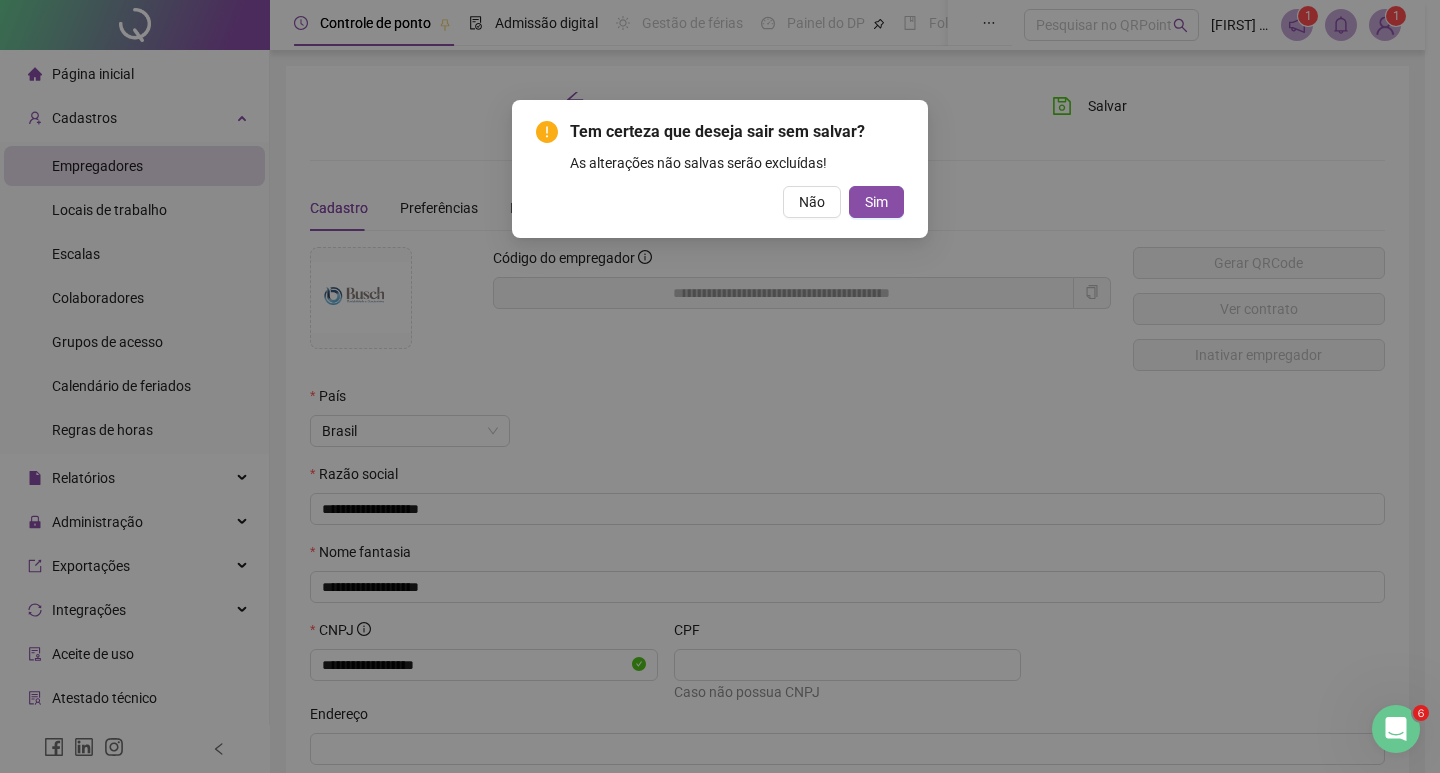 click on "Tem certeza que deseja sair sem salvar? As alterações não salvas serão excluídas! Não Sim" at bounding box center (720, 169) 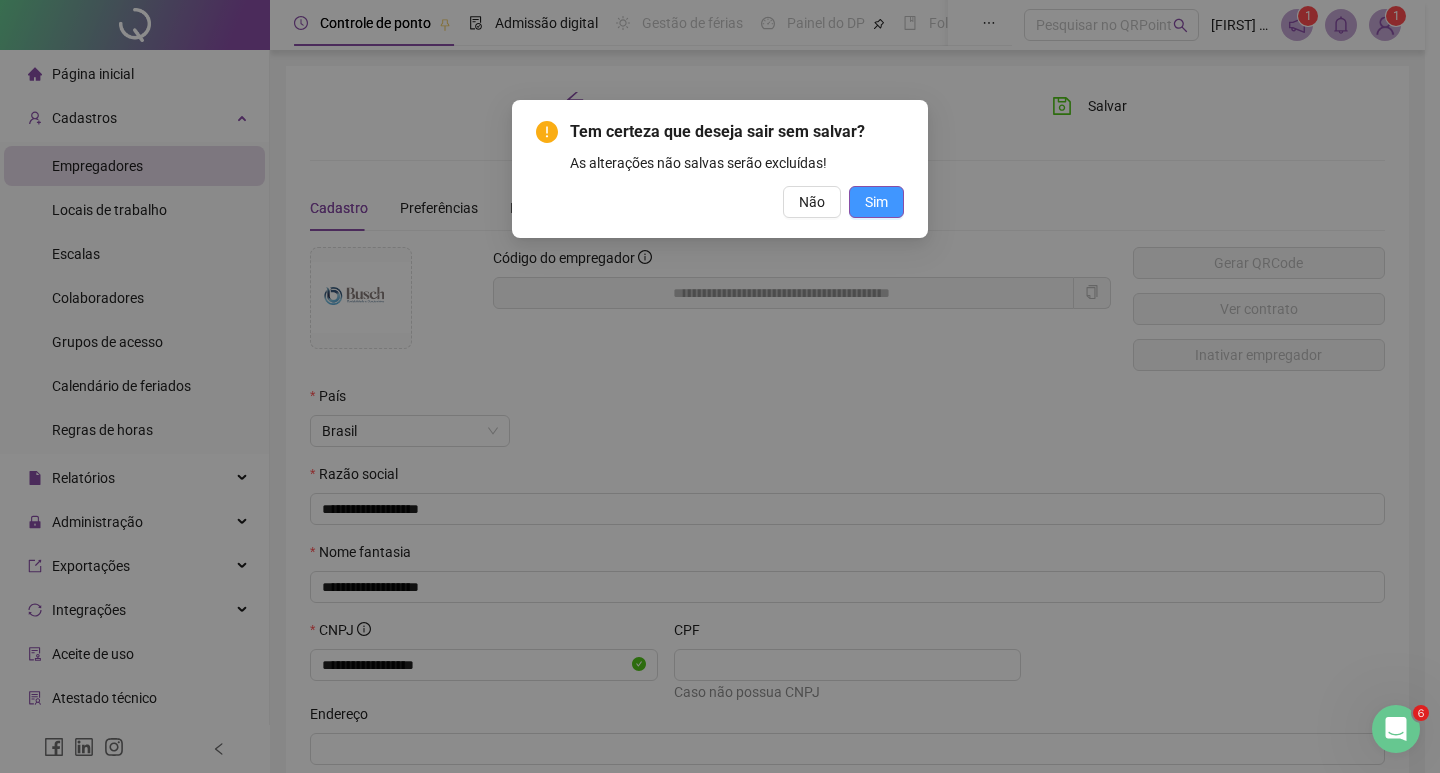 click on "Sim" at bounding box center [876, 202] 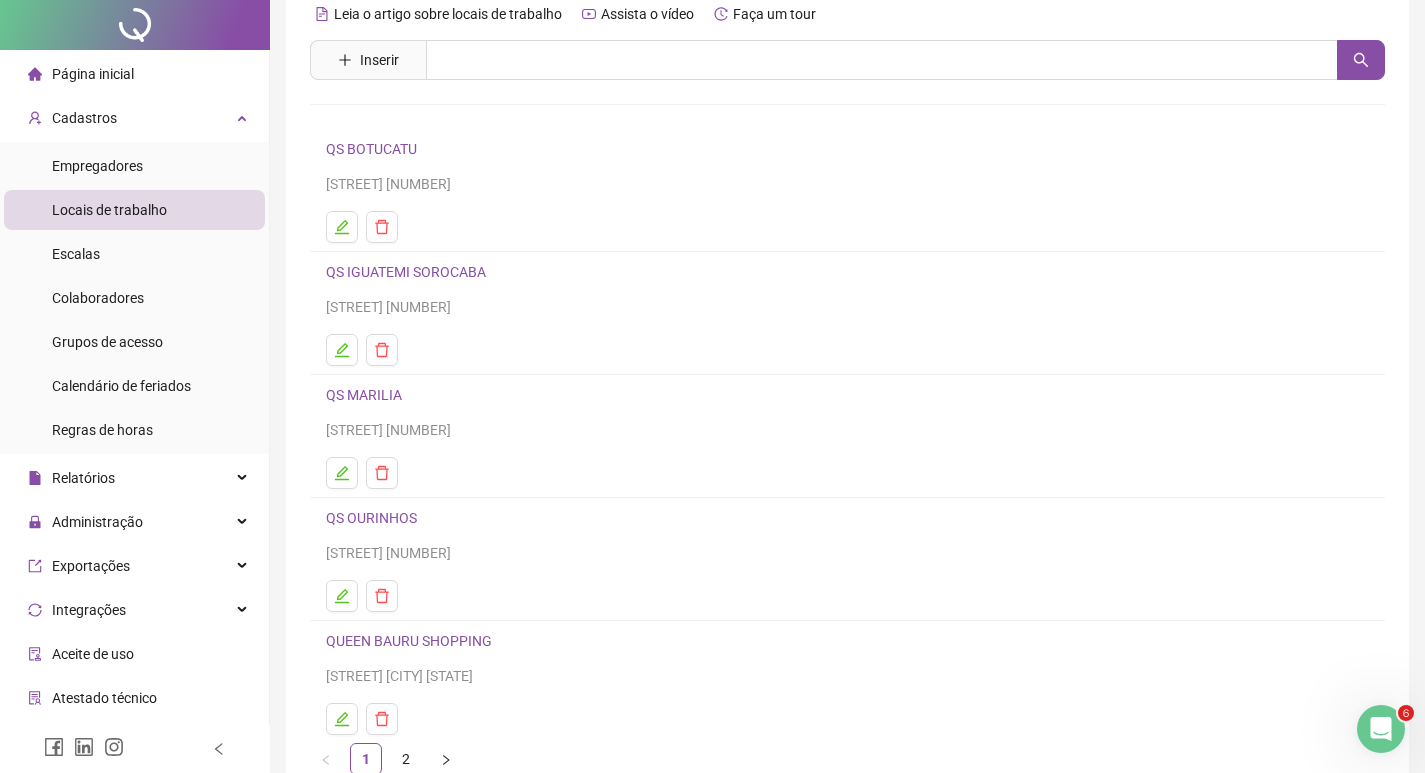 scroll, scrollTop: 194, scrollLeft: 0, axis: vertical 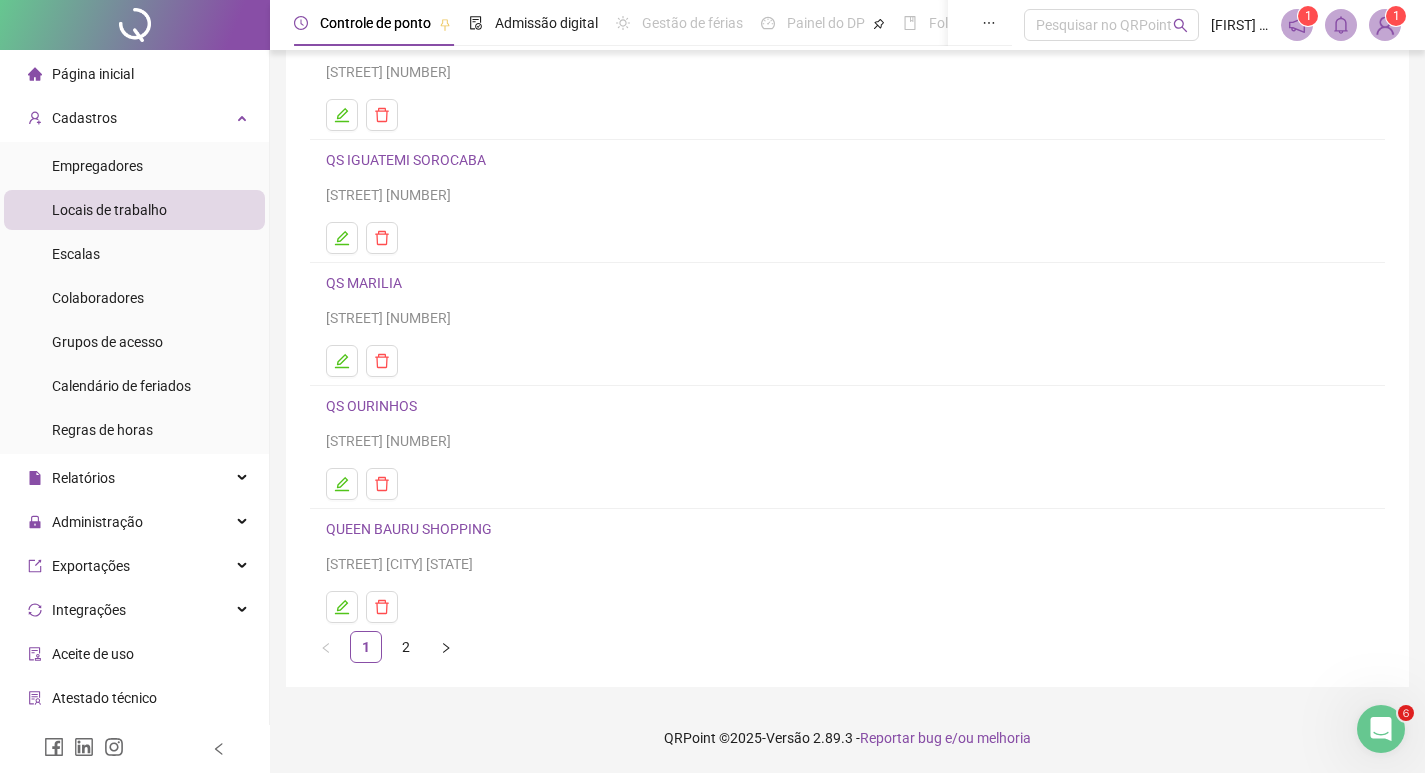 click on "QUEEN BAURU SHOPPING" at bounding box center (409, 529) 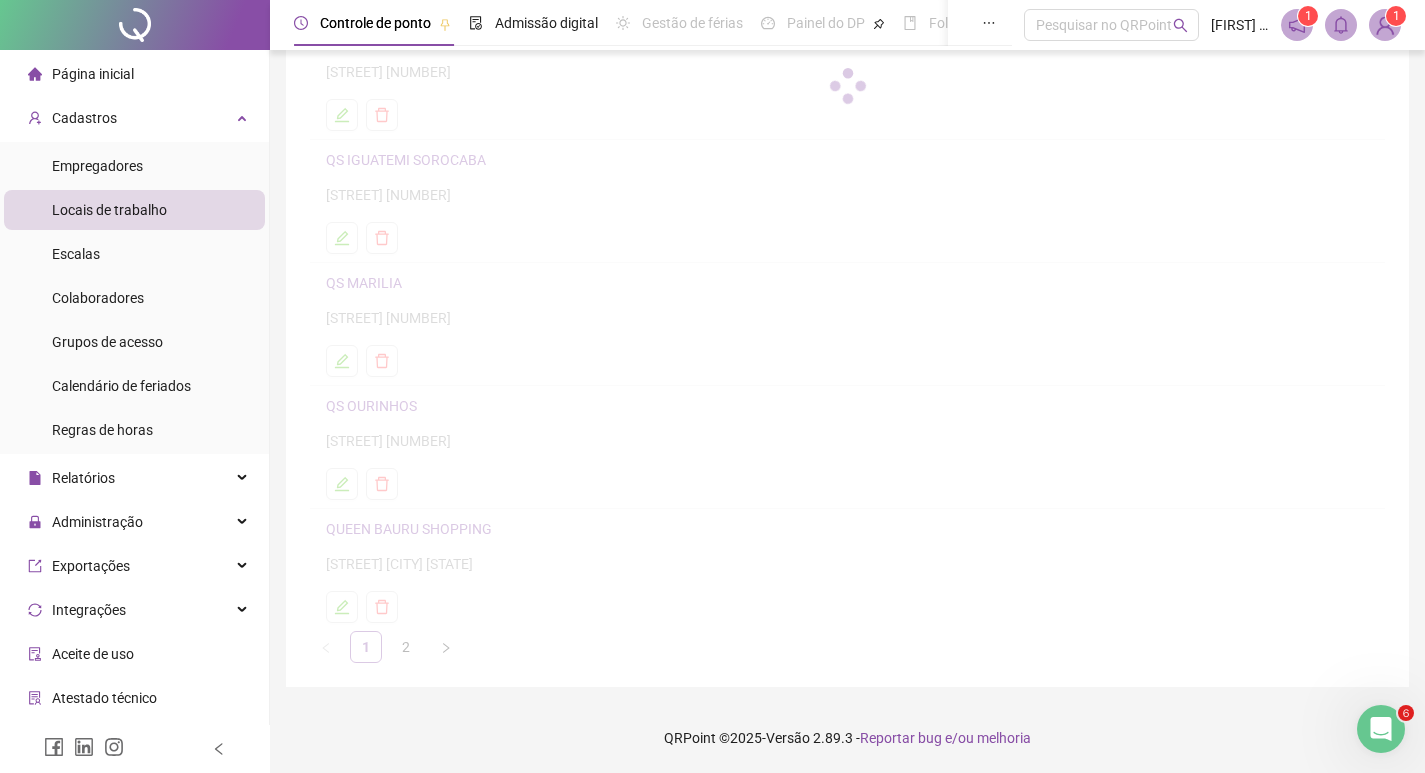scroll, scrollTop: 0, scrollLeft: 0, axis: both 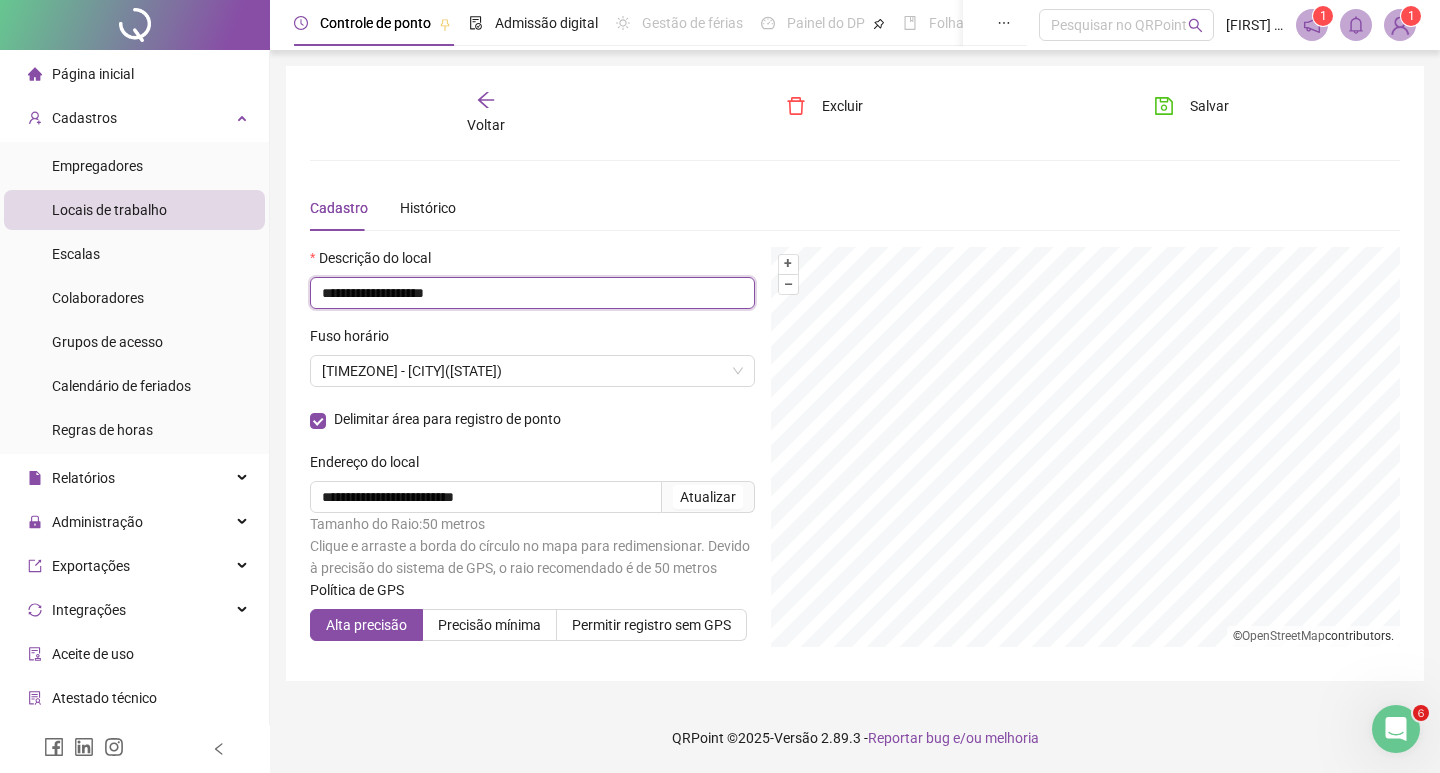click on "**********" at bounding box center (532, 293) 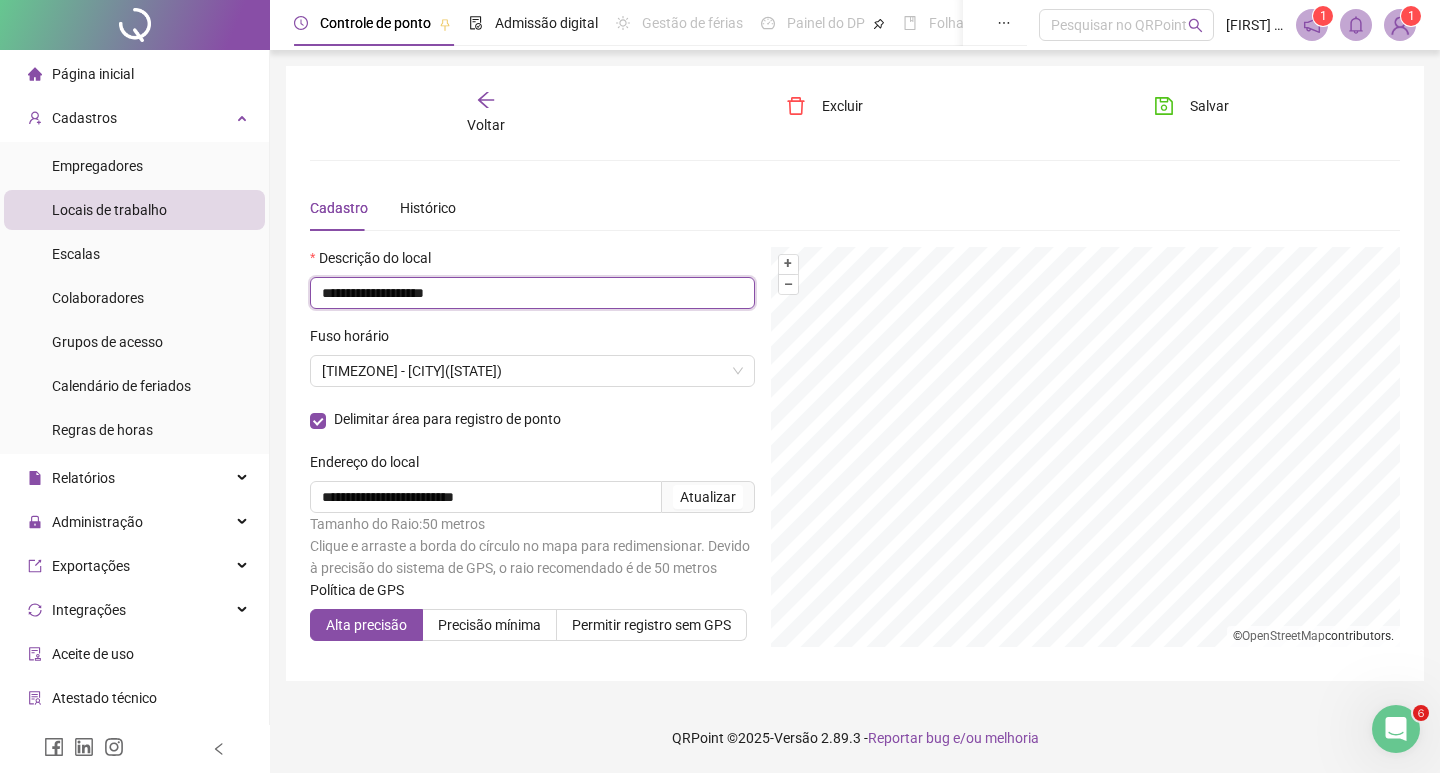 drag, startPoint x: 365, startPoint y: 296, endPoint x: 289, endPoint y: 299, distance: 76.05919 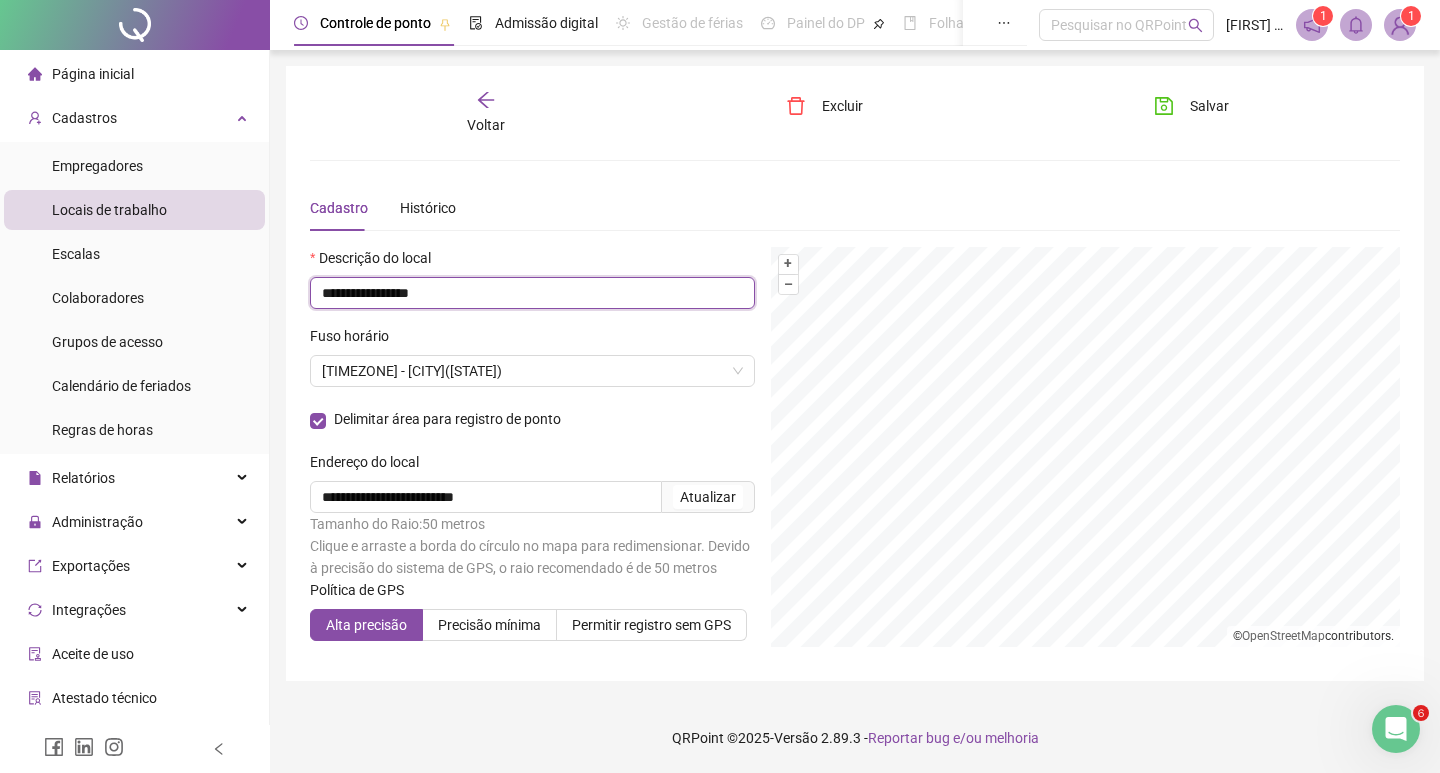 drag, startPoint x: 421, startPoint y: 288, endPoint x: 256, endPoint y: 287, distance: 165.00304 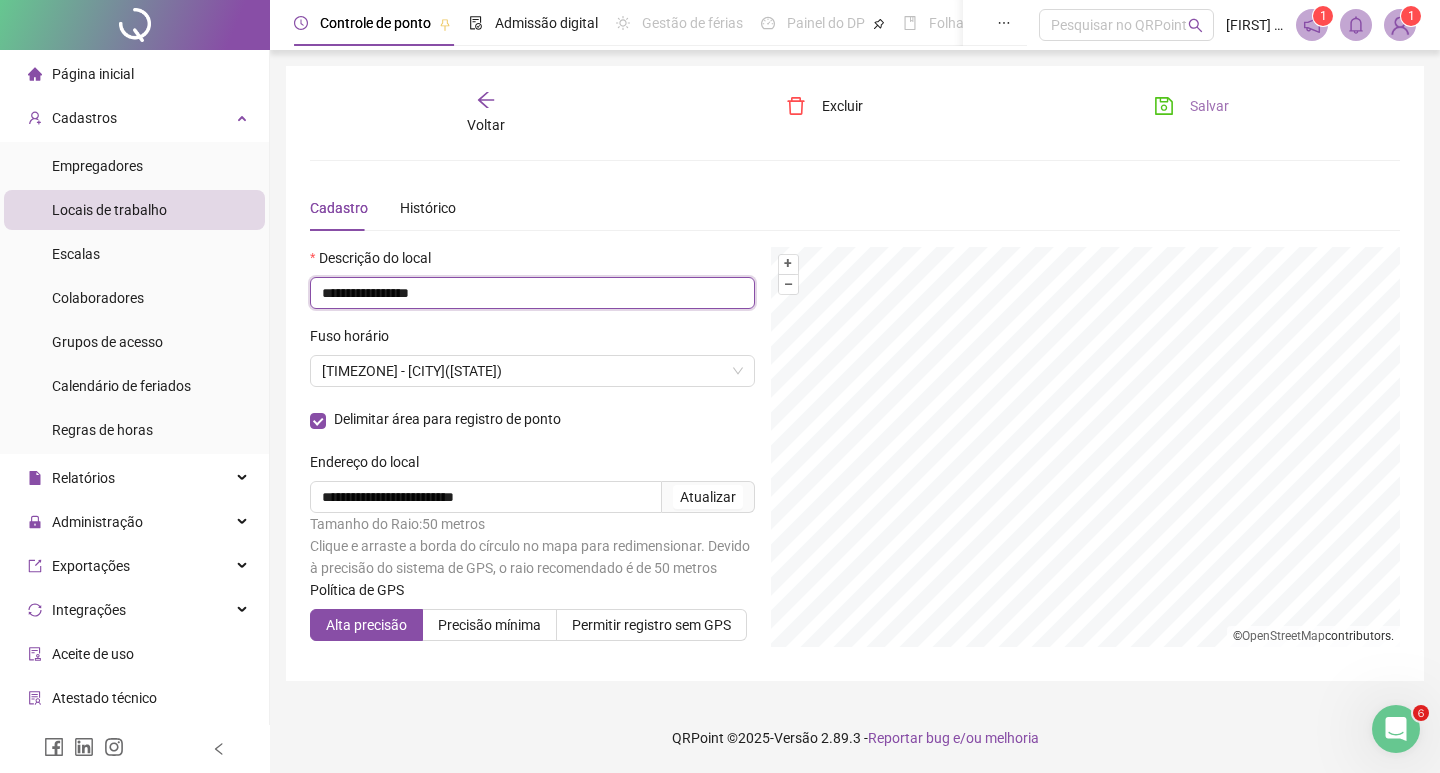 type on "**********" 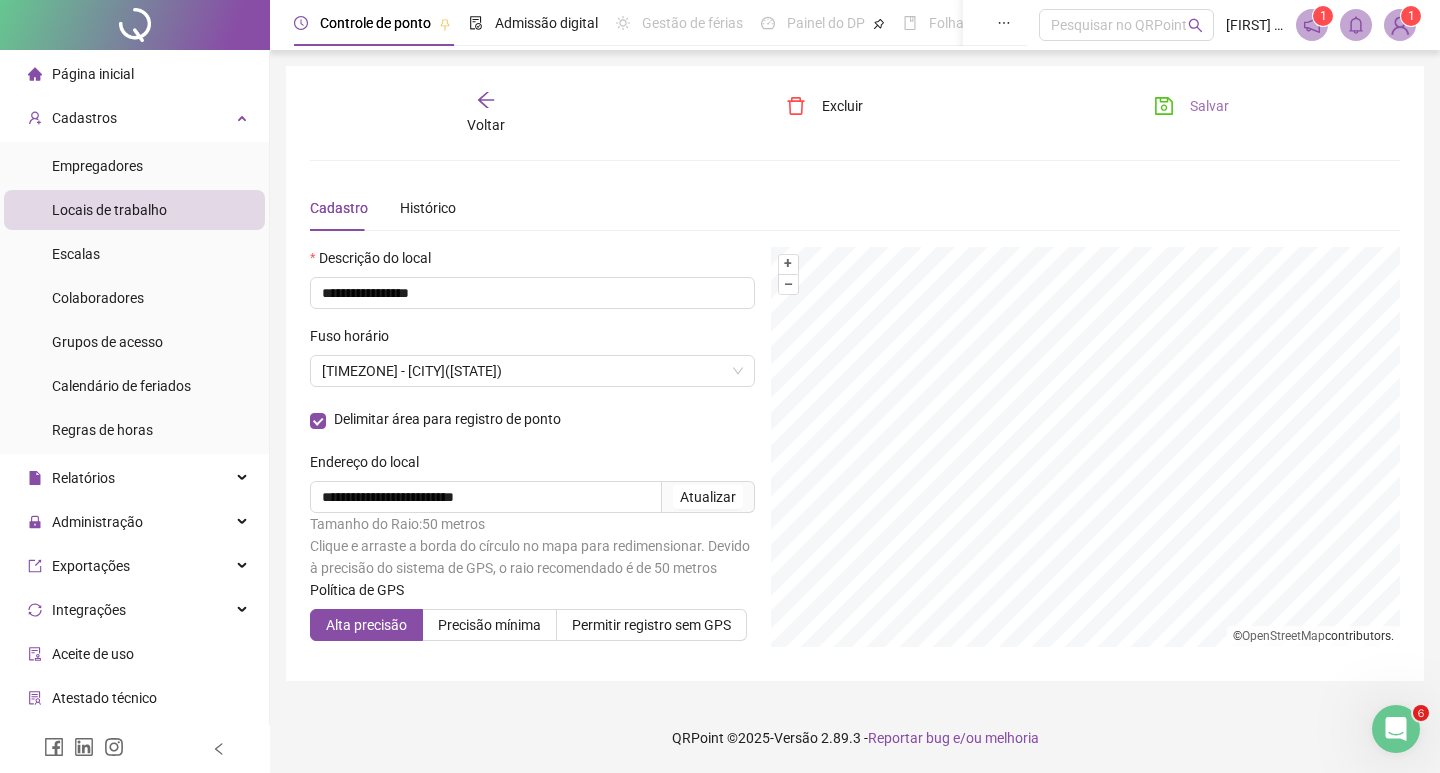 click on "Salvar" at bounding box center [1209, 106] 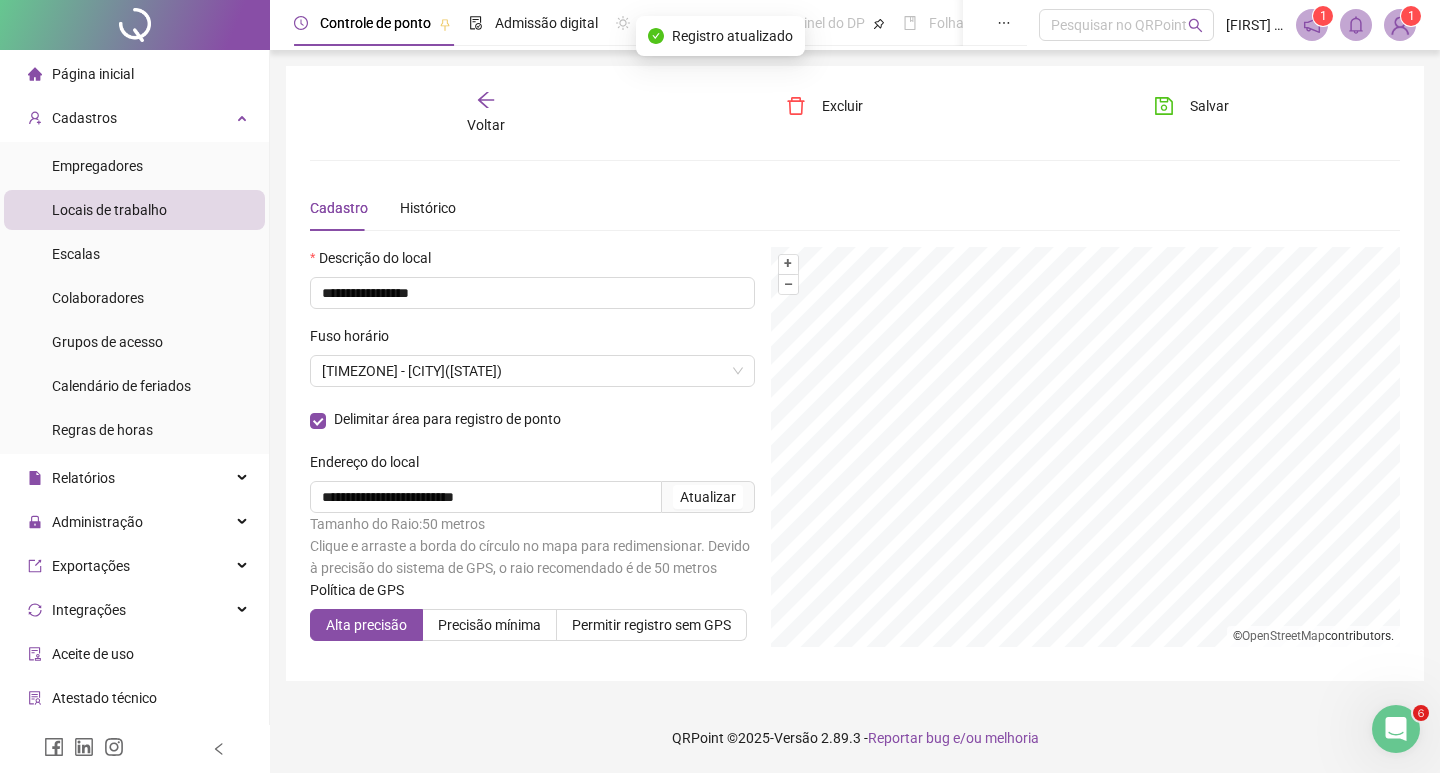 click 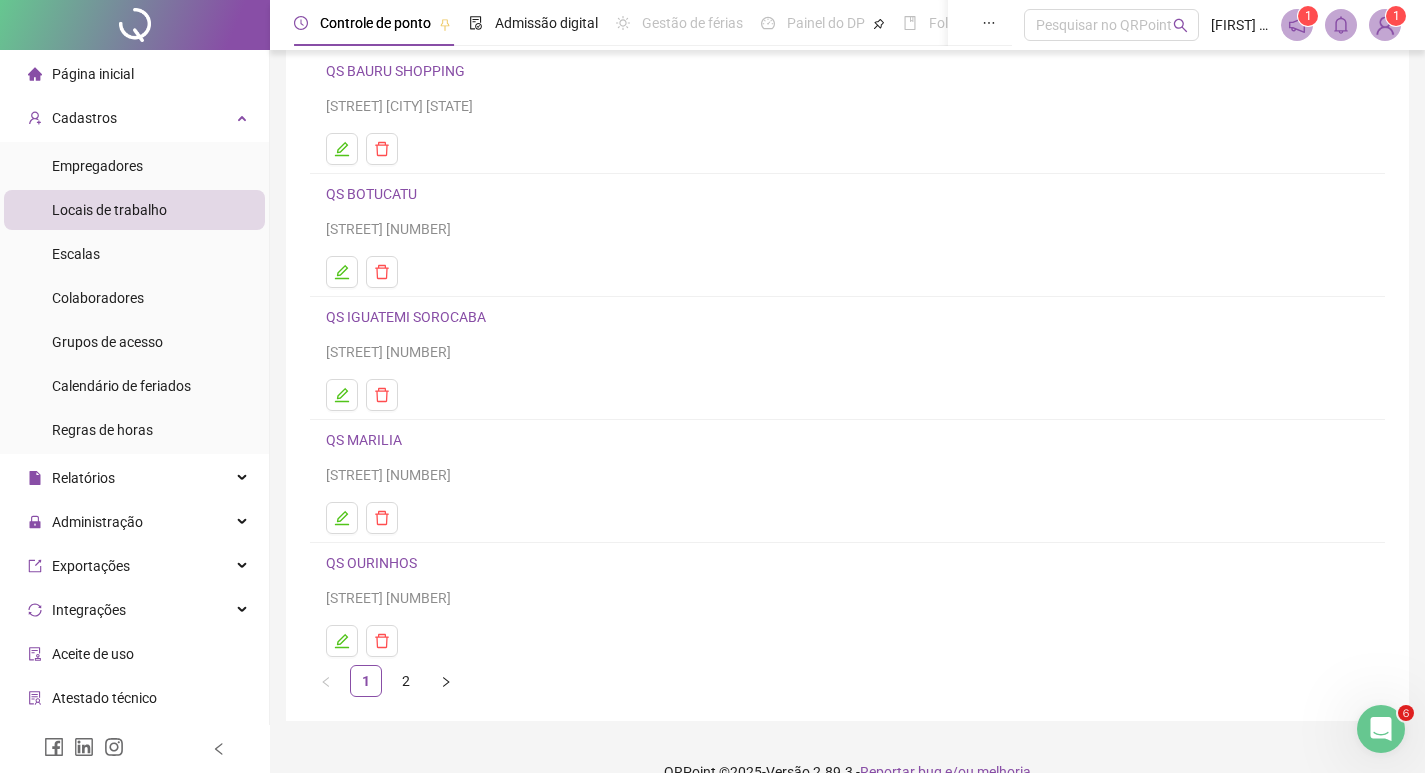 scroll, scrollTop: 194, scrollLeft: 0, axis: vertical 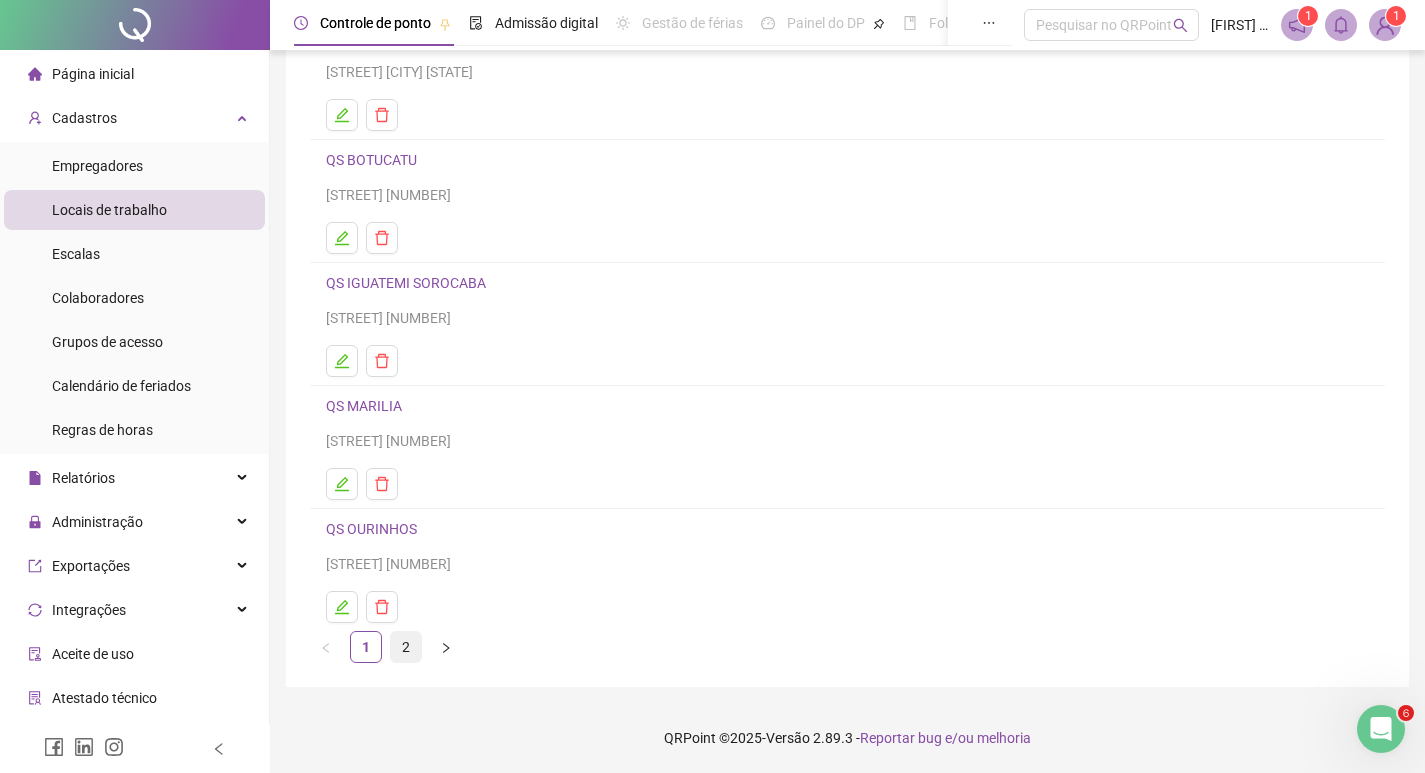 click on "2" at bounding box center (406, 647) 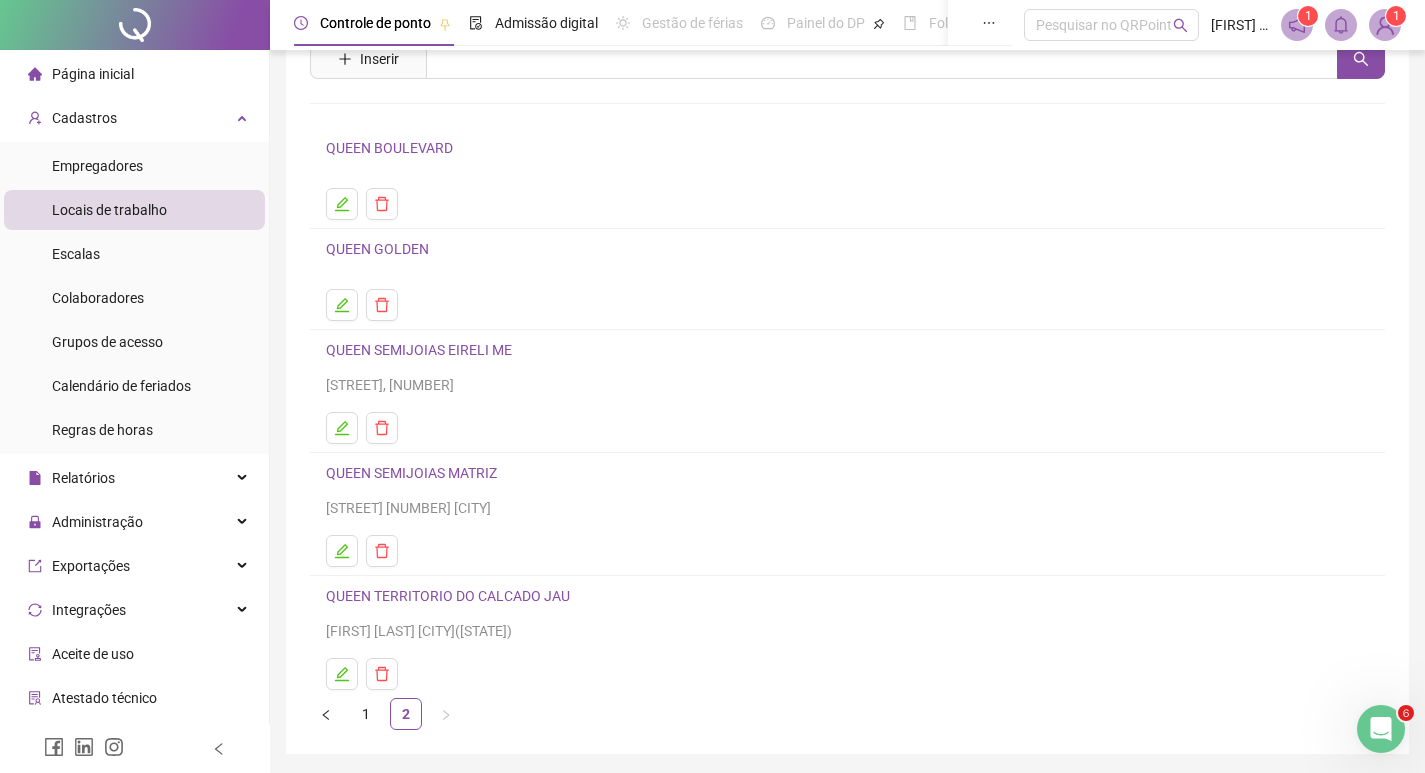 scroll, scrollTop: 0, scrollLeft: 0, axis: both 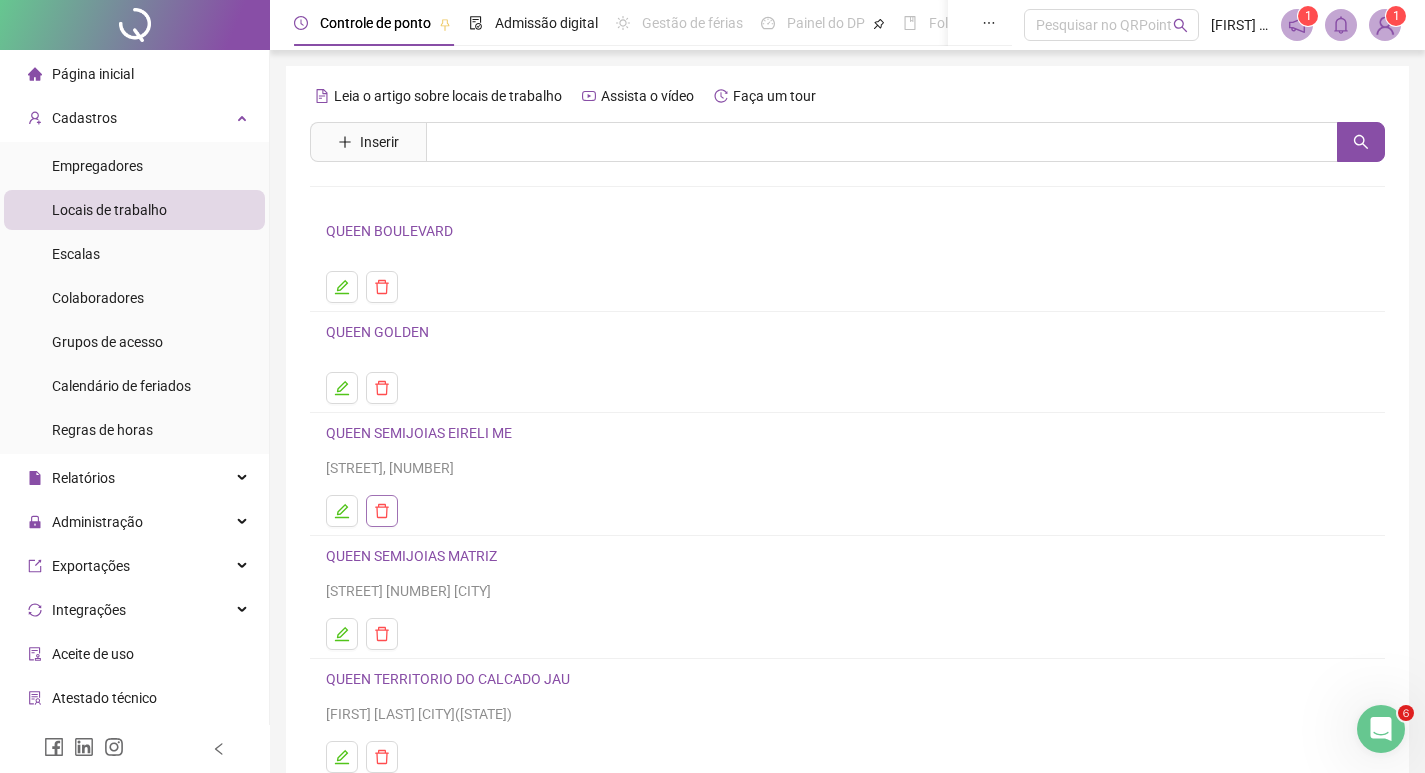 click 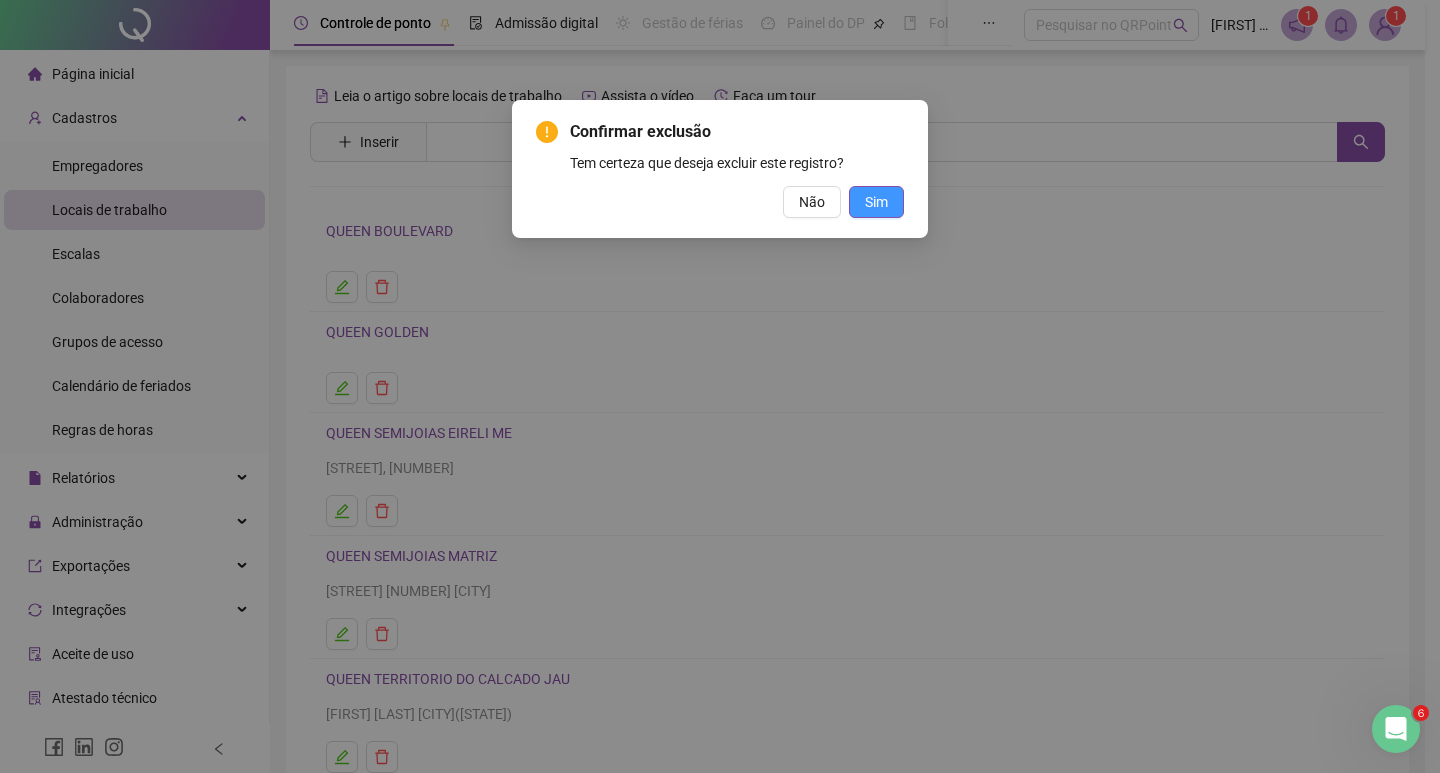 click on "Sim" at bounding box center [876, 202] 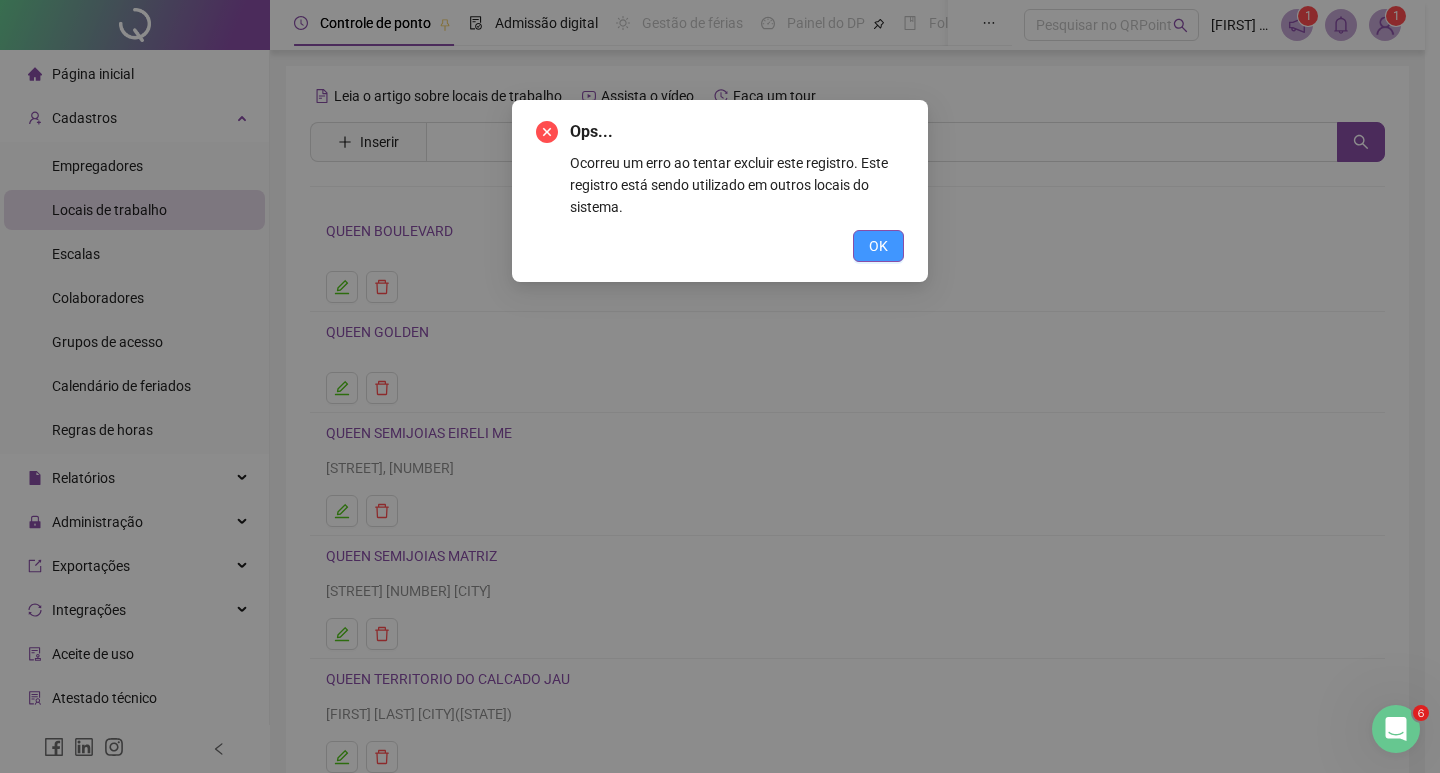 click on "OK" at bounding box center [878, 246] 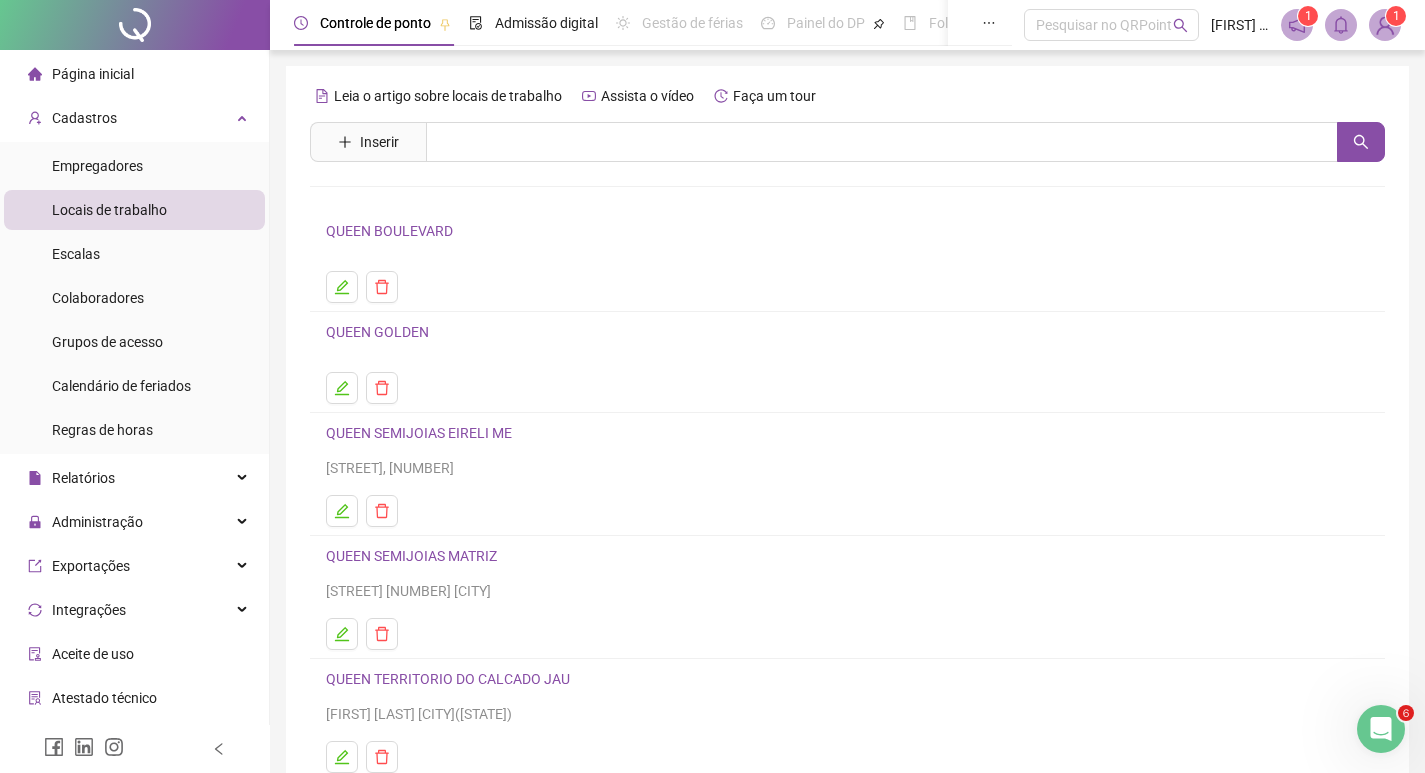 scroll, scrollTop: 100, scrollLeft: 0, axis: vertical 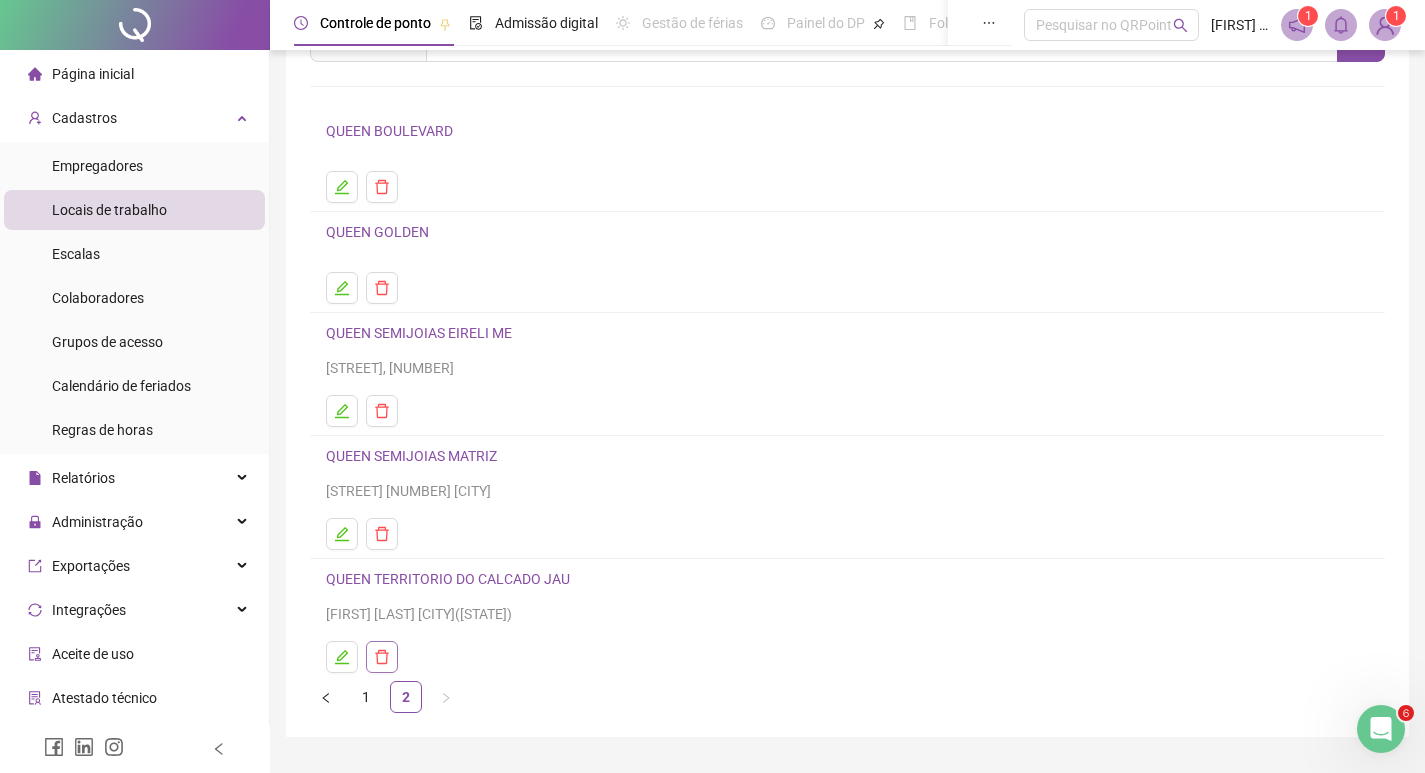 click 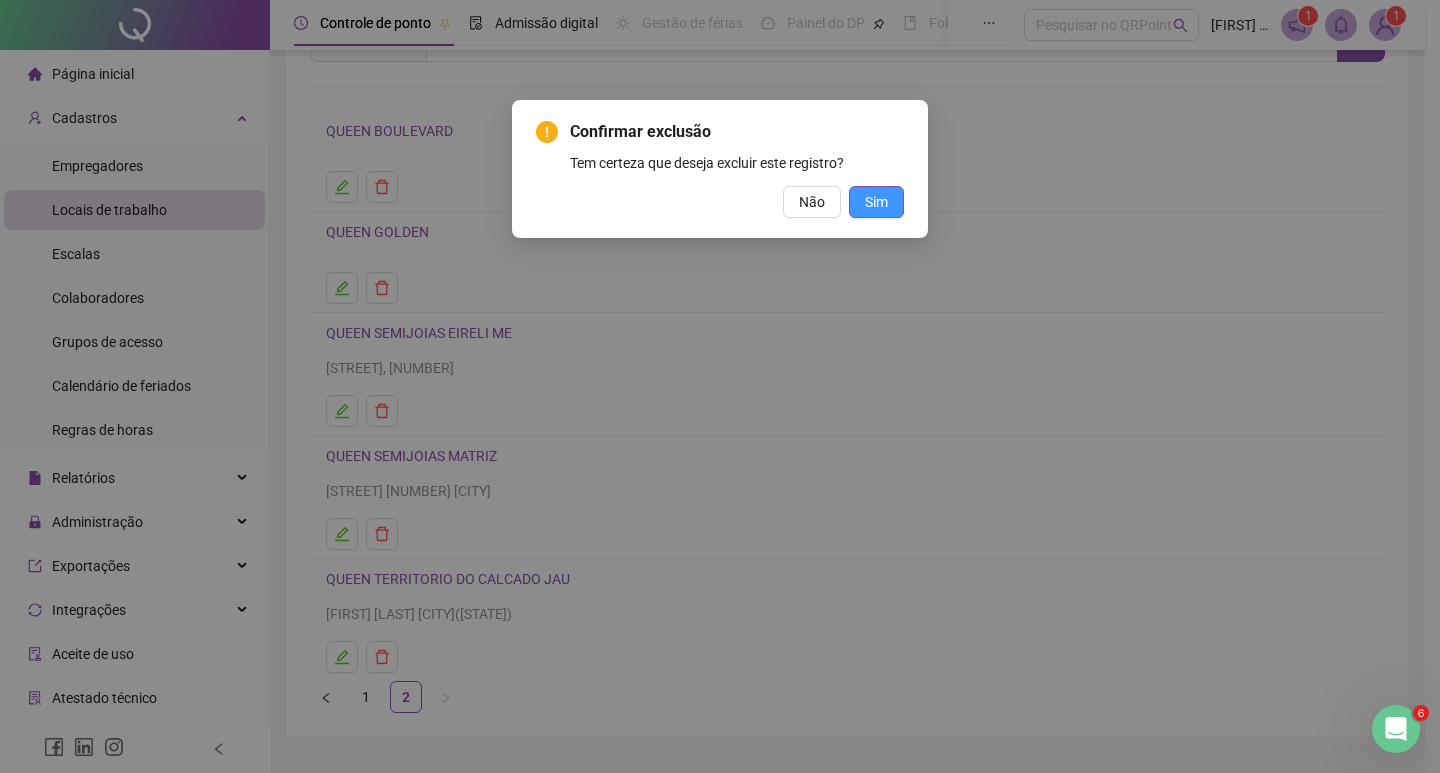 click on "Sim" at bounding box center [876, 202] 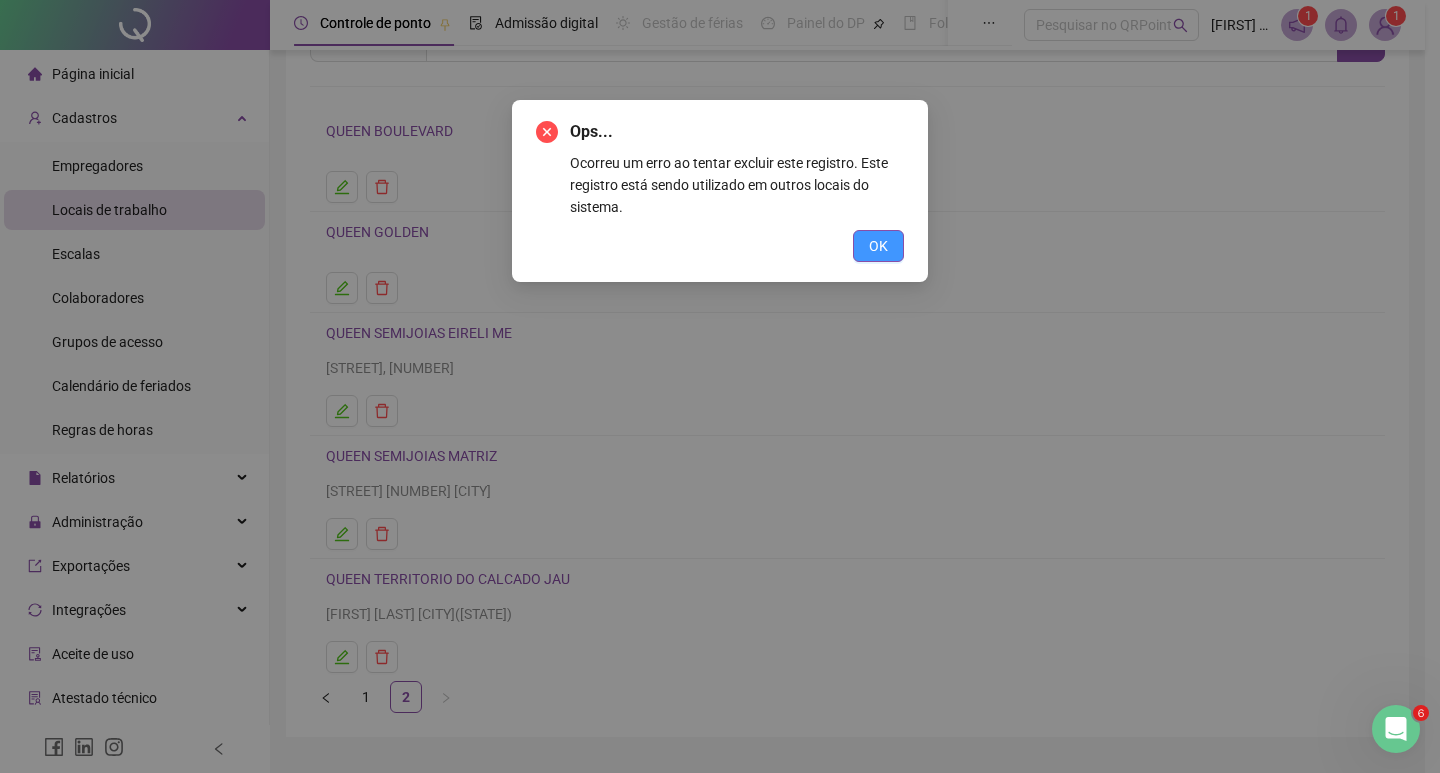 click on "OK" at bounding box center [878, 246] 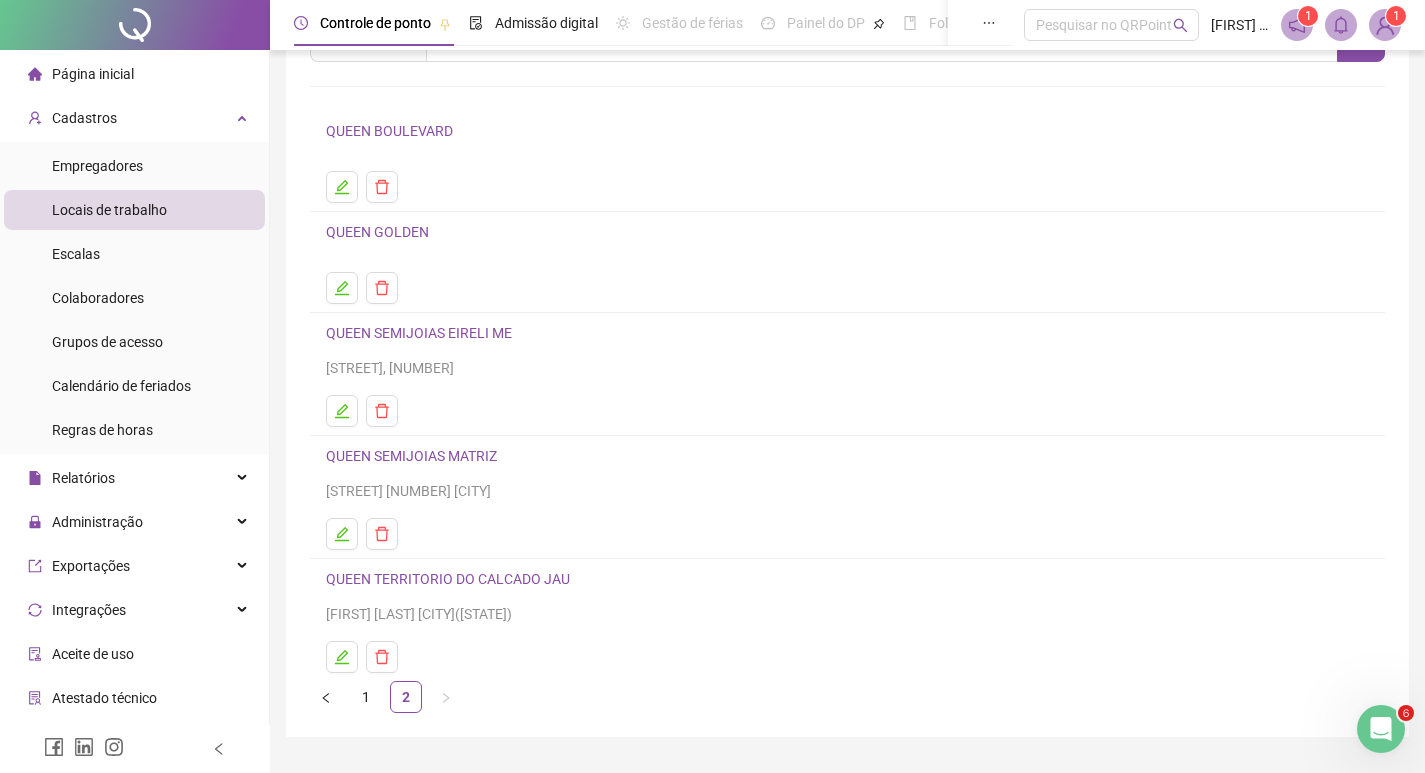 click on "QUEEN GOLDEN" at bounding box center [377, 232] 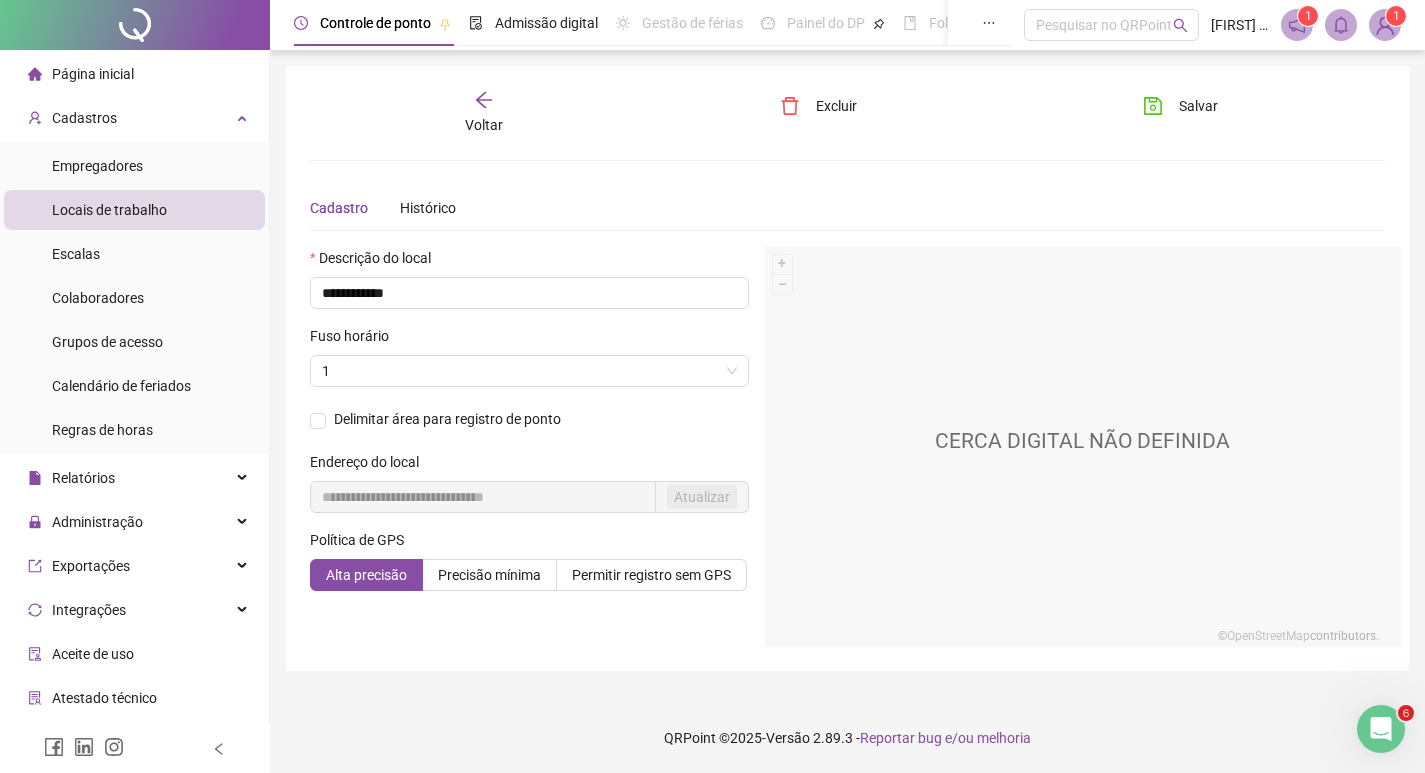 scroll, scrollTop: 0, scrollLeft: 0, axis: both 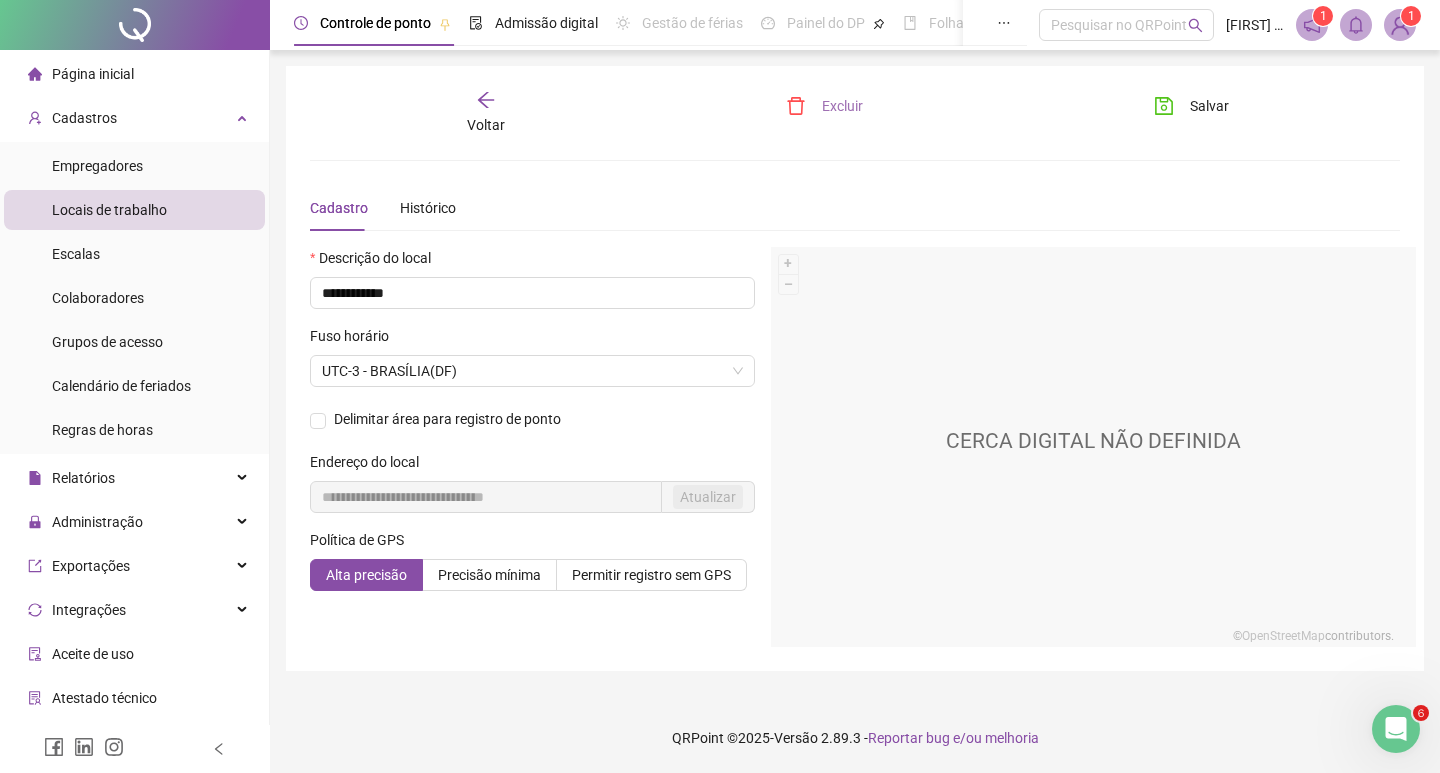 click on "Excluir" at bounding box center [842, 106] 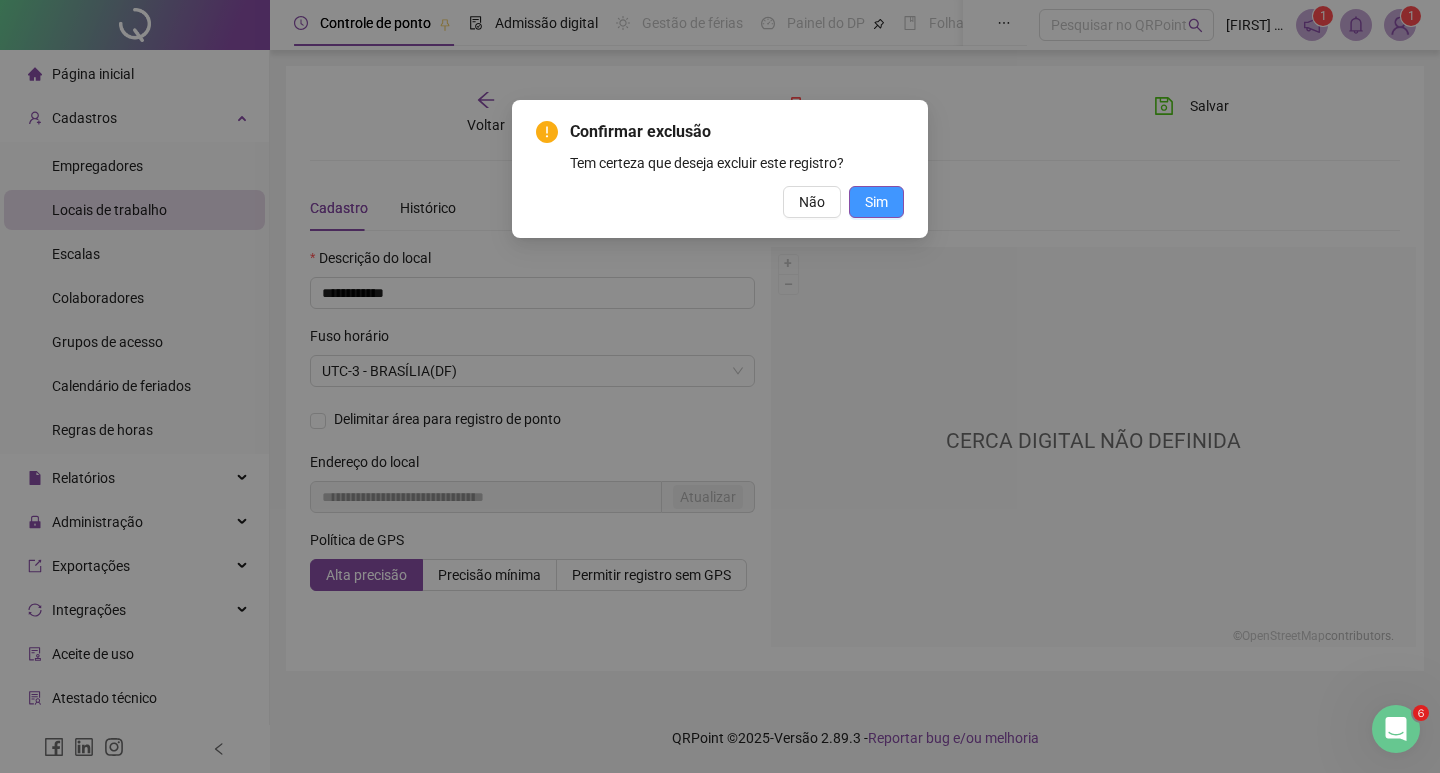 click on "Sim" at bounding box center [876, 202] 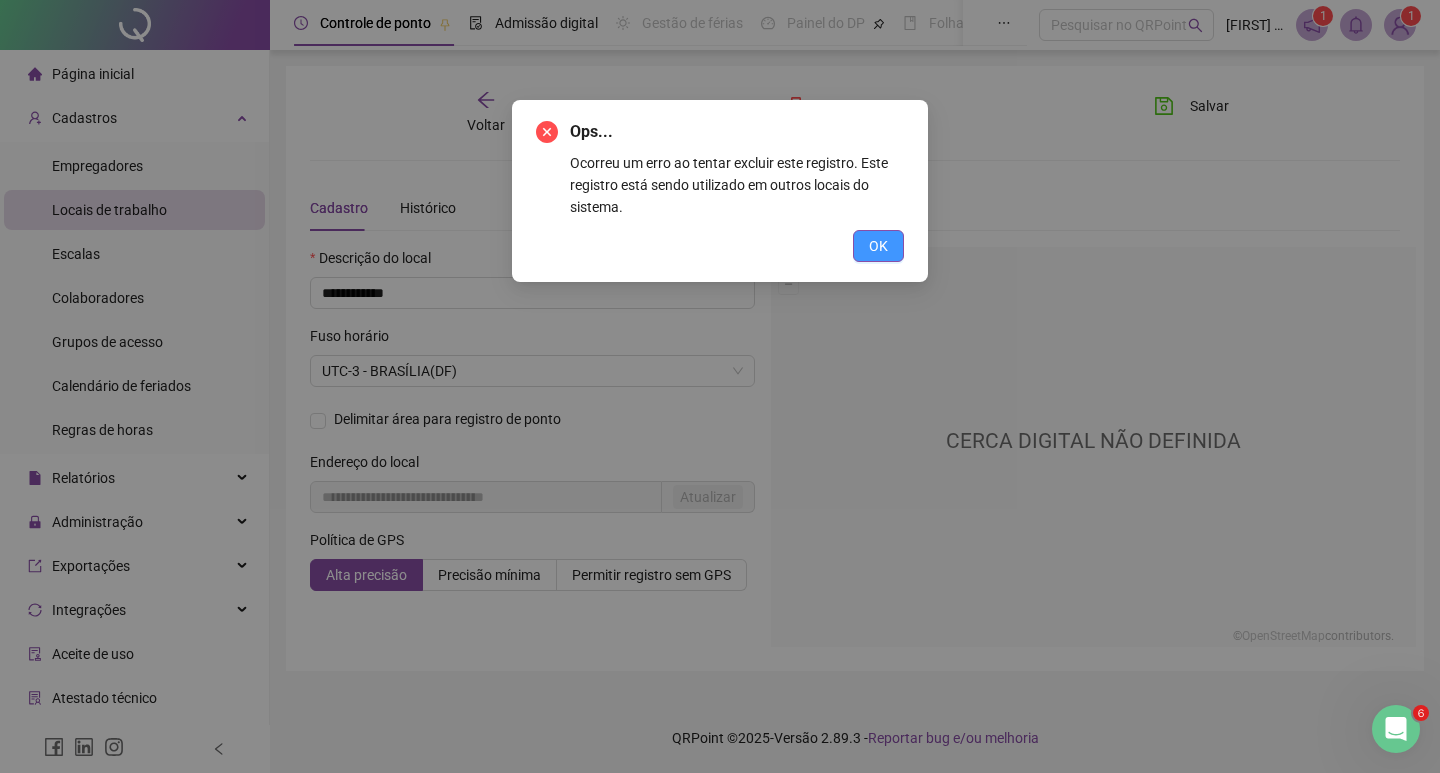 click on "OK" at bounding box center [878, 246] 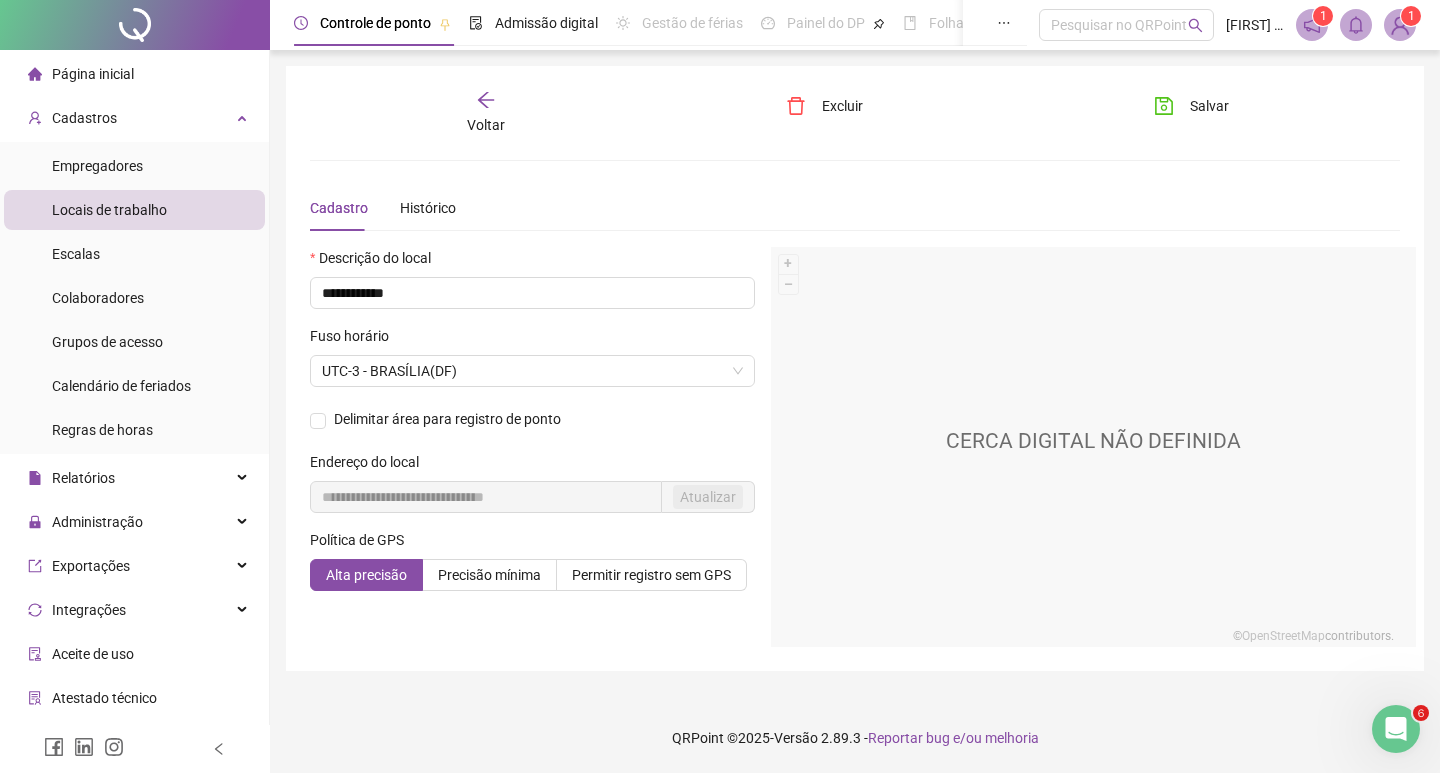 click on "Voltar" at bounding box center (486, 113) 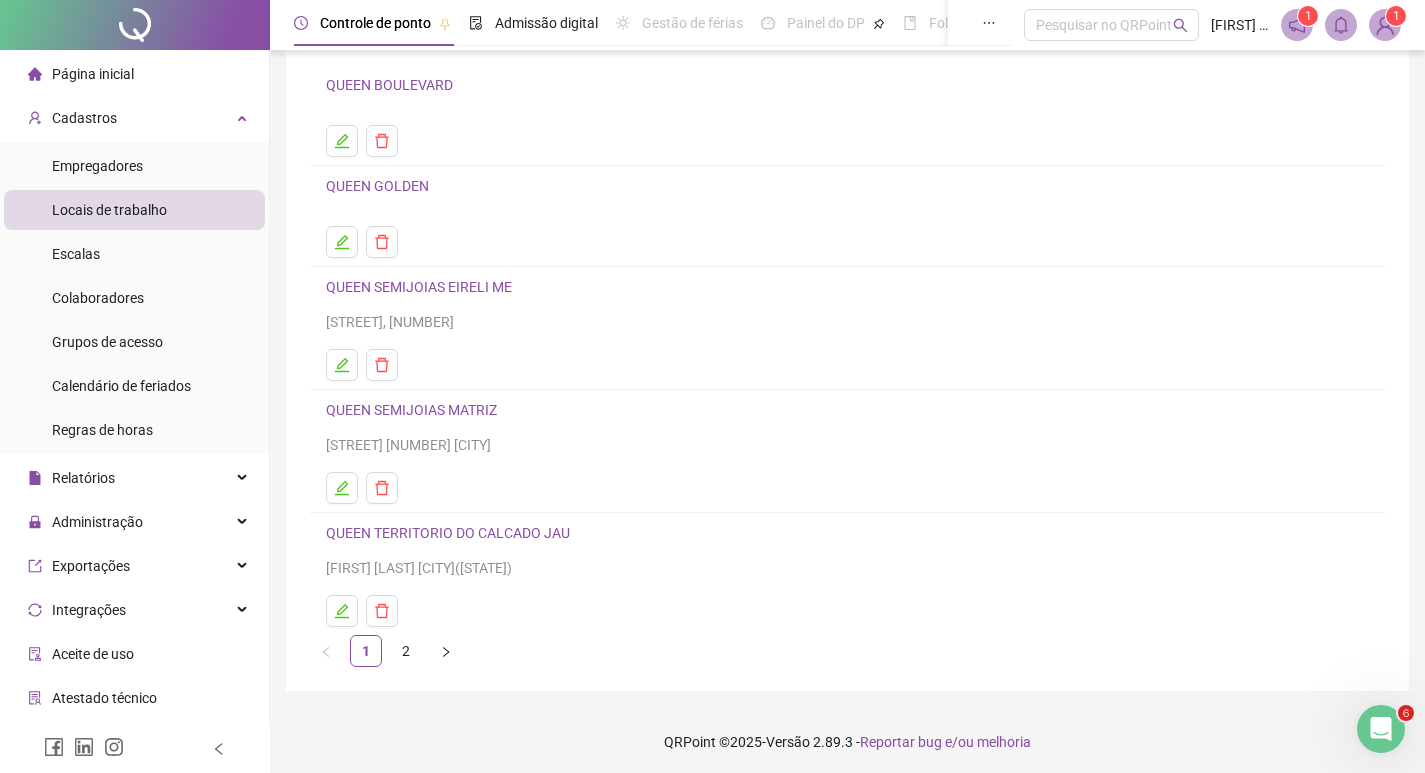 scroll, scrollTop: 150, scrollLeft: 0, axis: vertical 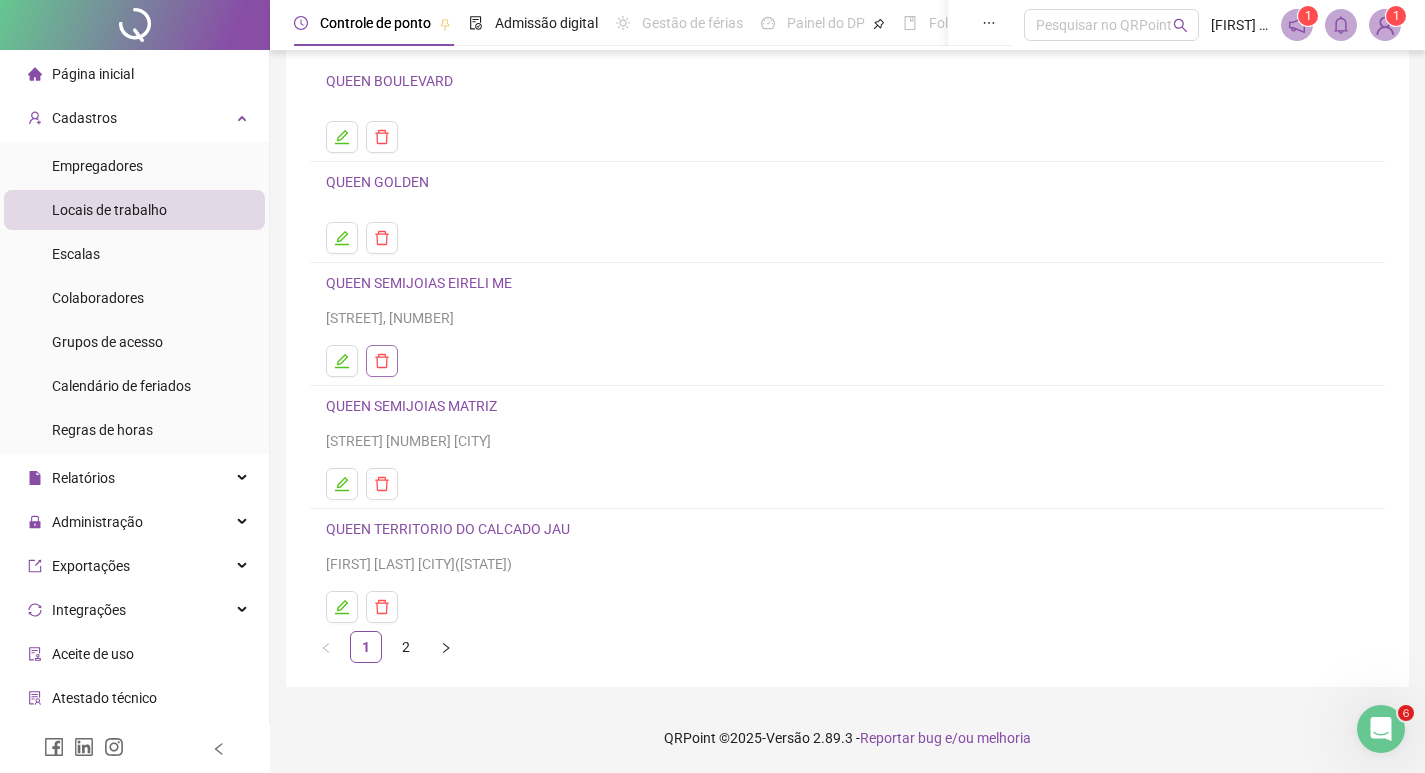 click 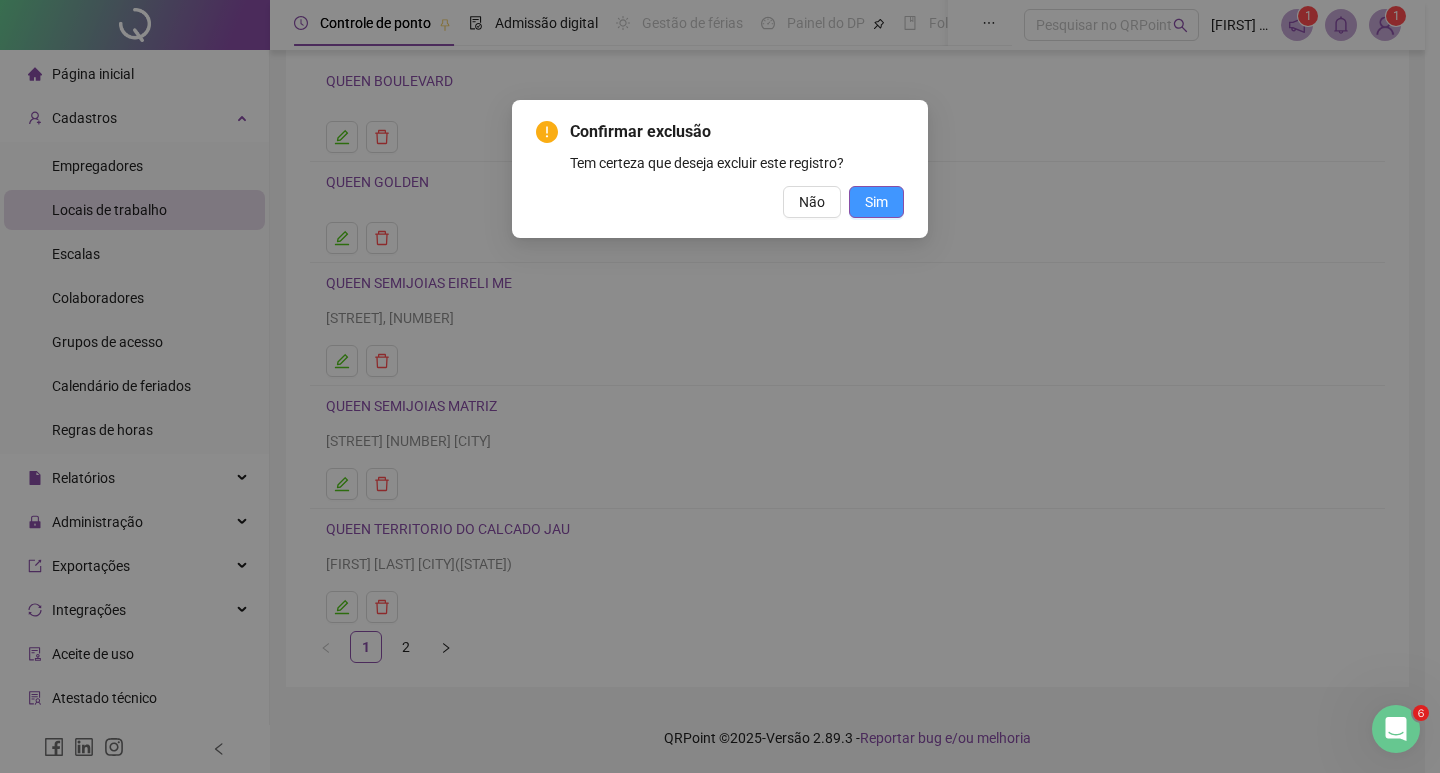 click on "Sim" at bounding box center (876, 202) 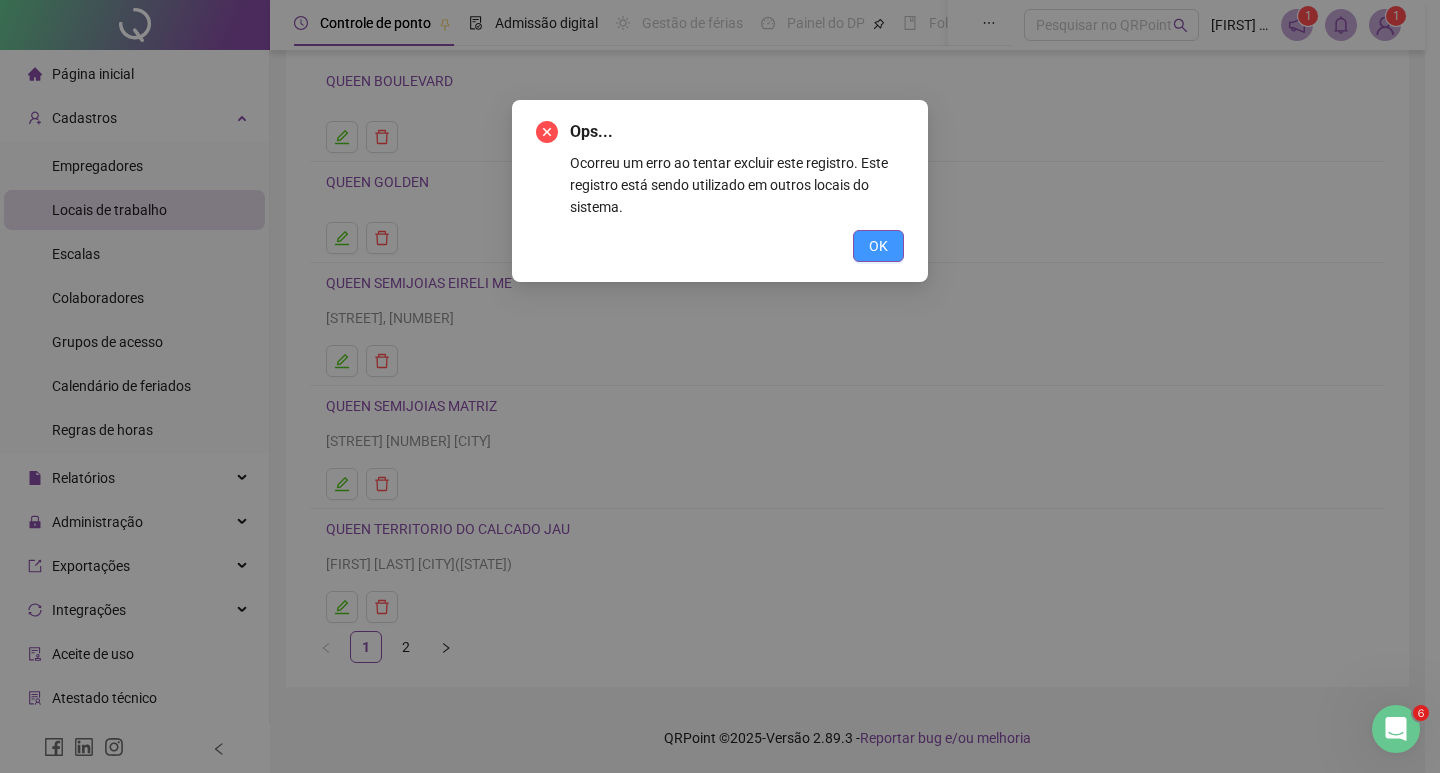 click on "OK" at bounding box center (878, 246) 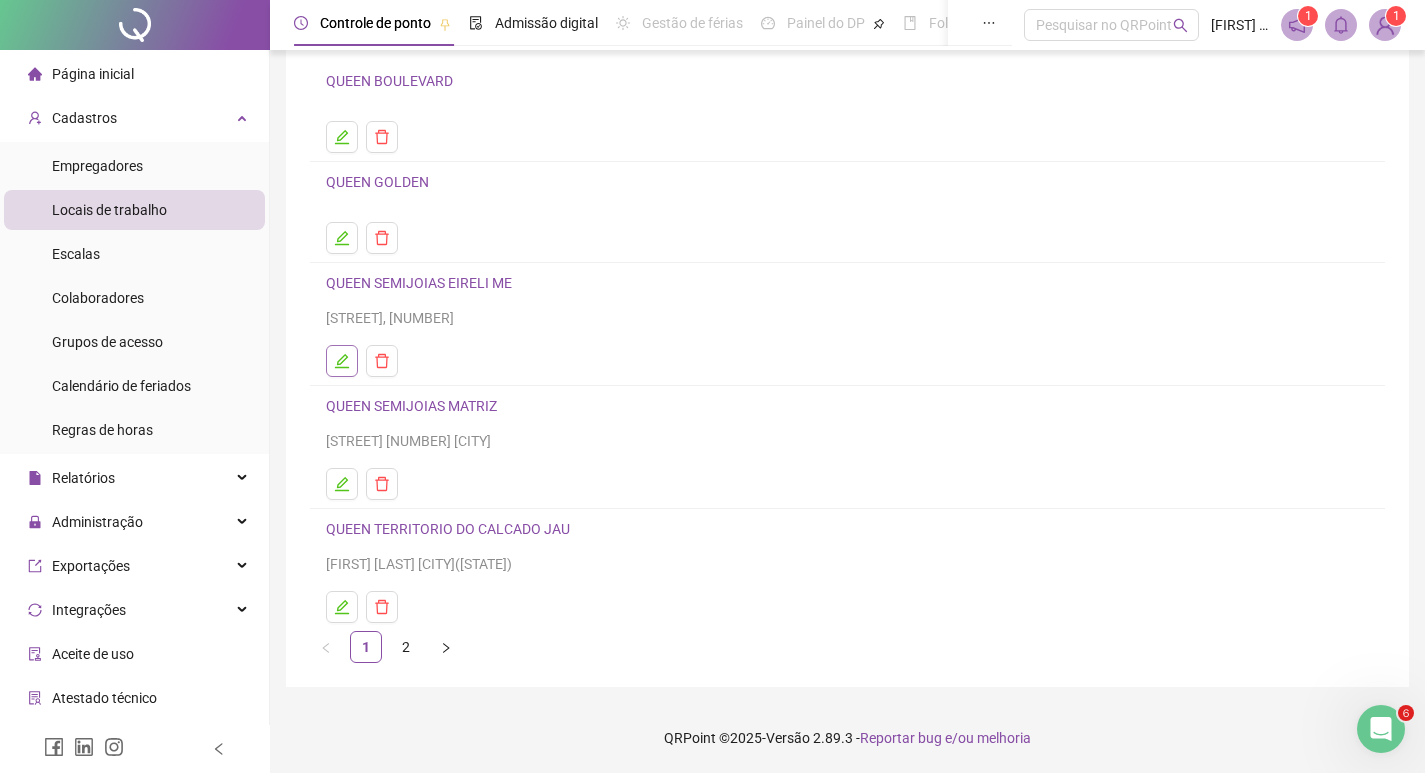 click at bounding box center (342, 361) 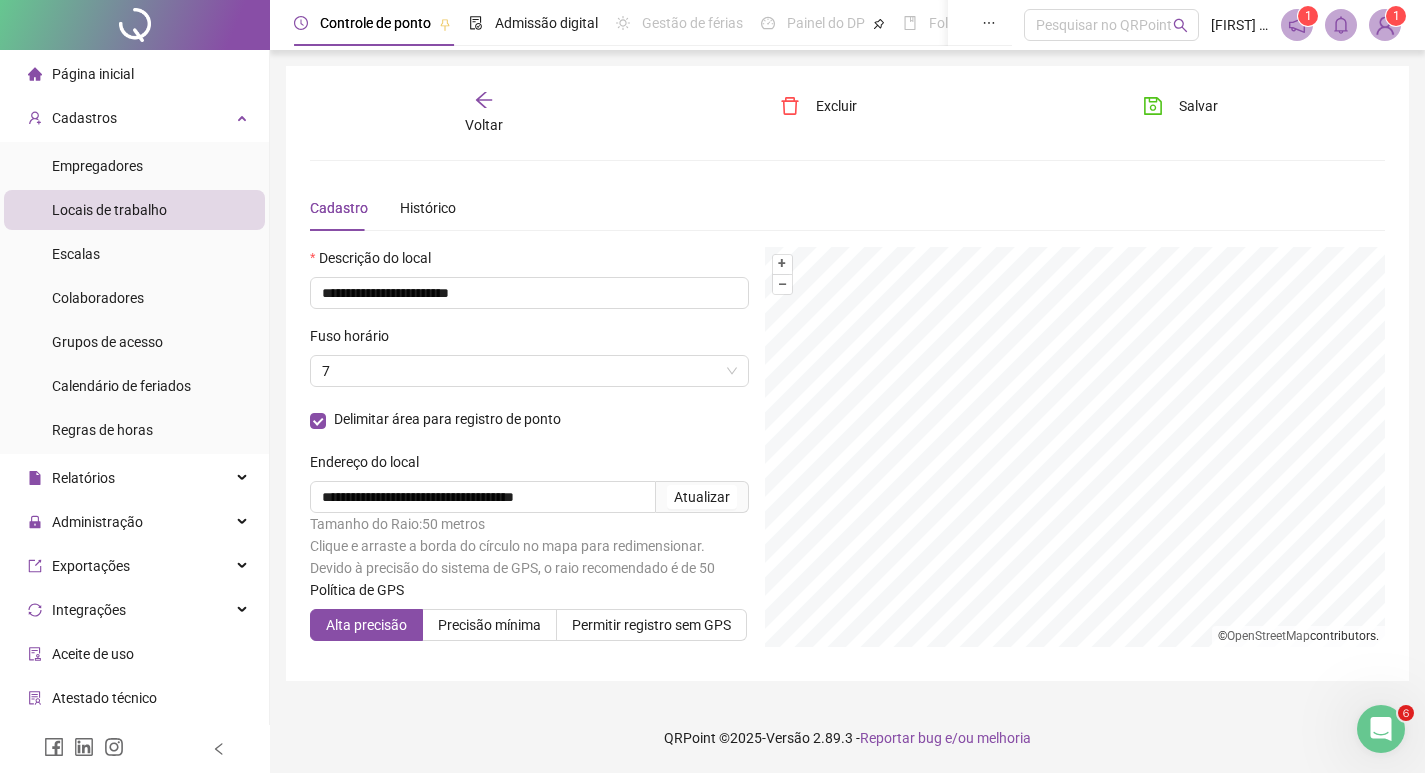 scroll, scrollTop: 0, scrollLeft: 0, axis: both 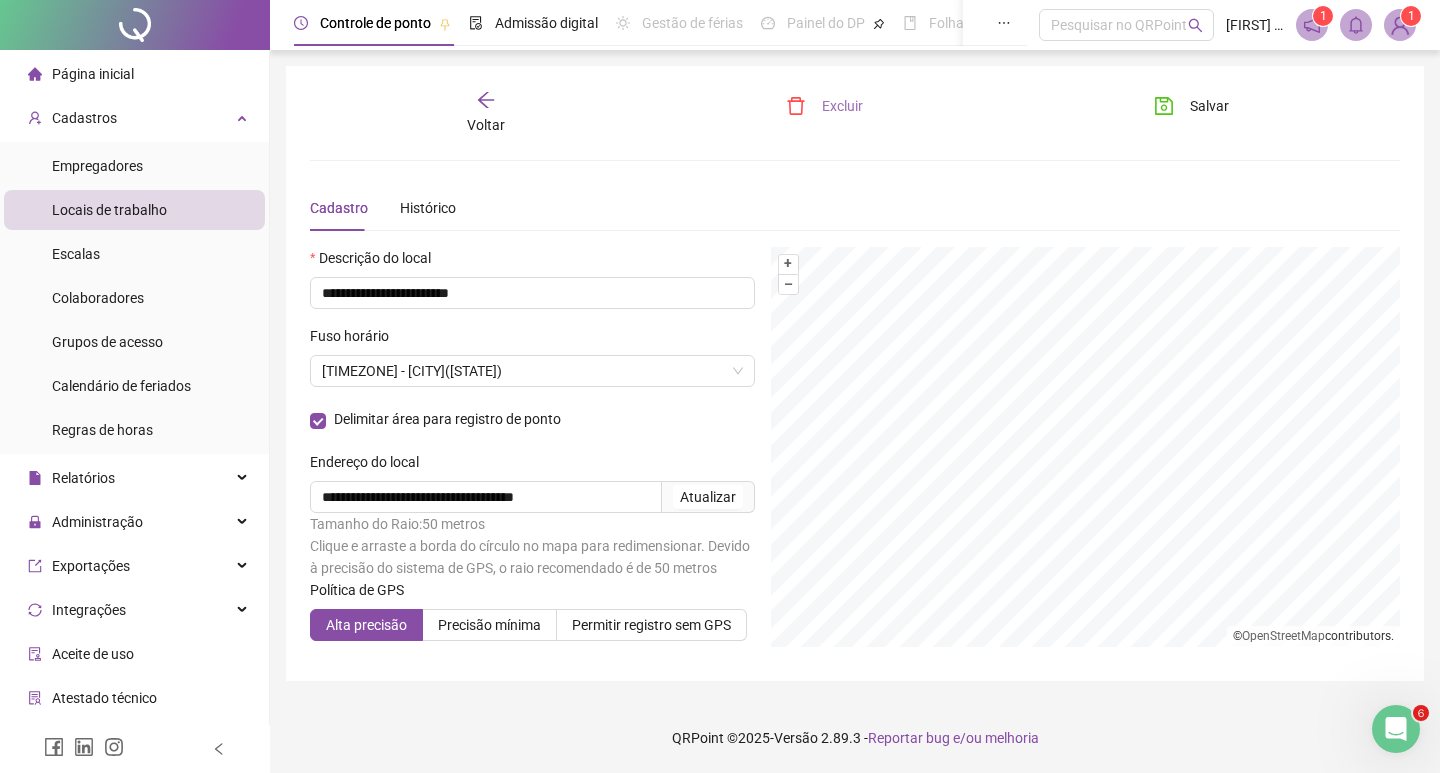 click on "Excluir" at bounding box center [824, 106] 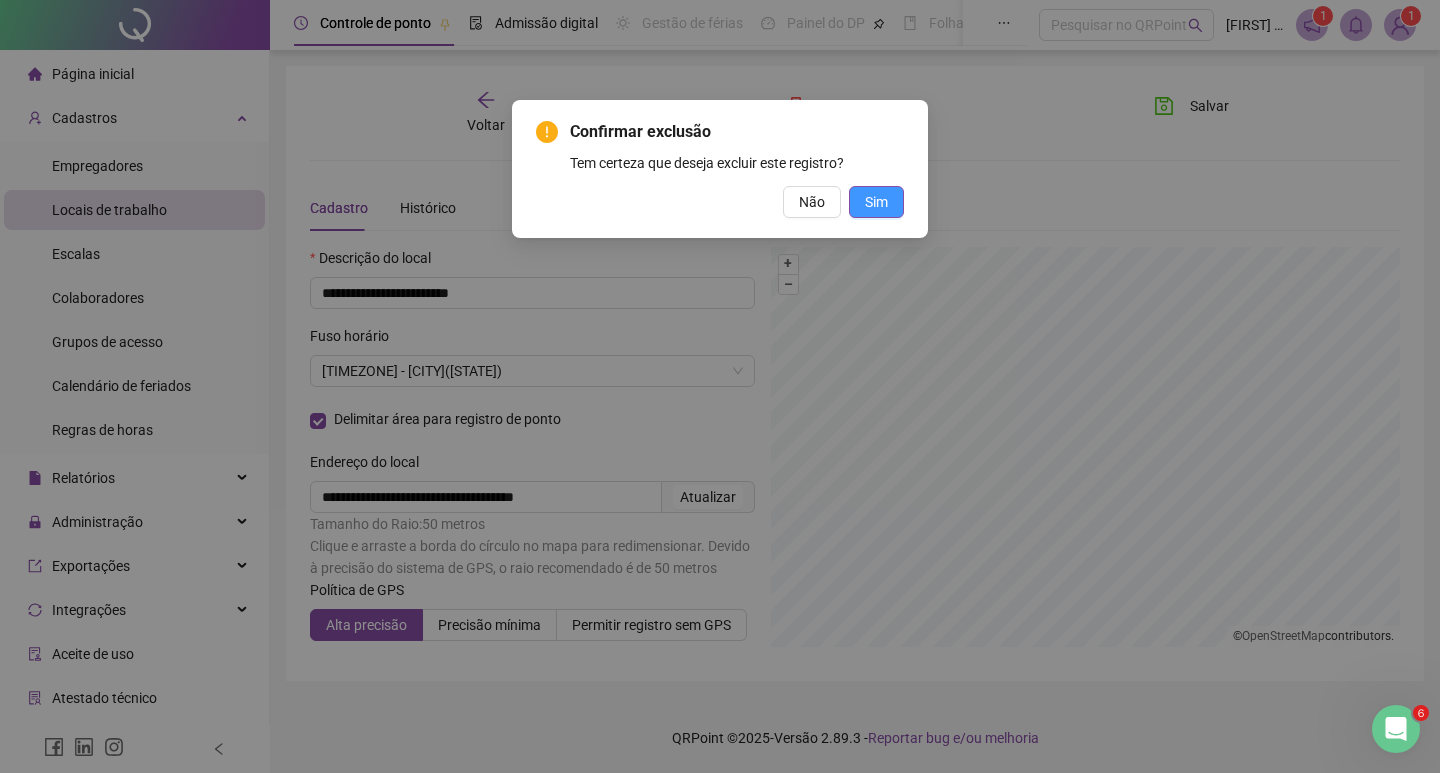 click on "Sim" at bounding box center (876, 202) 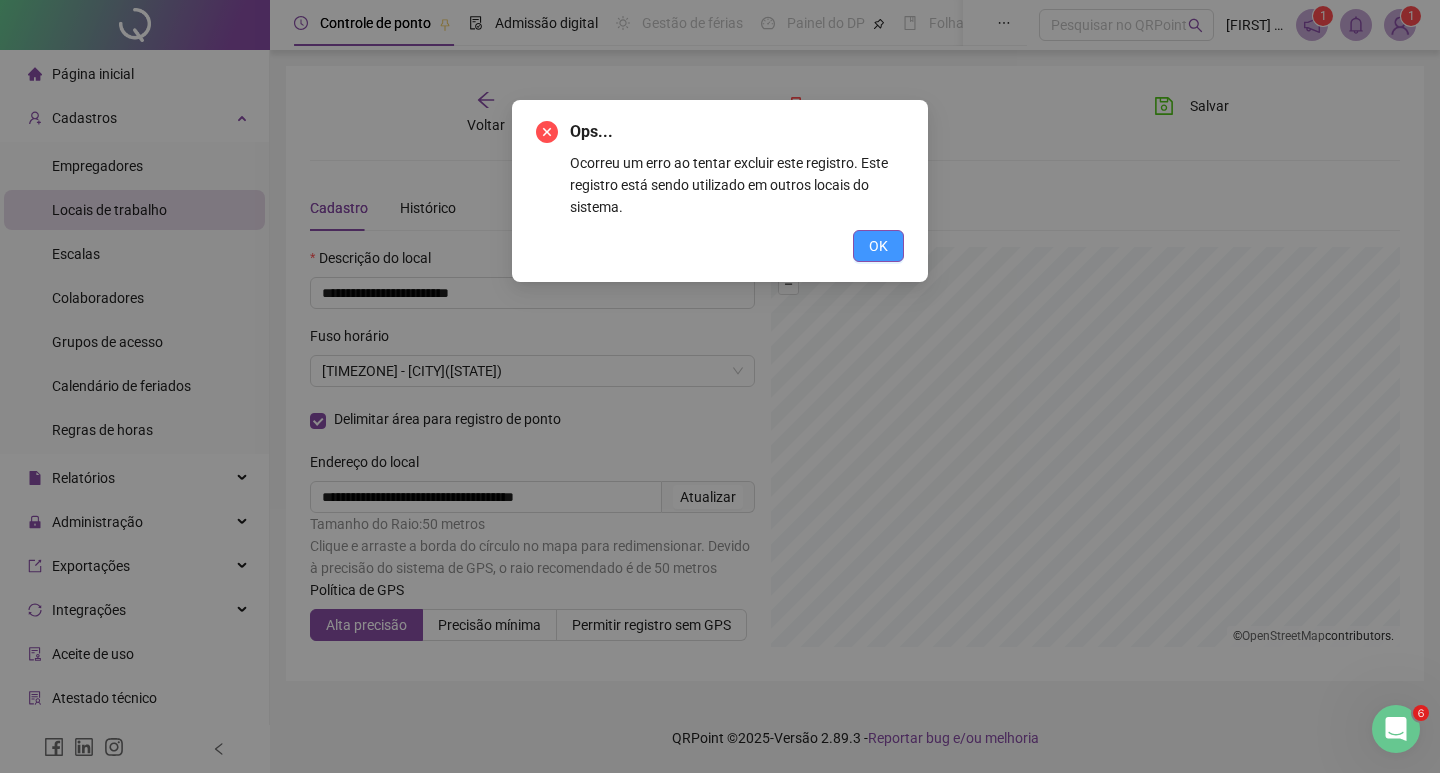 click on "OK" at bounding box center (878, 246) 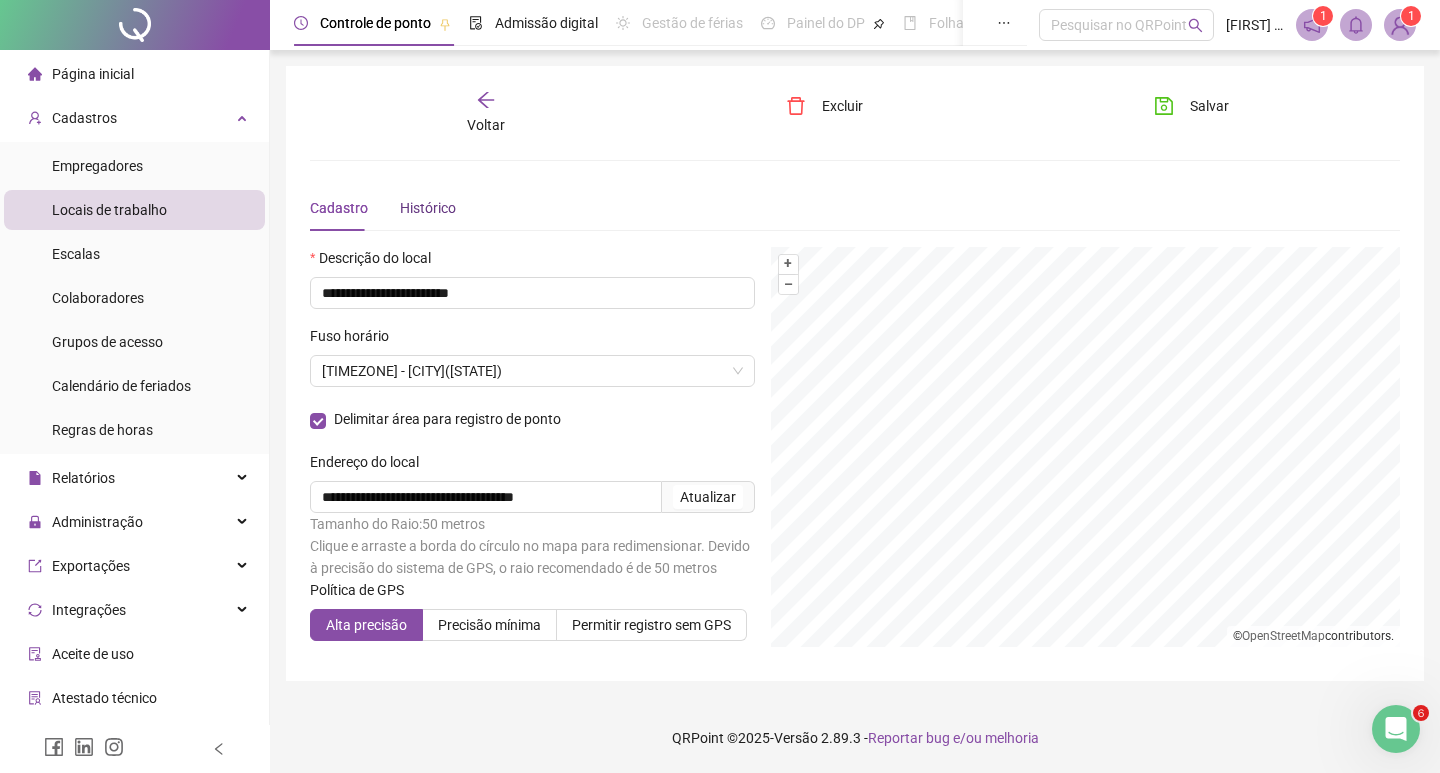 click on "Histórico" at bounding box center (428, 208) 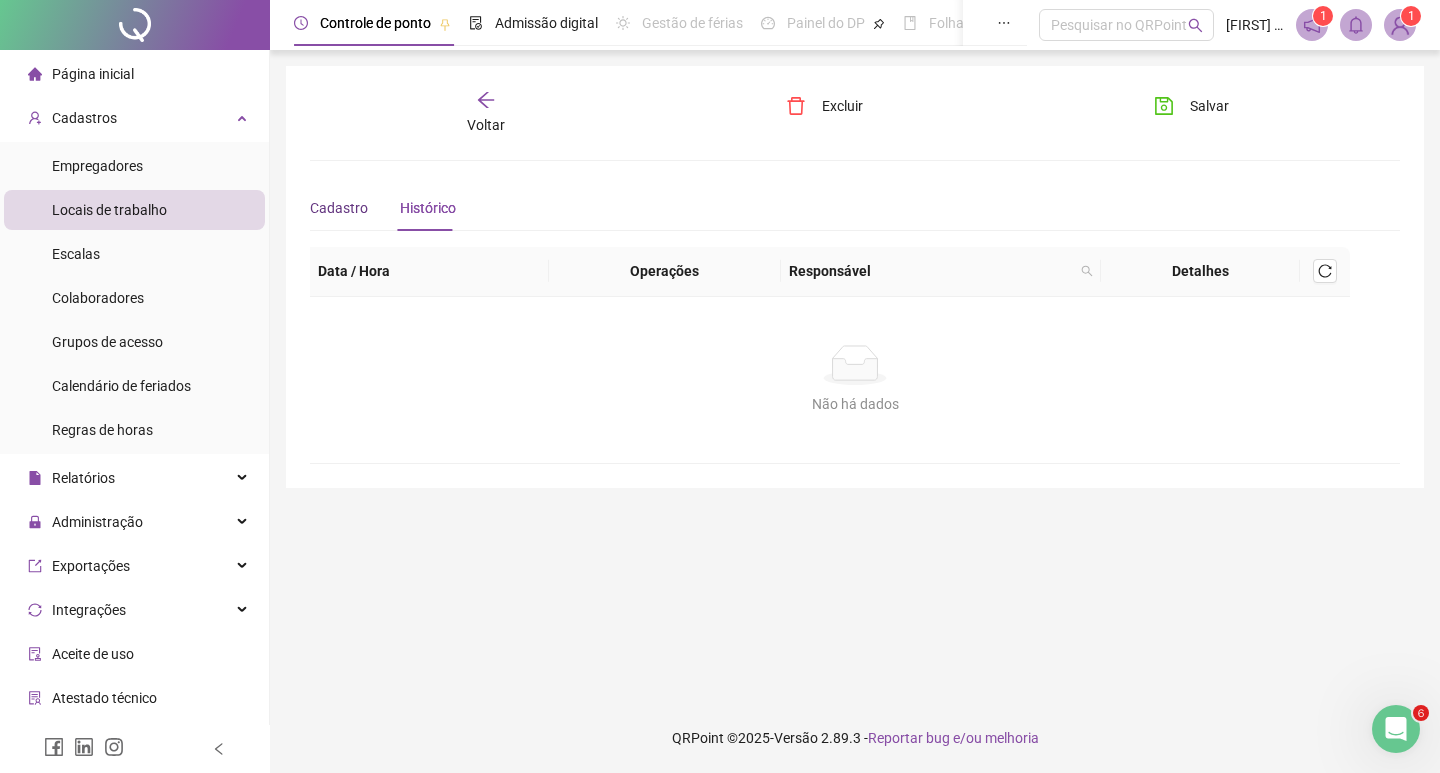 click on "Cadastro" at bounding box center (339, 208) 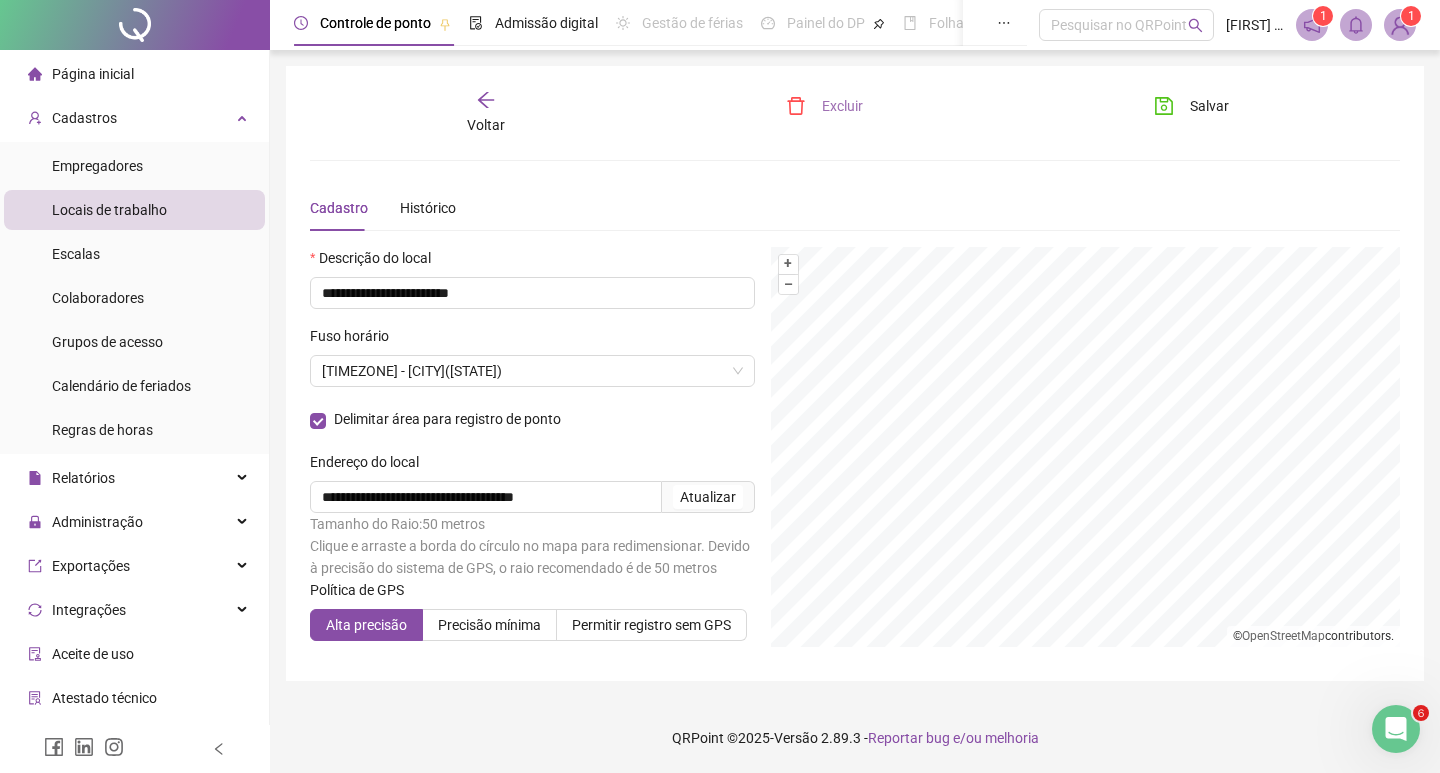 click on "Excluir" at bounding box center [824, 106] 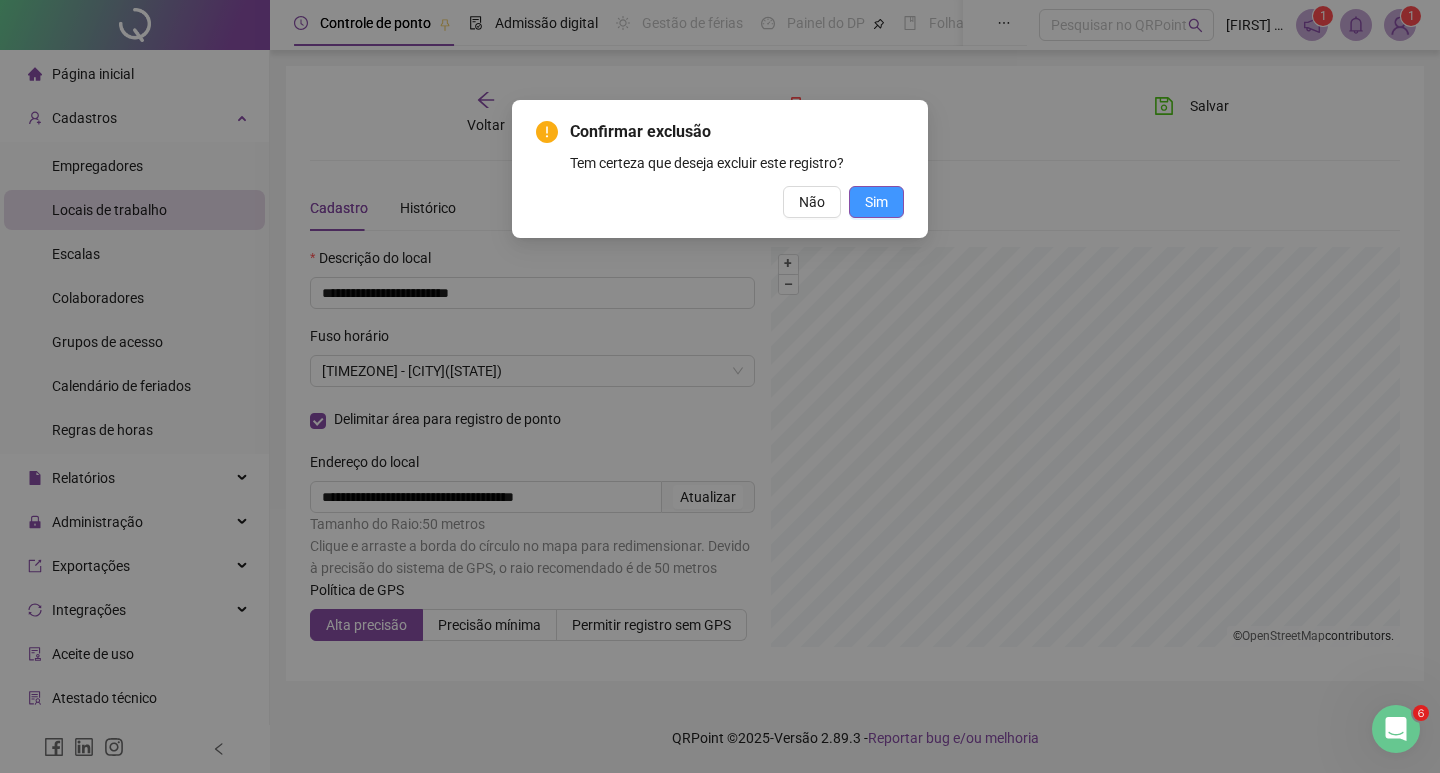 click on "Sim" at bounding box center [876, 202] 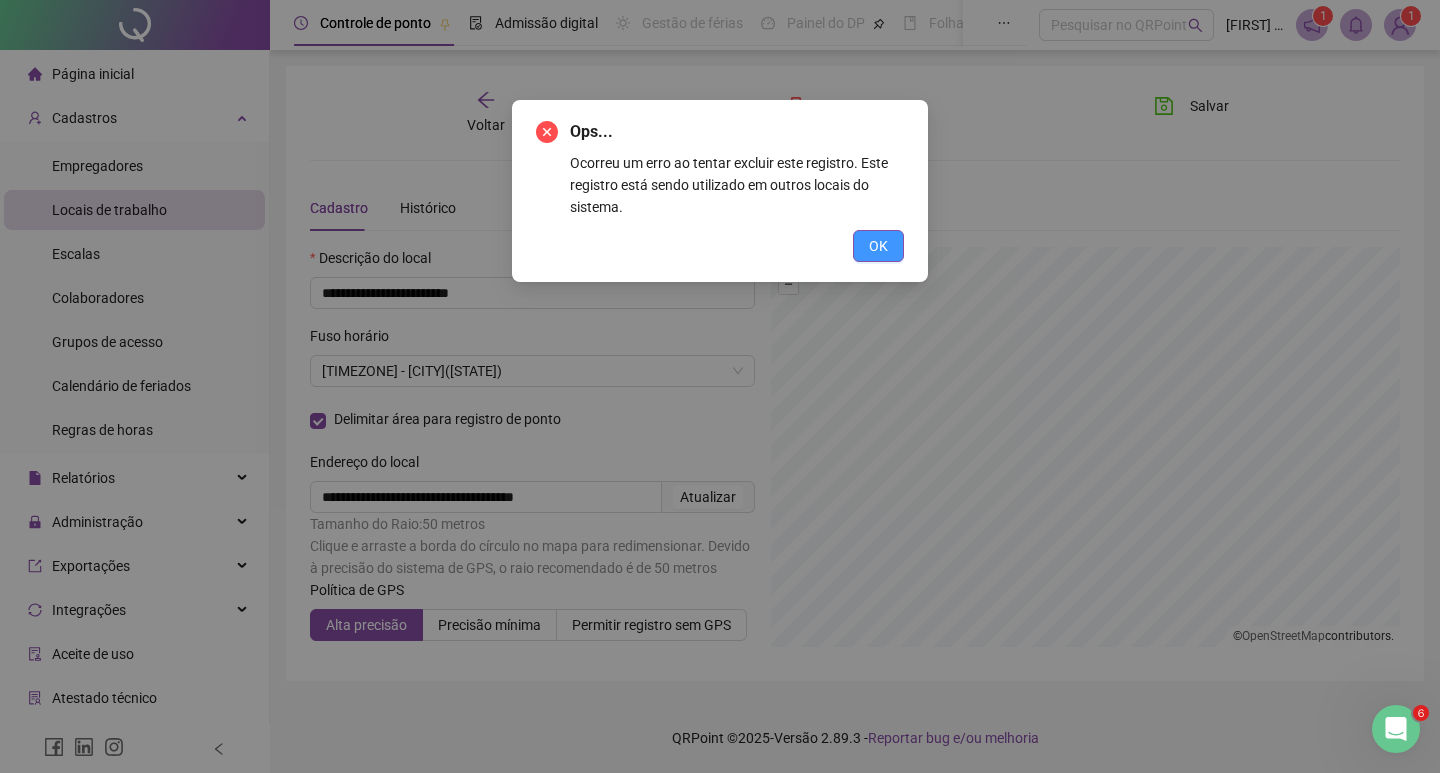 click on "OK" at bounding box center (878, 246) 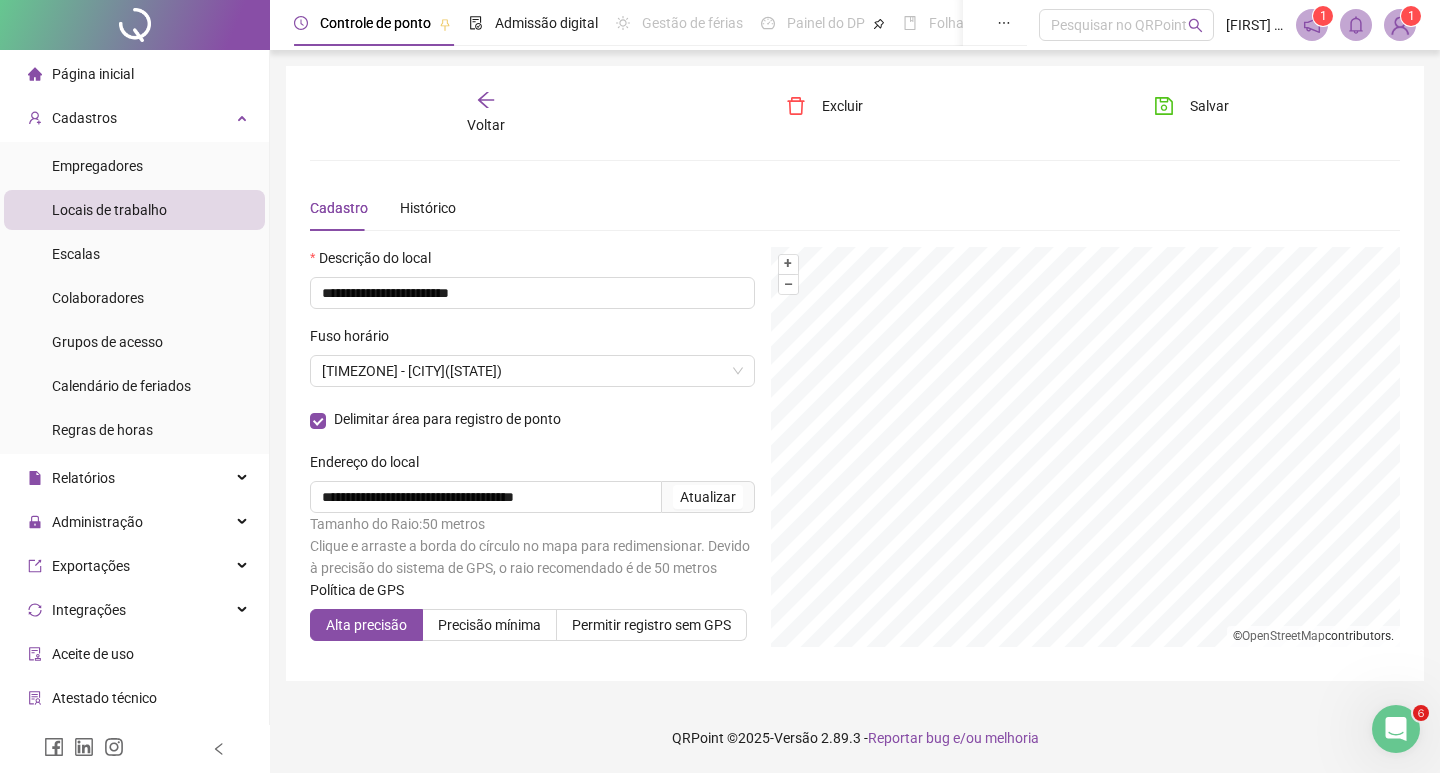 click on "Voltar" at bounding box center [486, 125] 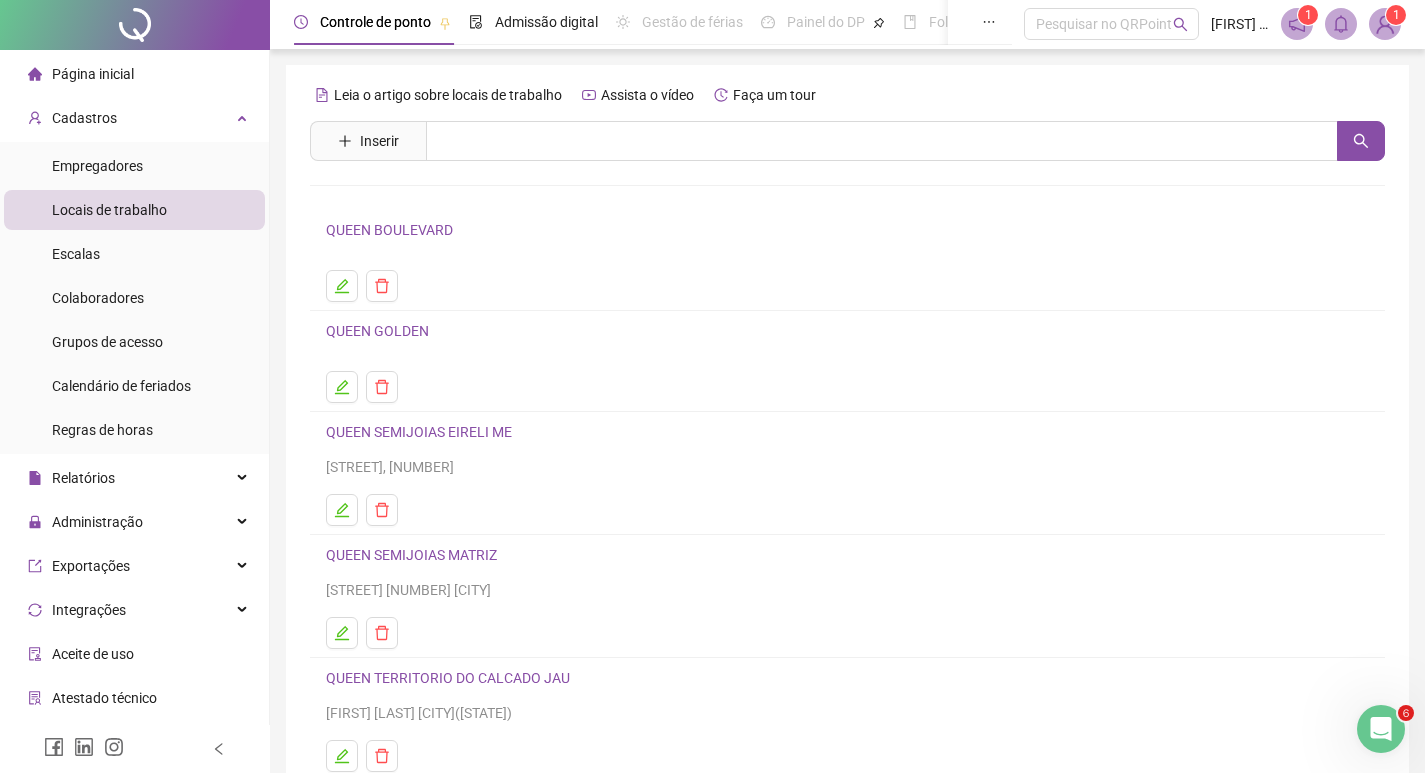 scroll, scrollTop: 0, scrollLeft: 0, axis: both 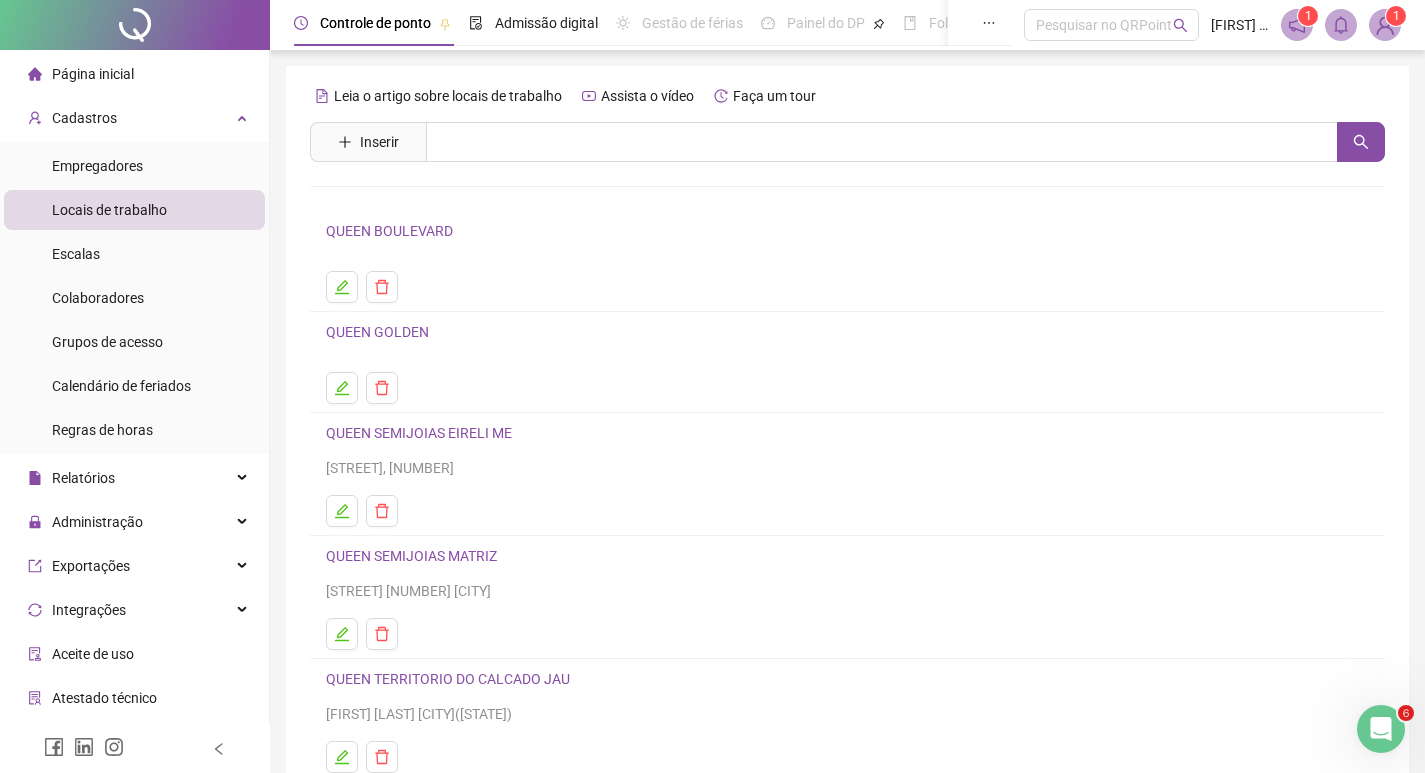 click on "QUEEN SEMIJOIAS EIRELI ME" at bounding box center [419, 433] 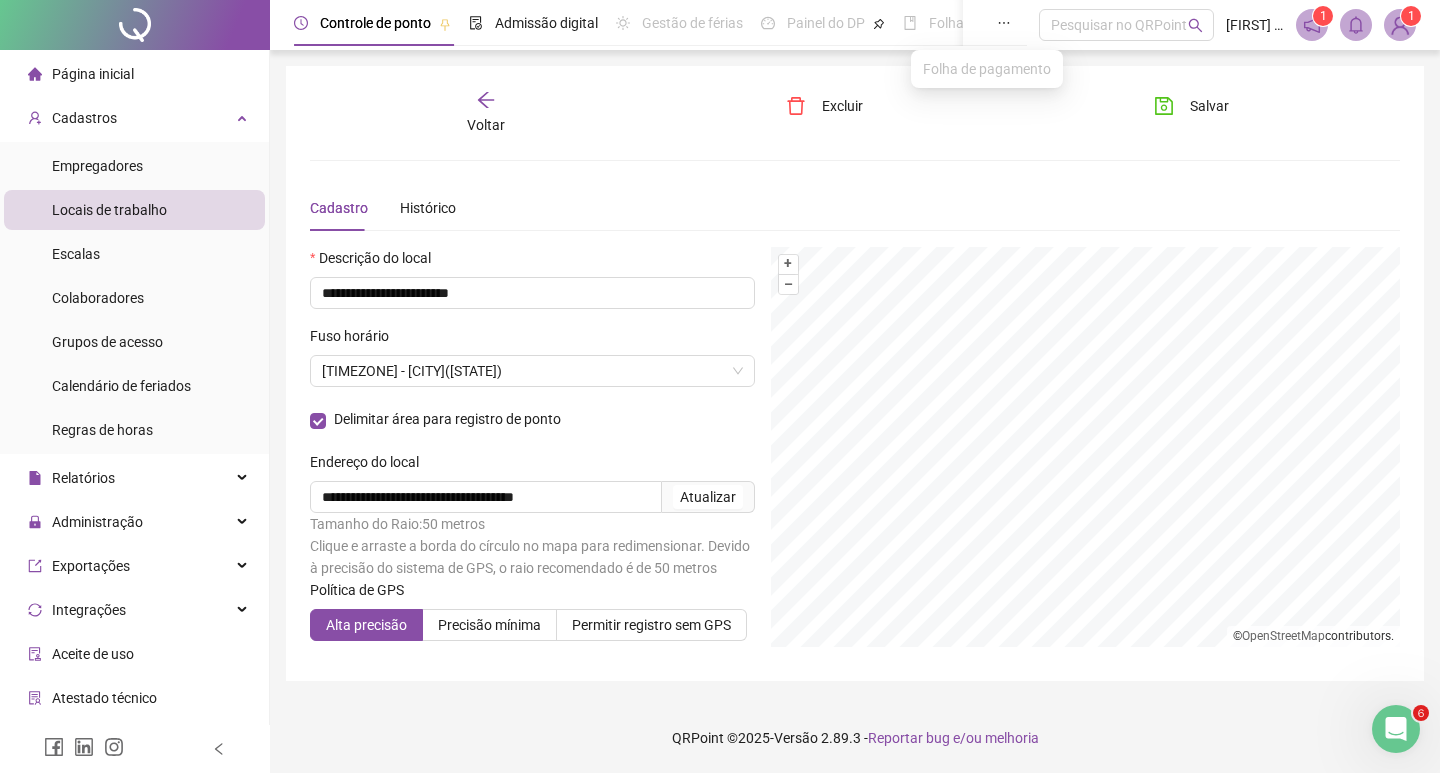 click 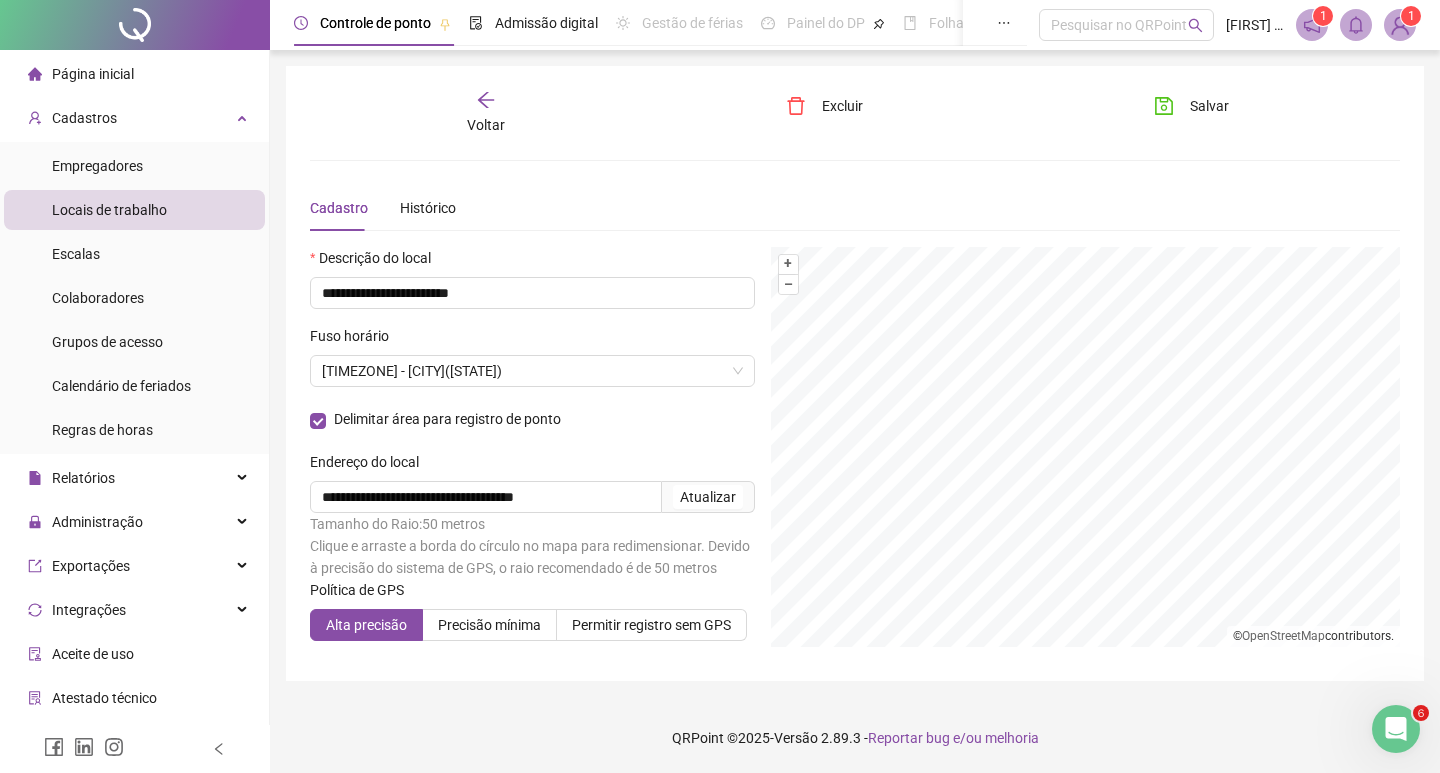 click on "Locais de trabalho" at bounding box center (109, 210) 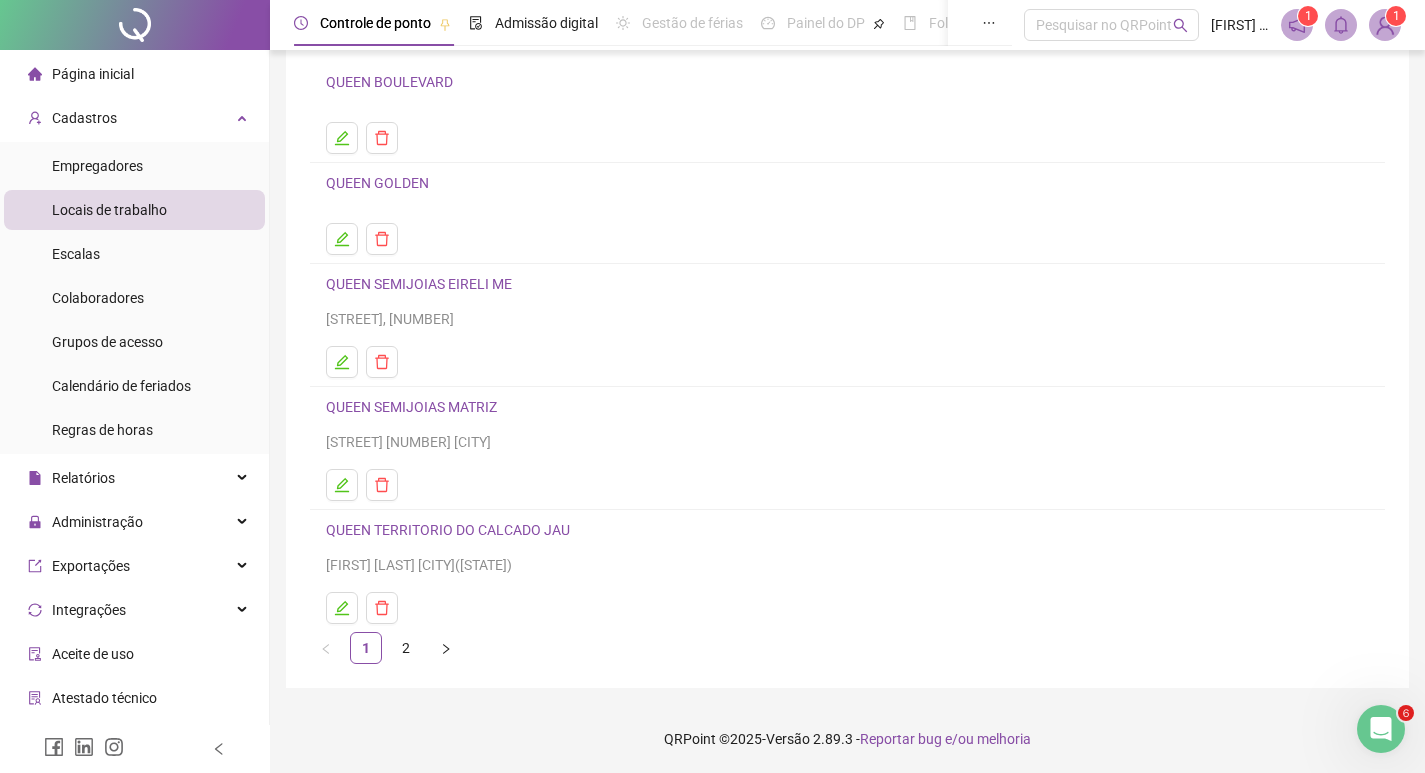 scroll, scrollTop: 150, scrollLeft: 0, axis: vertical 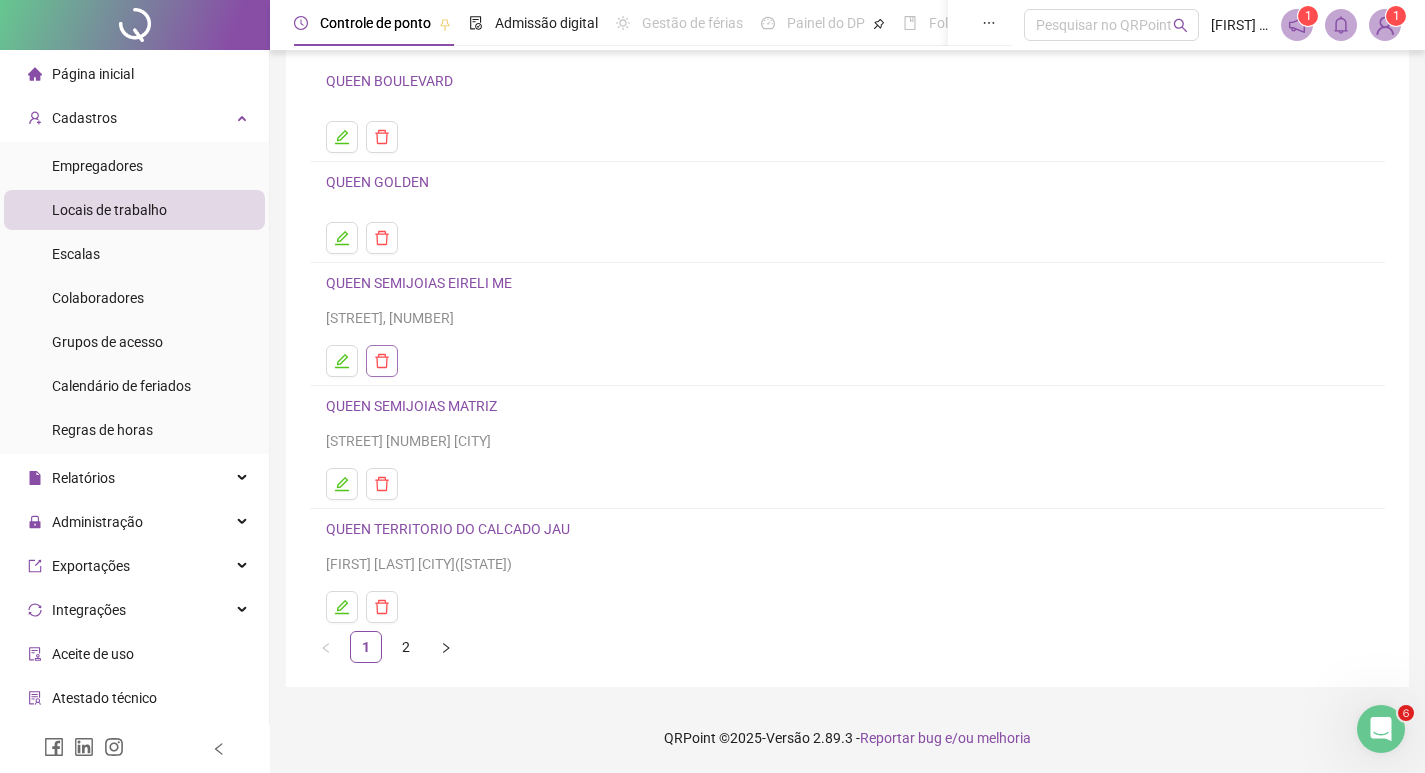 click 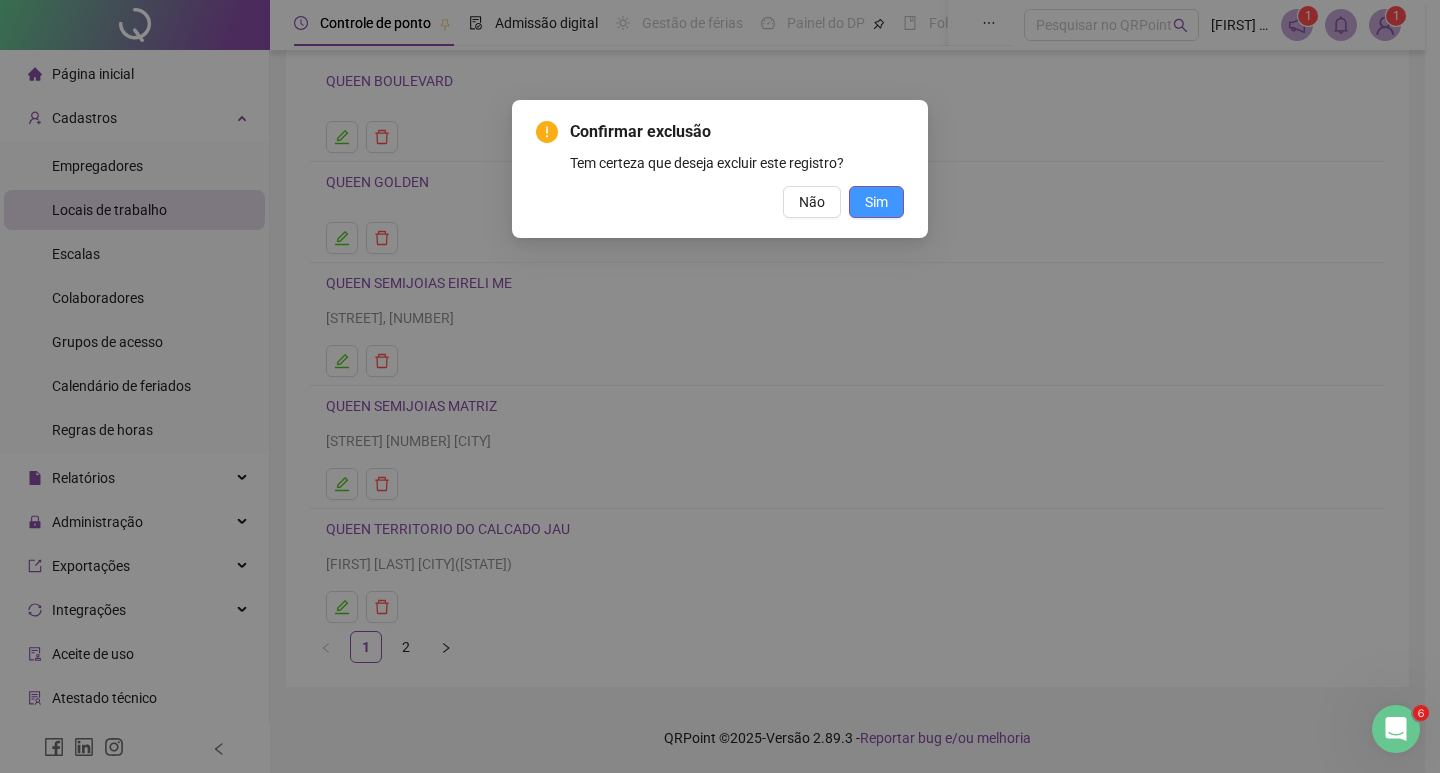 click on "Sim" at bounding box center (876, 202) 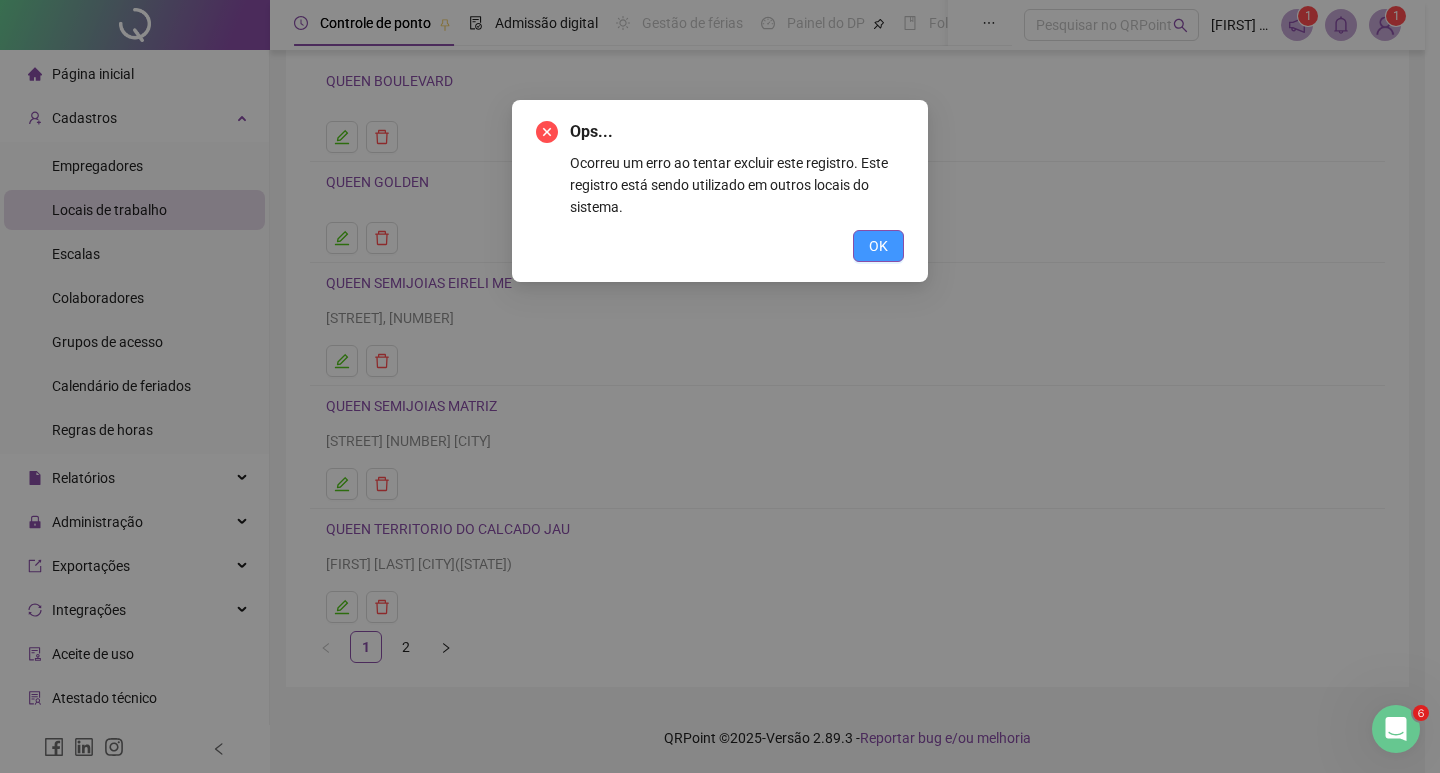 click on "OK" at bounding box center [878, 246] 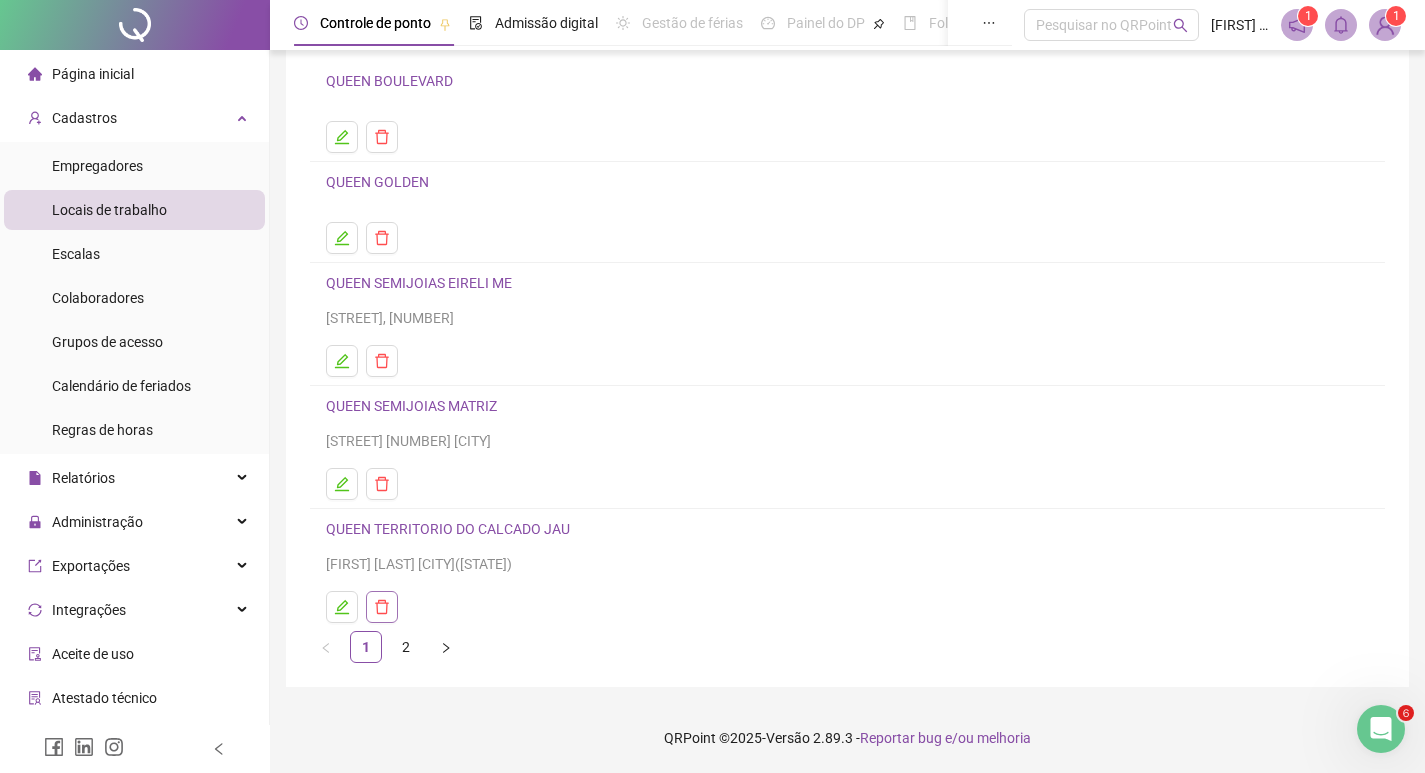 click 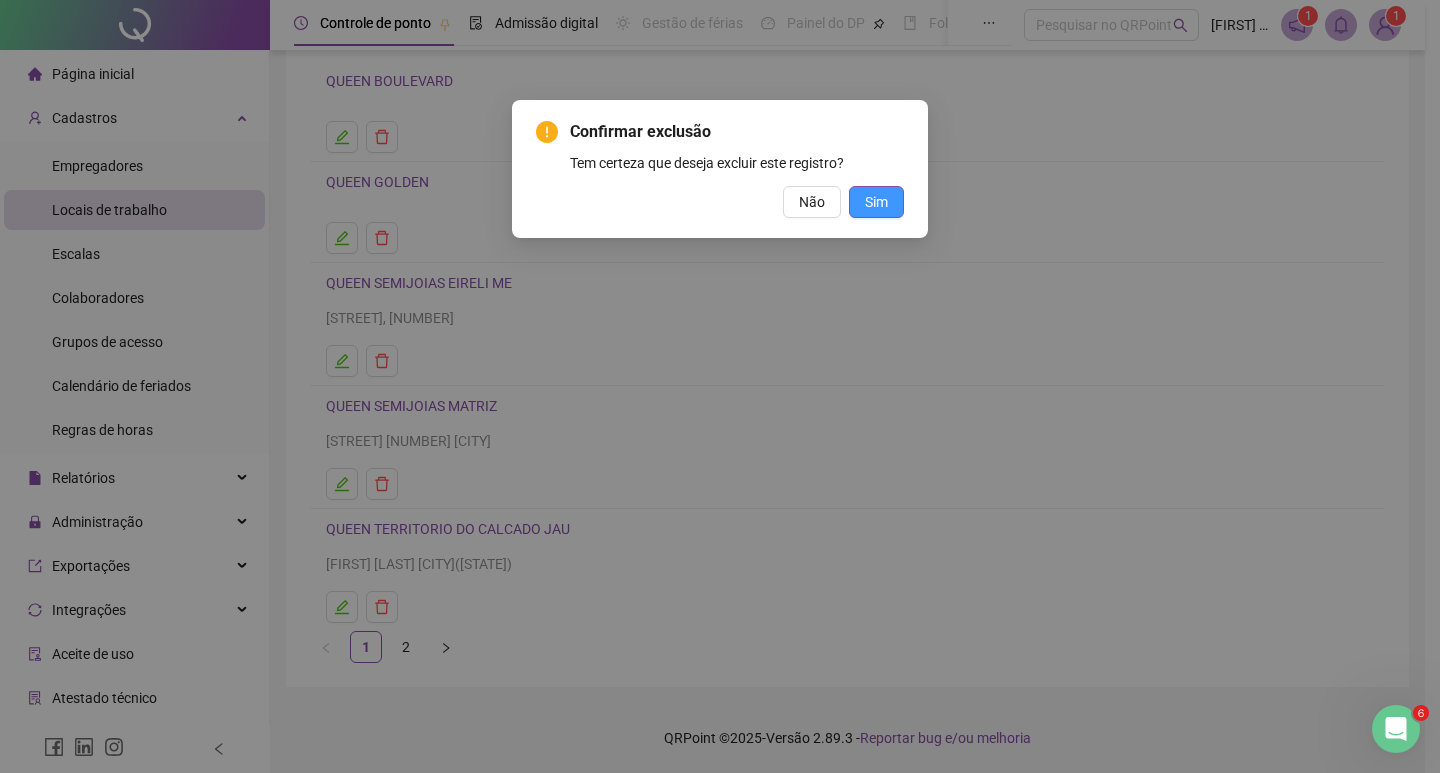 click on "Sim" at bounding box center [876, 202] 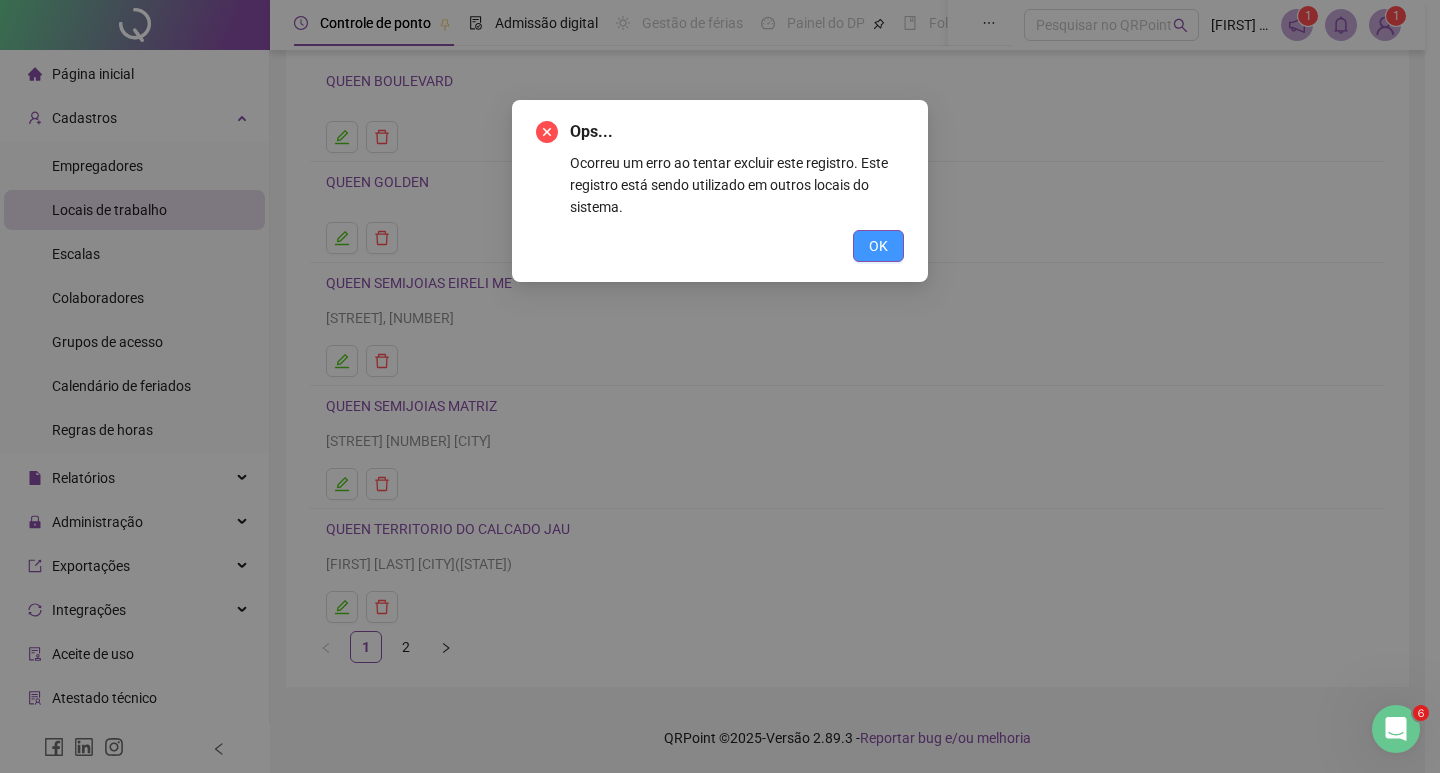 click on "OK" at bounding box center (878, 246) 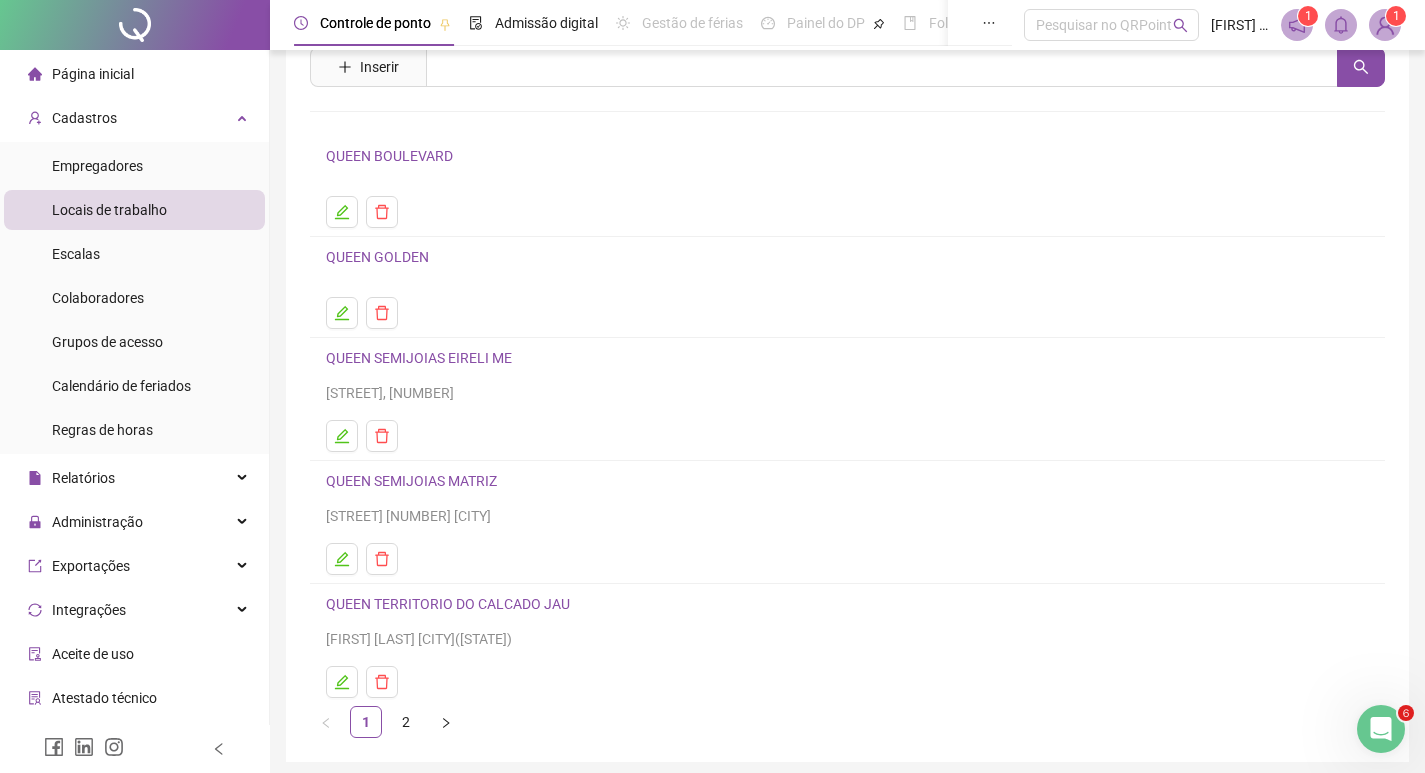 scroll, scrollTop: 0, scrollLeft: 0, axis: both 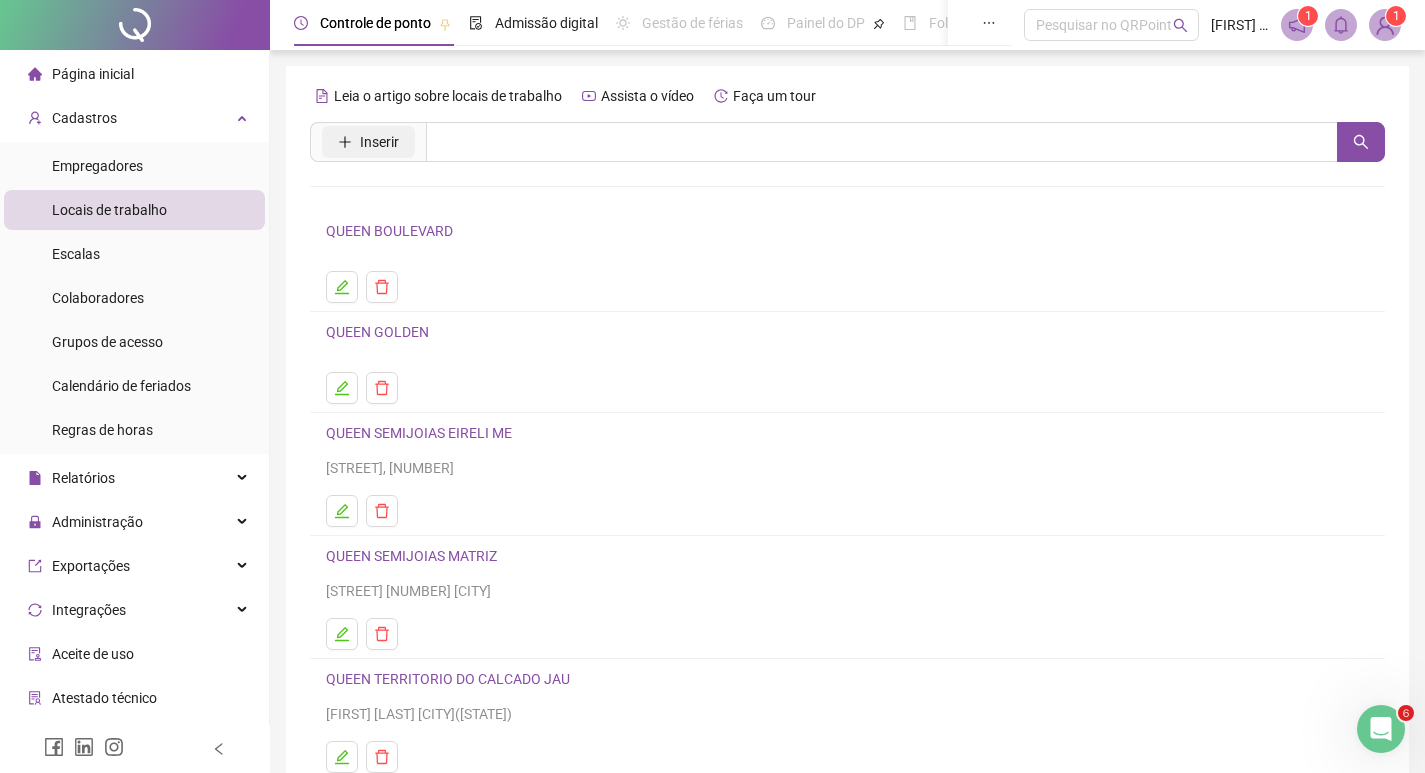 click 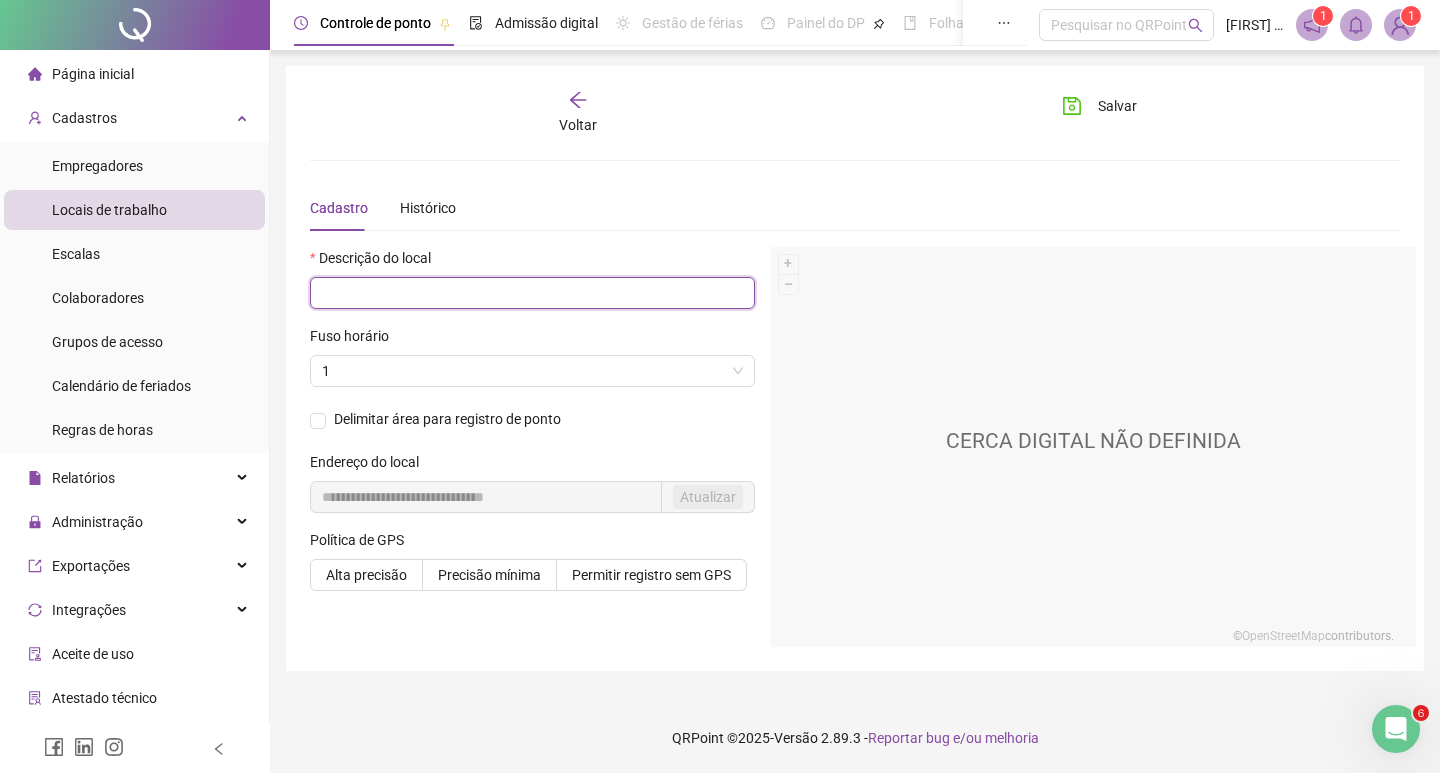 click at bounding box center [532, 293] 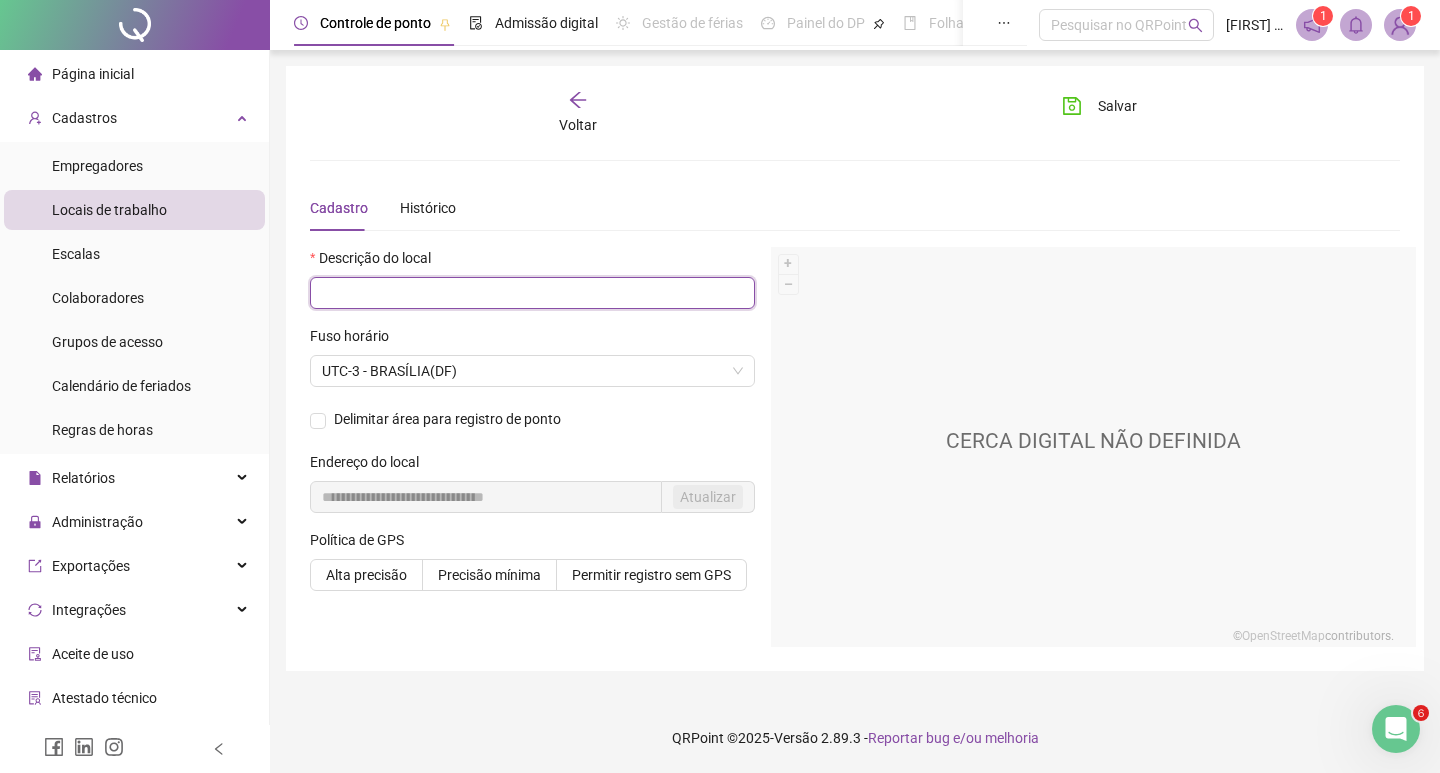 click at bounding box center [532, 293] 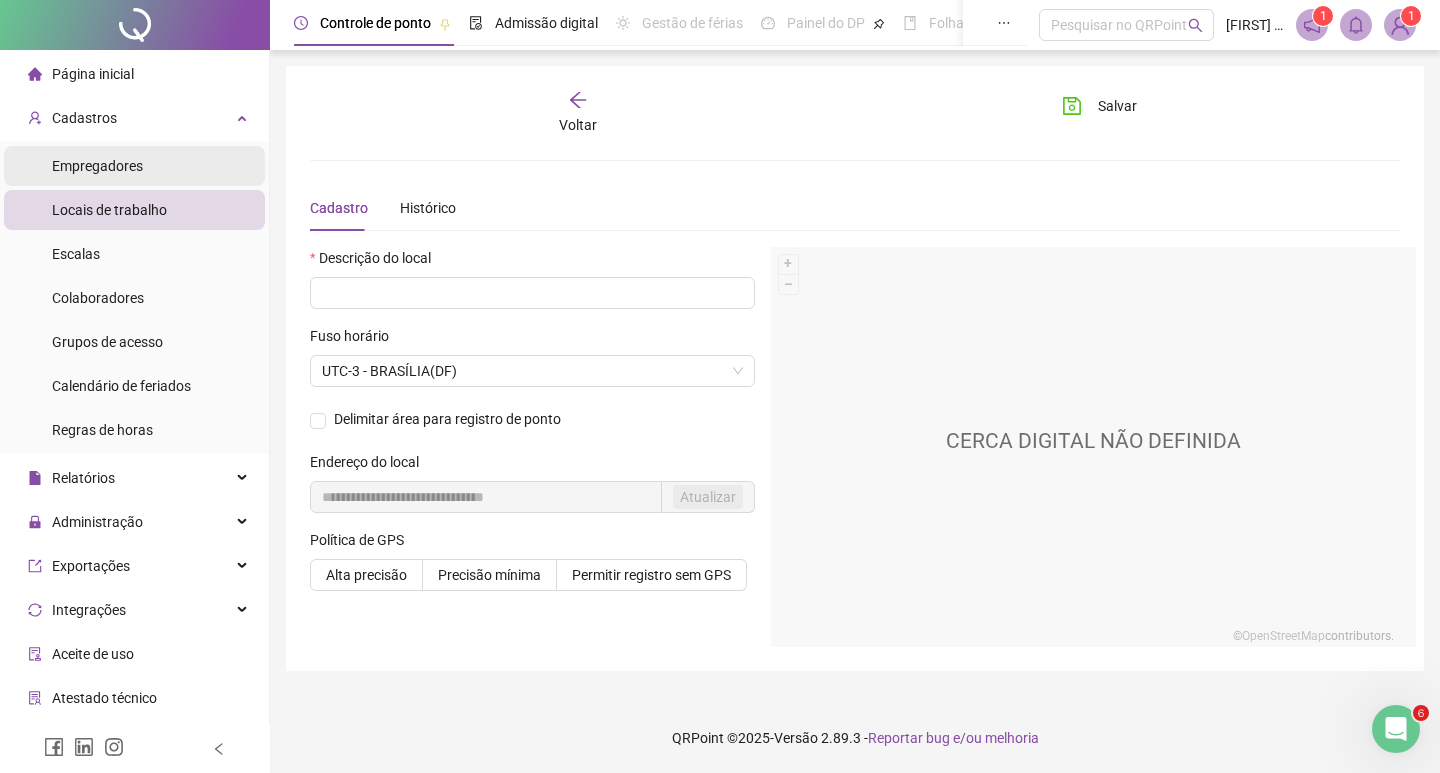 click on "Empregadores" at bounding box center [97, 166] 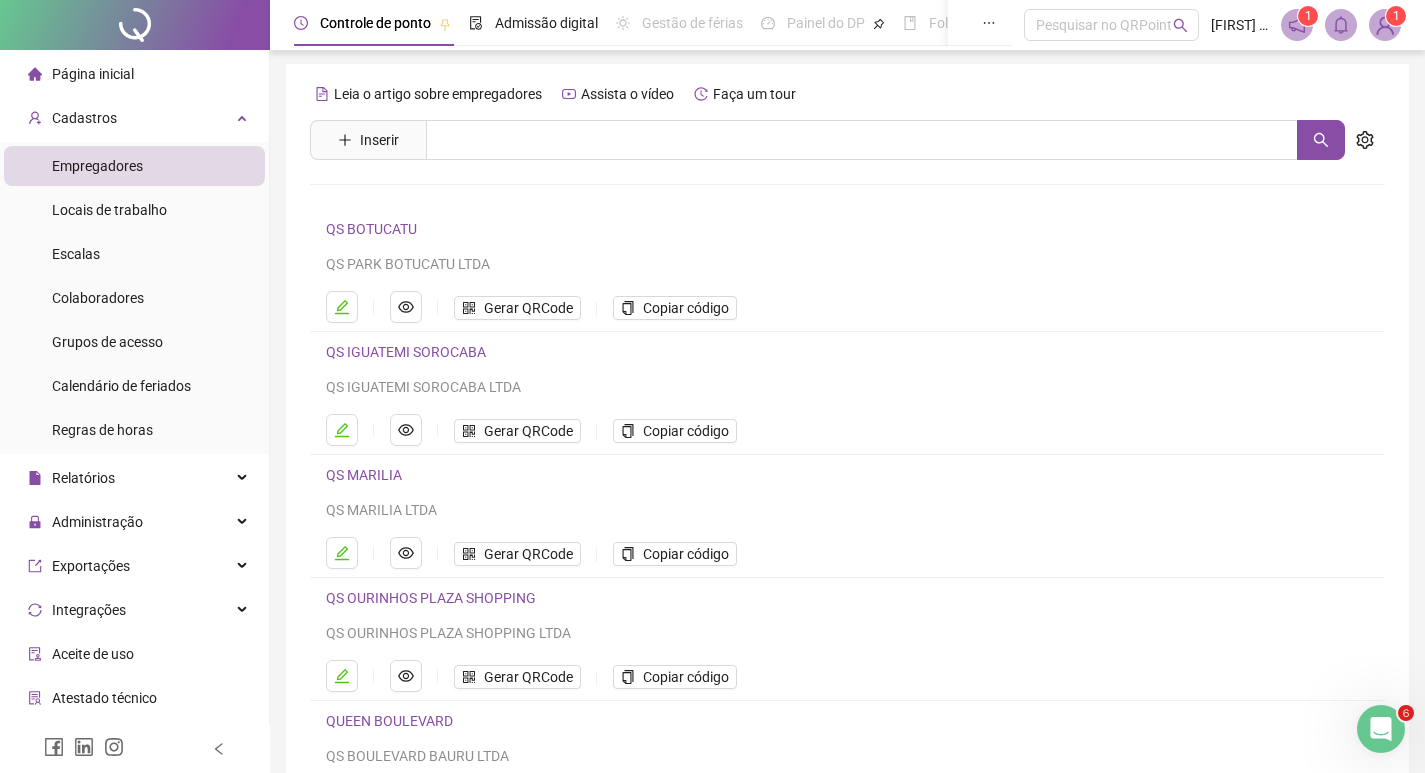 scroll, scrollTop: 0, scrollLeft: 0, axis: both 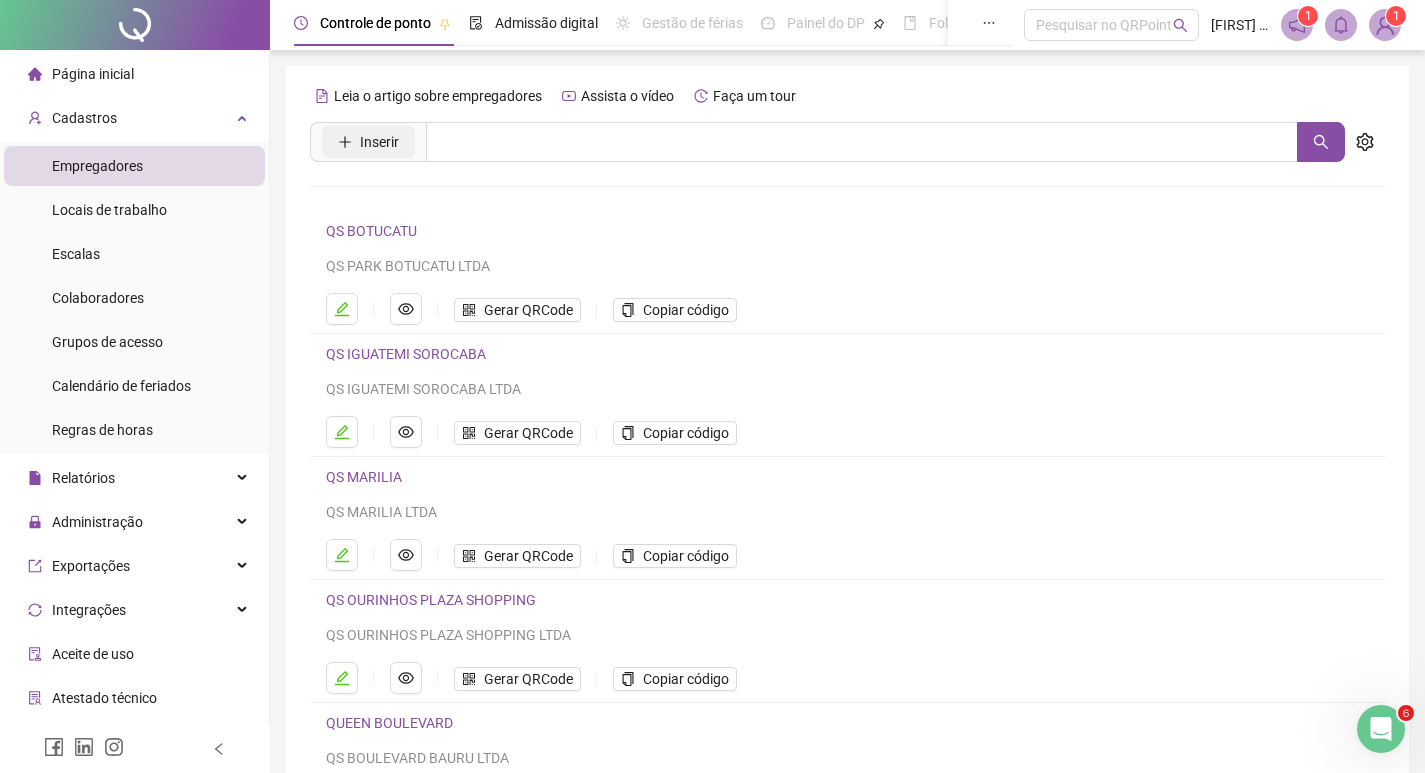click on "Inserir" at bounding box center [368, 142] 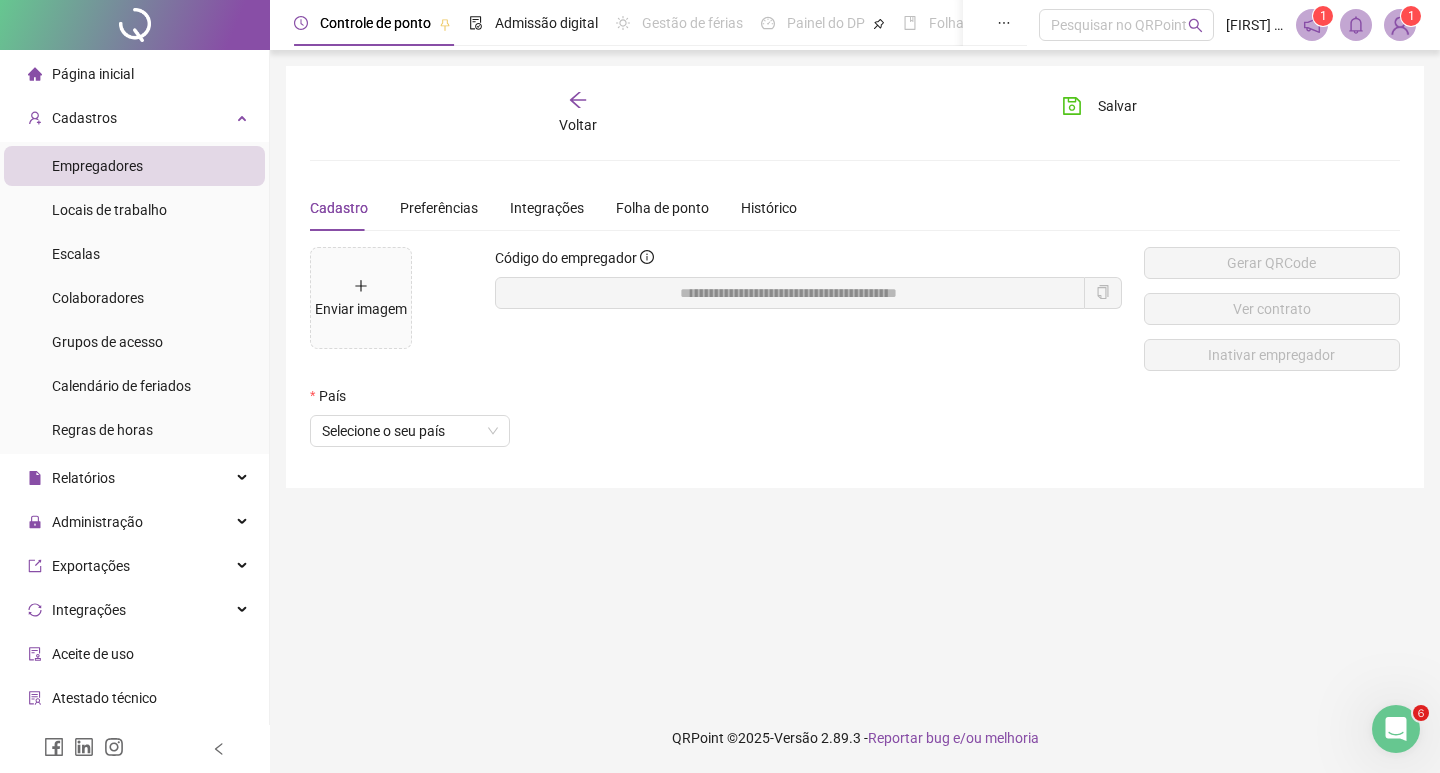 click 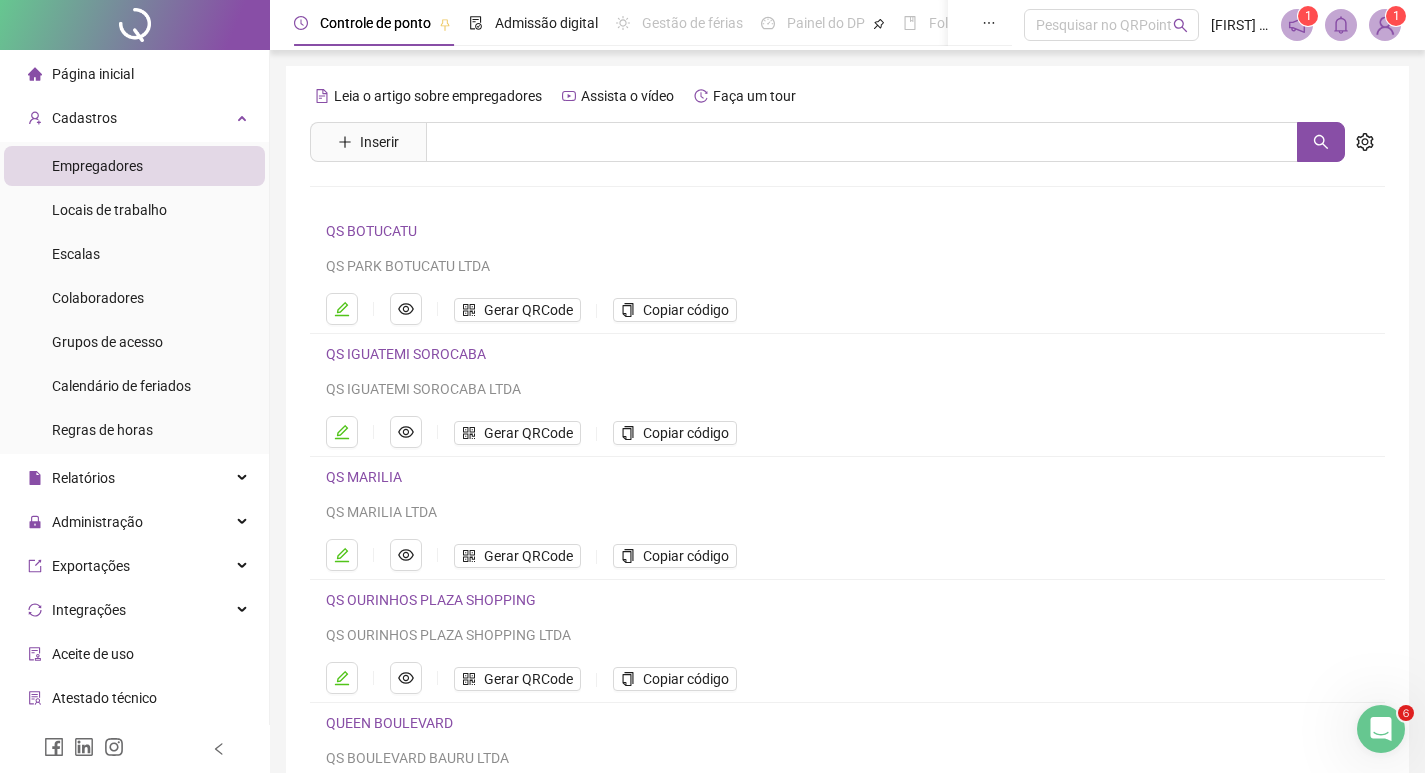click on "[FIRST] [LAST]" at bounding box center (1240, 25) 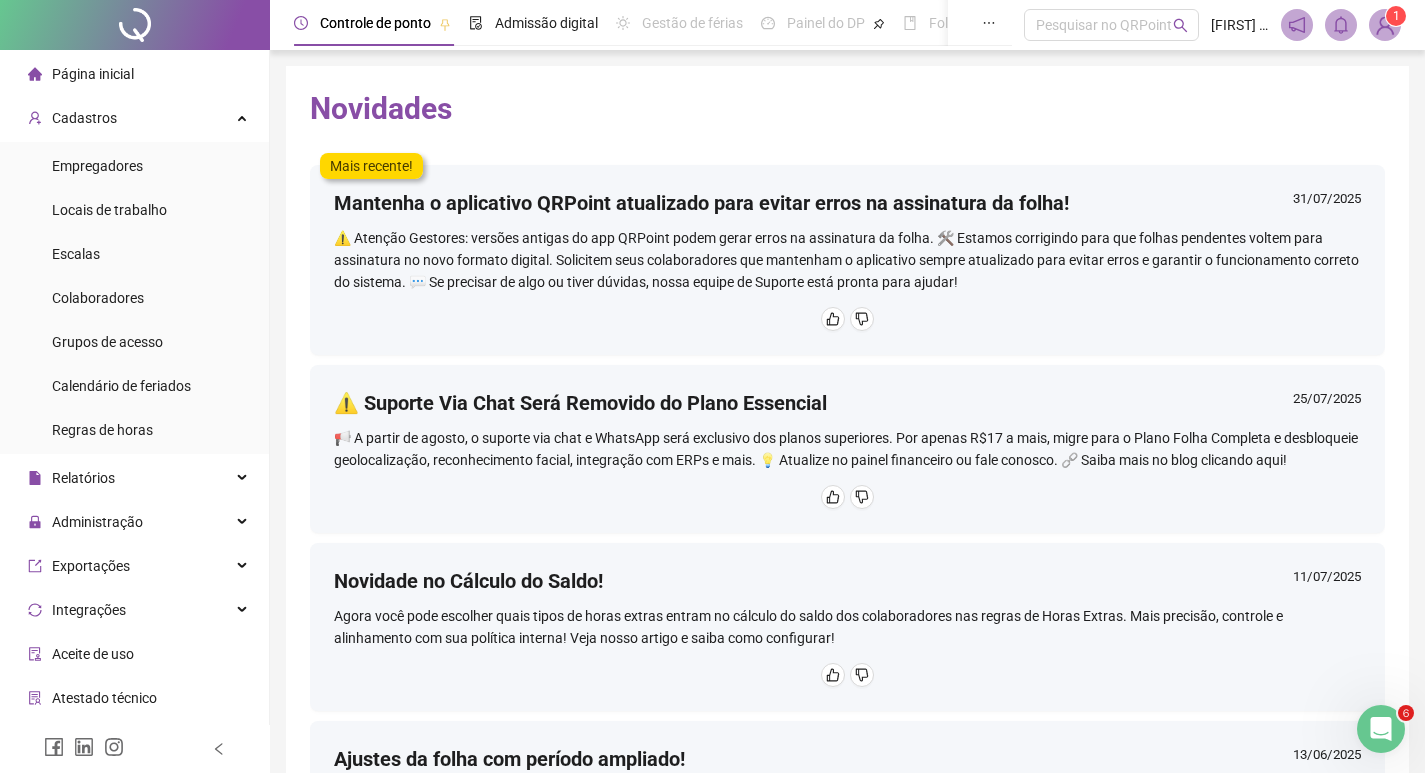 click at bounding box center [1385, 25] 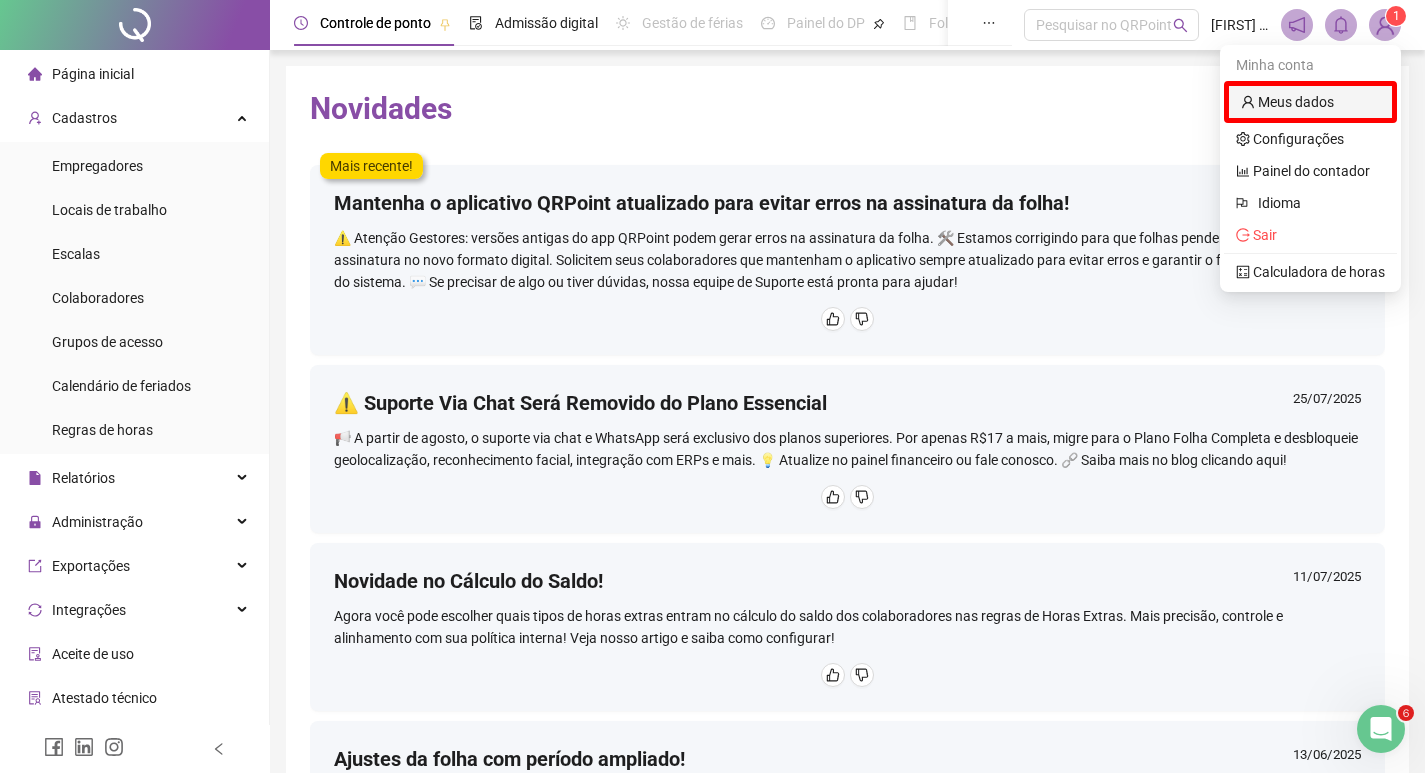 click on "Meus dados" at bounding box center (1287, 102) 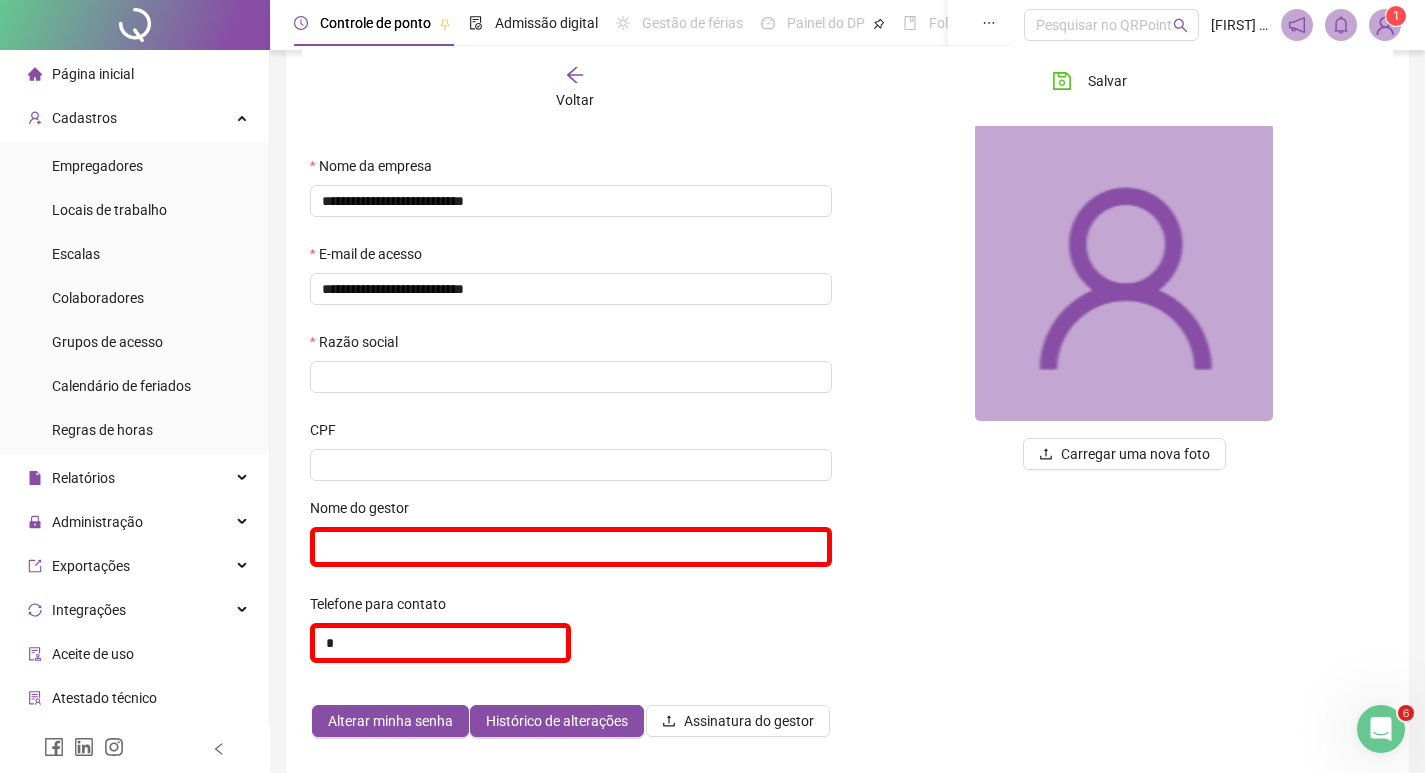 scroll, scrollTop: 0, scrollLeft: 0, axis: both 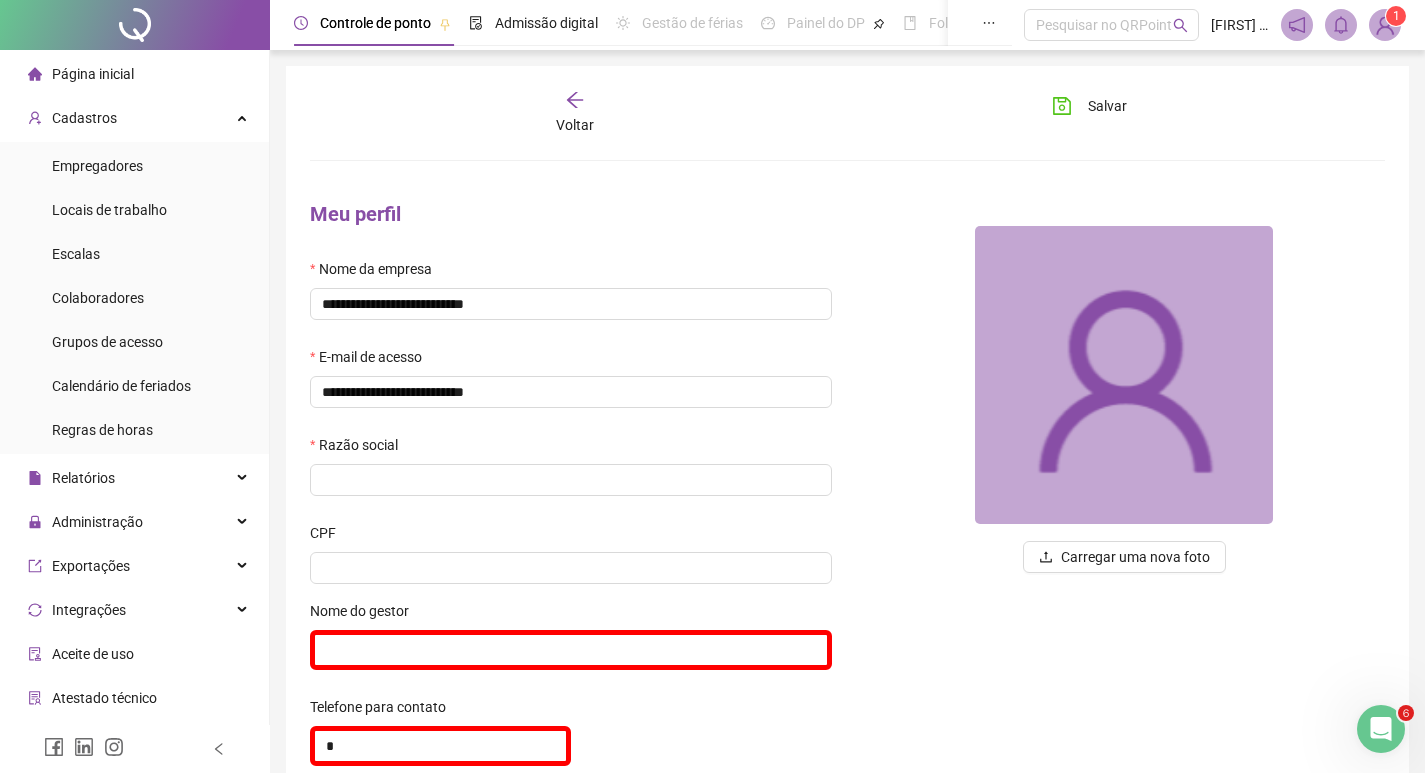 click 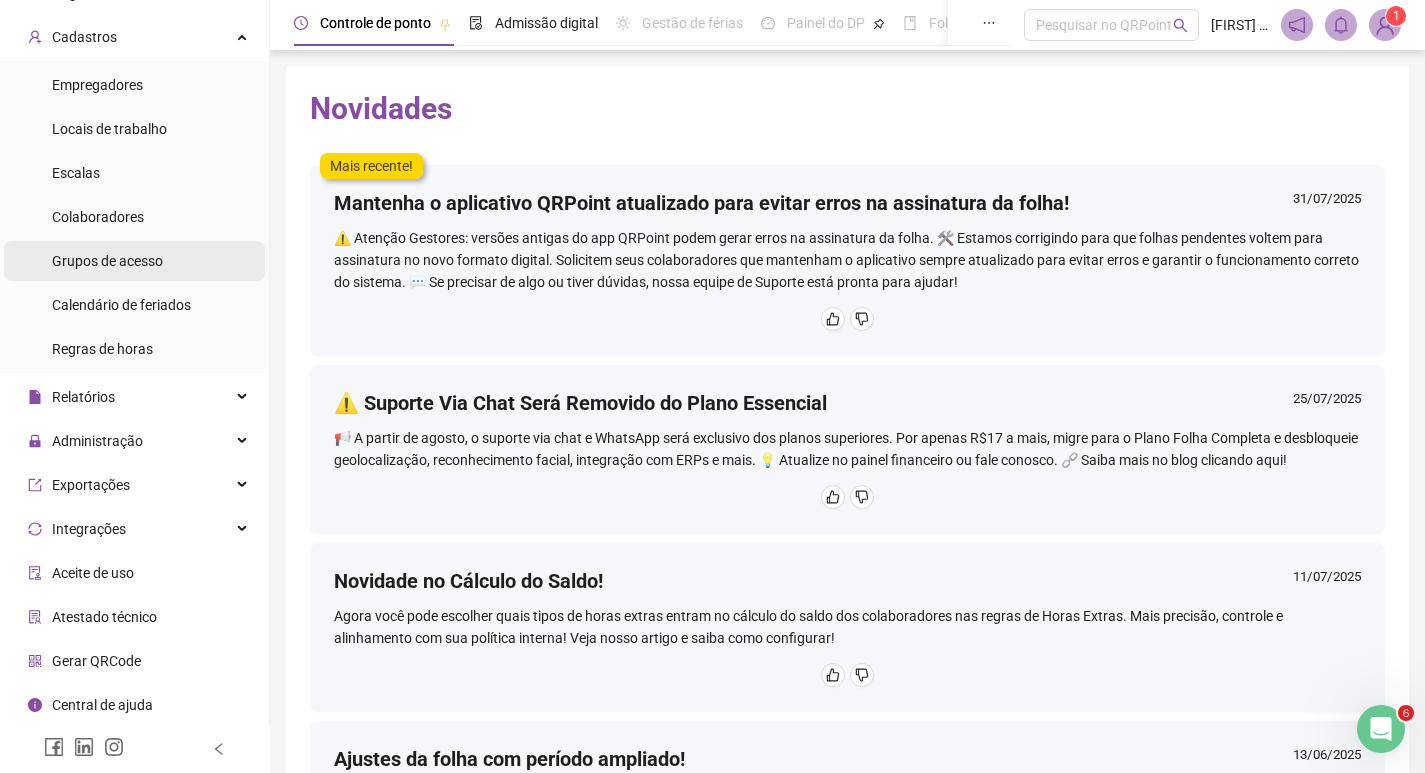 scroll, scrollTop: 0, scrollLeft: 0, axis: both 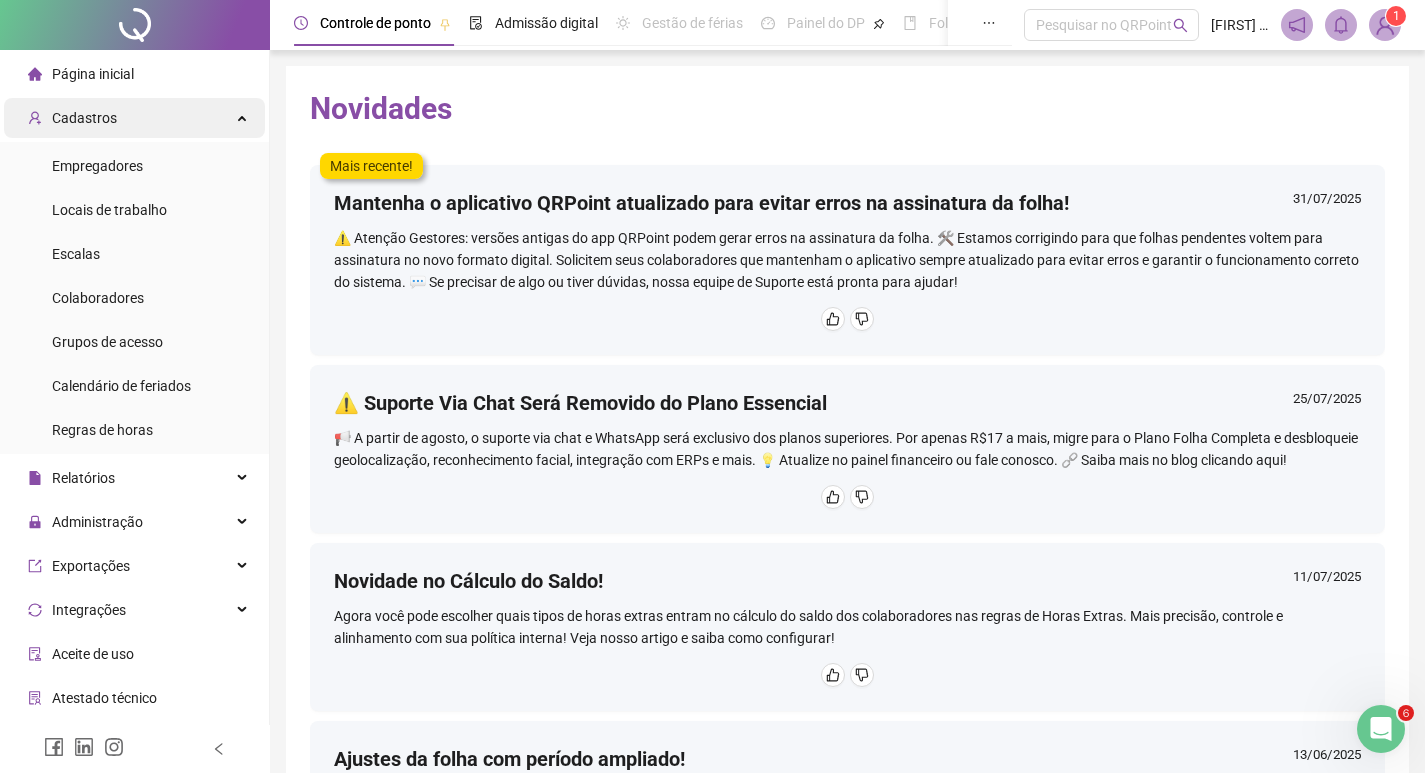click on "Cadastros" at bounding box center (134, 118) 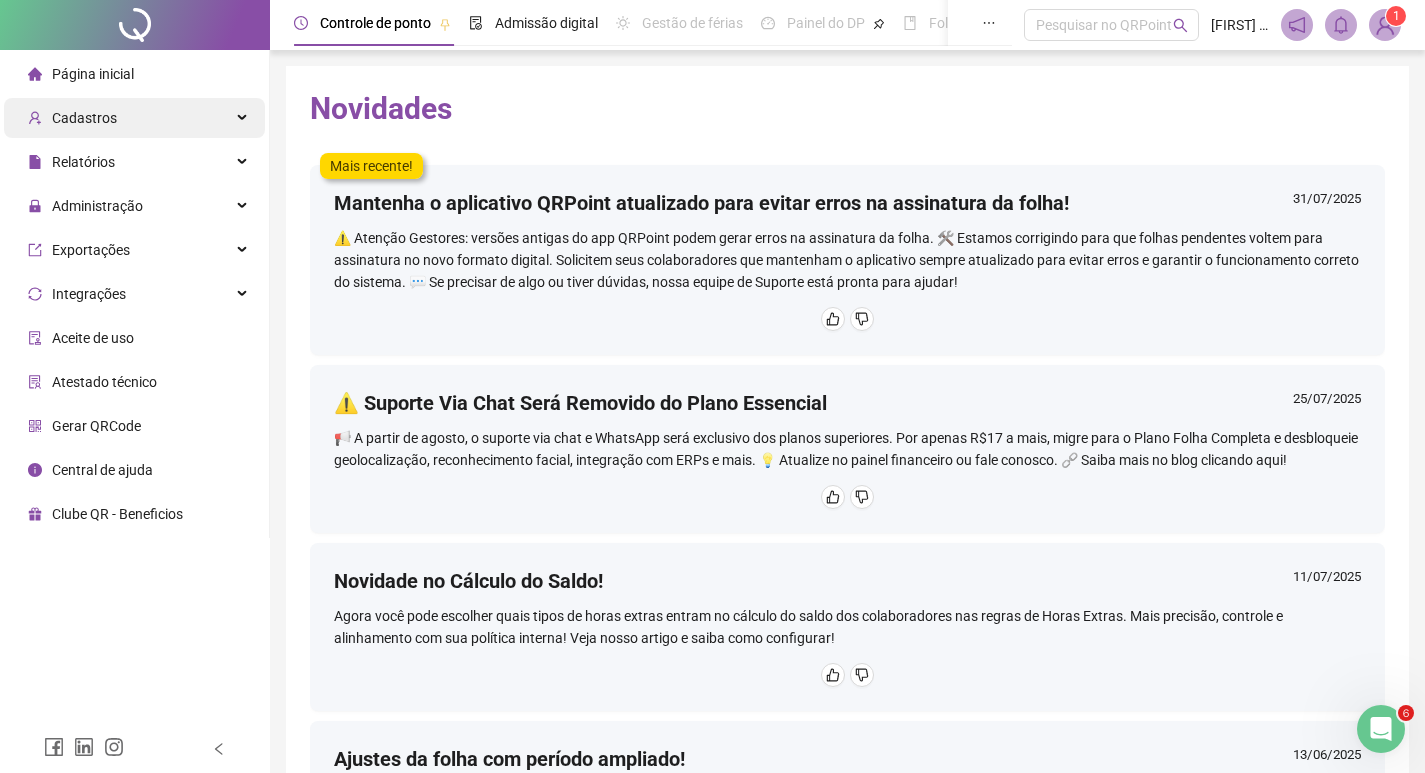 click on "Cadastros" at bounding box center [134, 118] 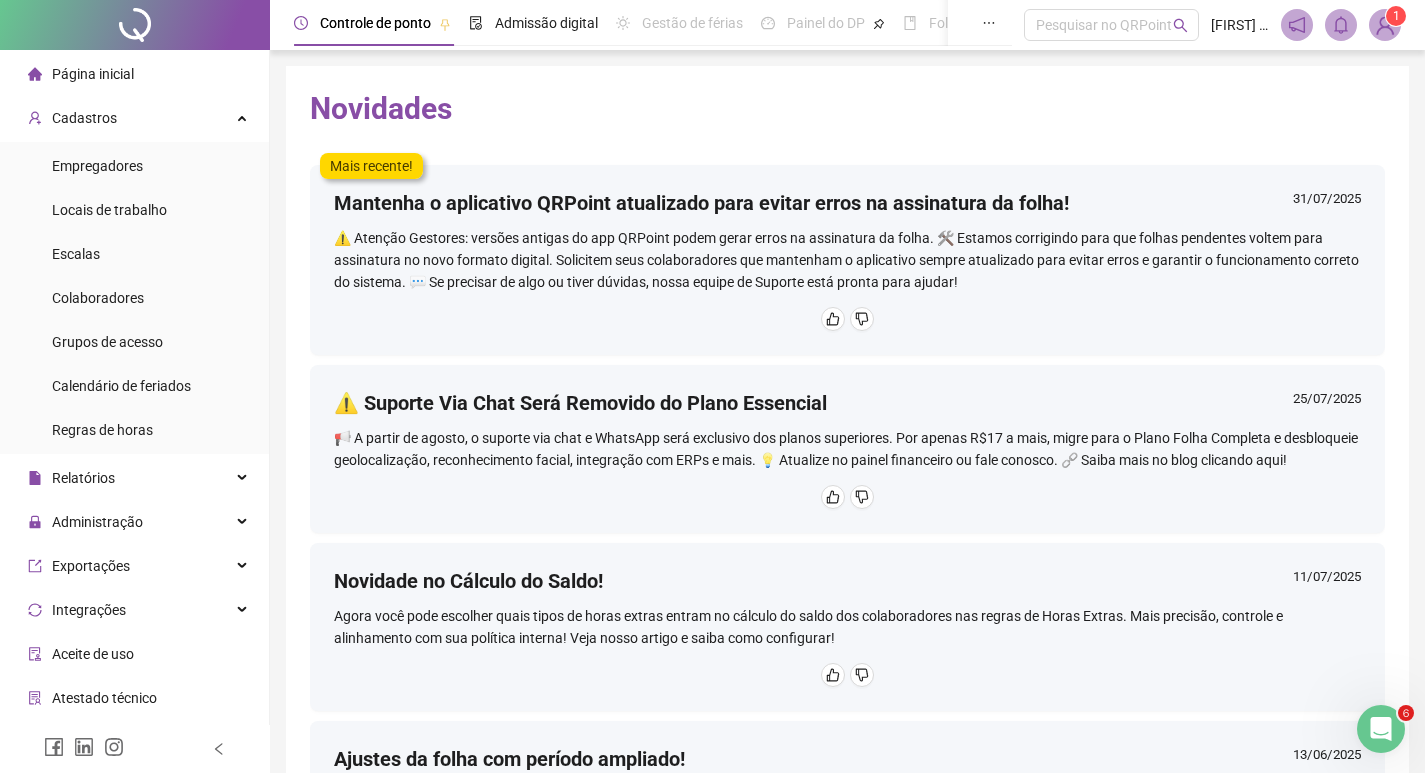 click on "Página inicial" at bounding box center (93, 74) 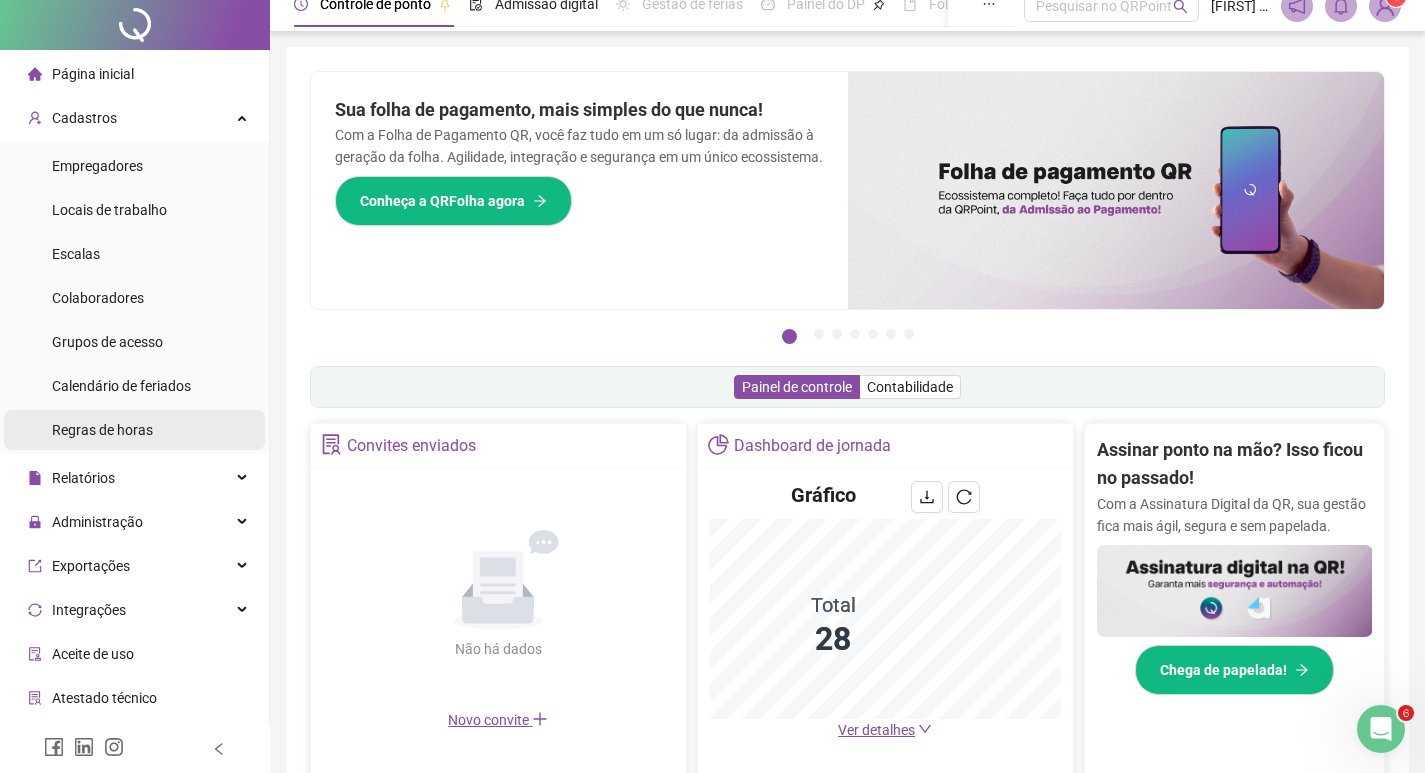 scroll, scrollTop: 0, scrollLeft: 0, axis: both 